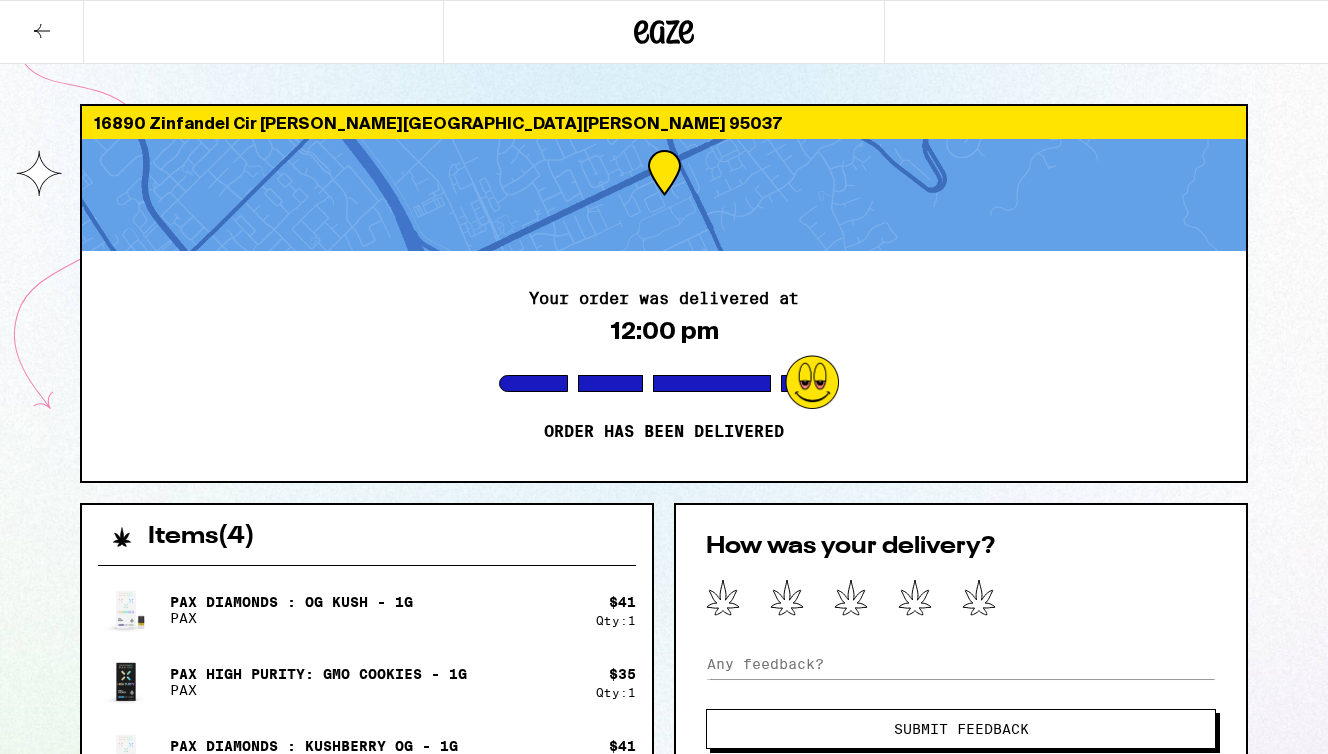 scroll, scrollTop: 0, scrollLeft: 0, axis: both 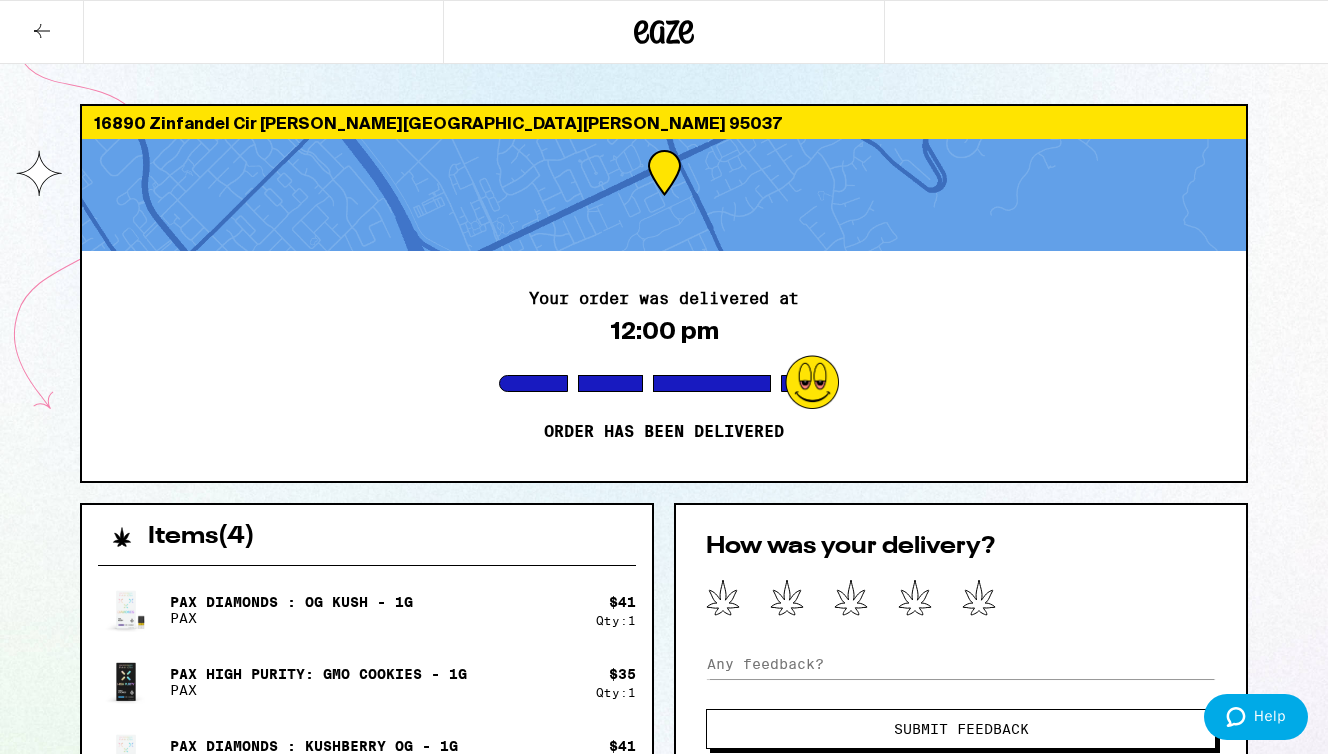 click 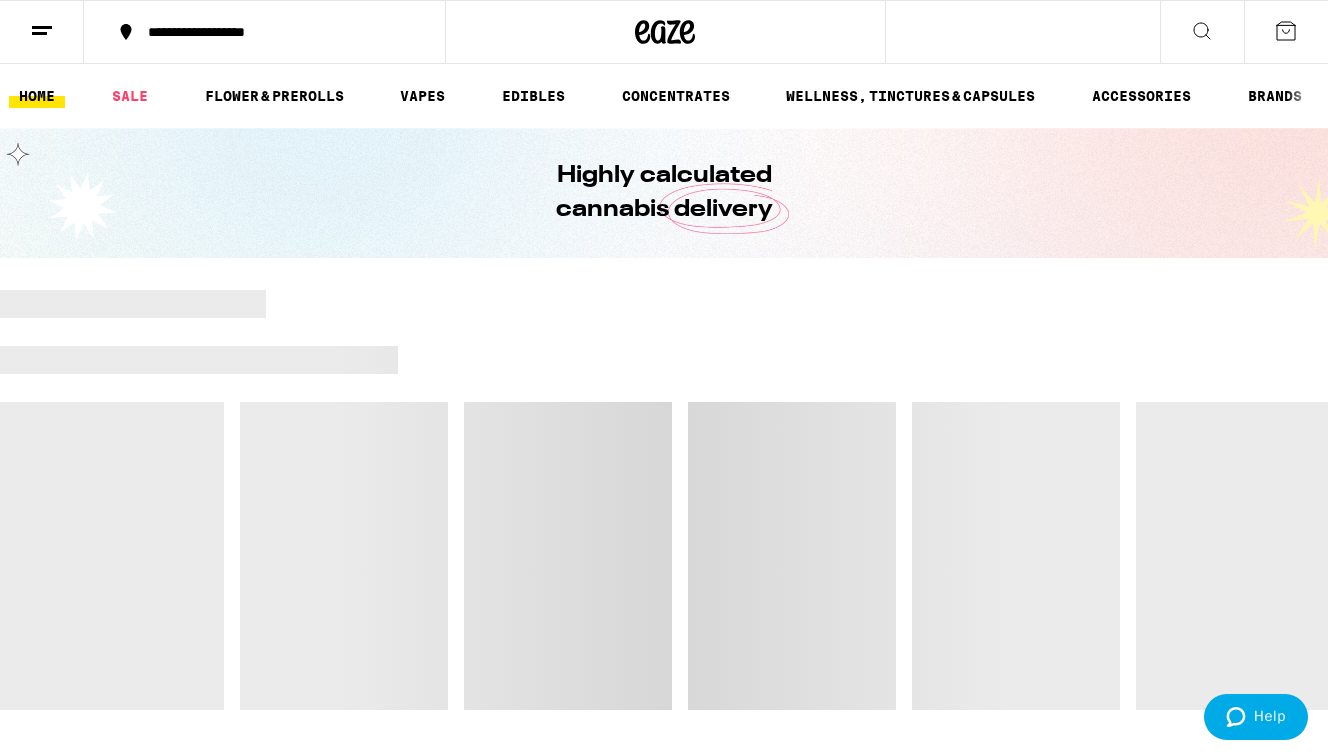 scroll, scrollTop: 0, scrollLeft: 0, axis: both 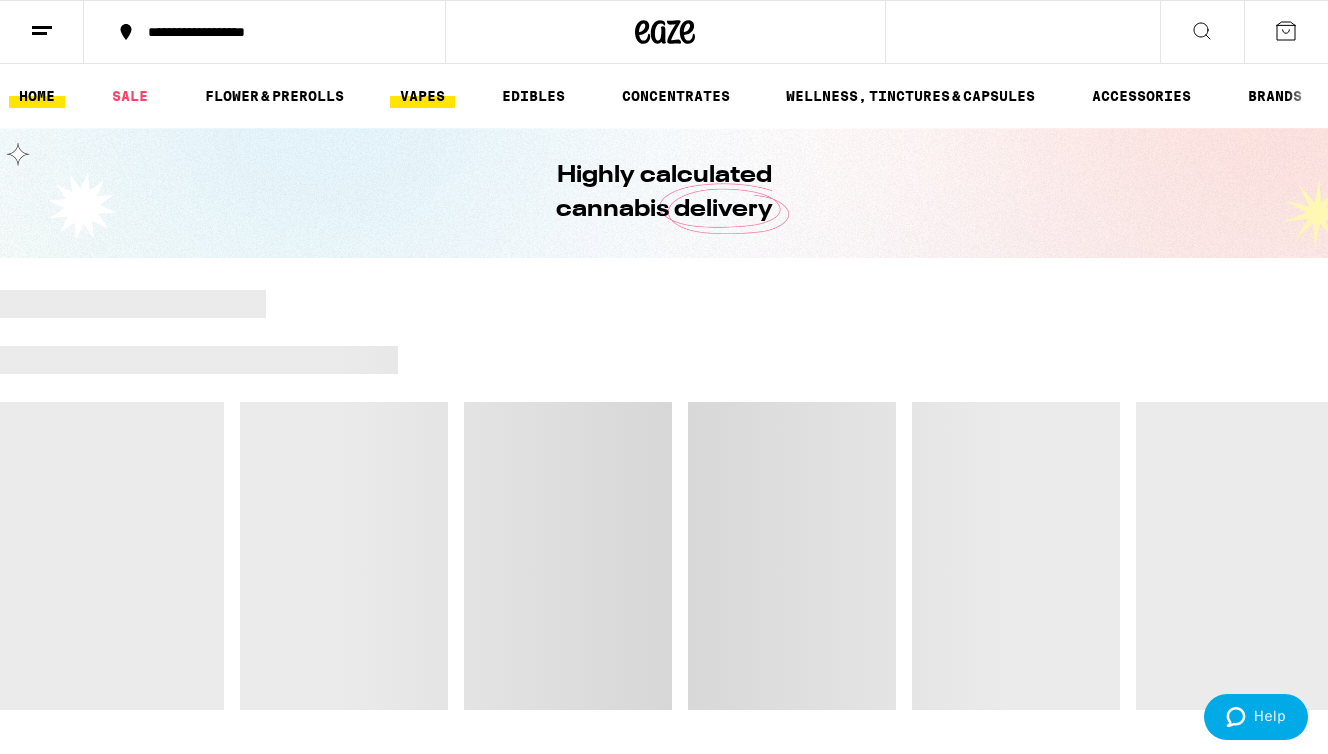 click on "VAPES" at bounding box center [422, 96] 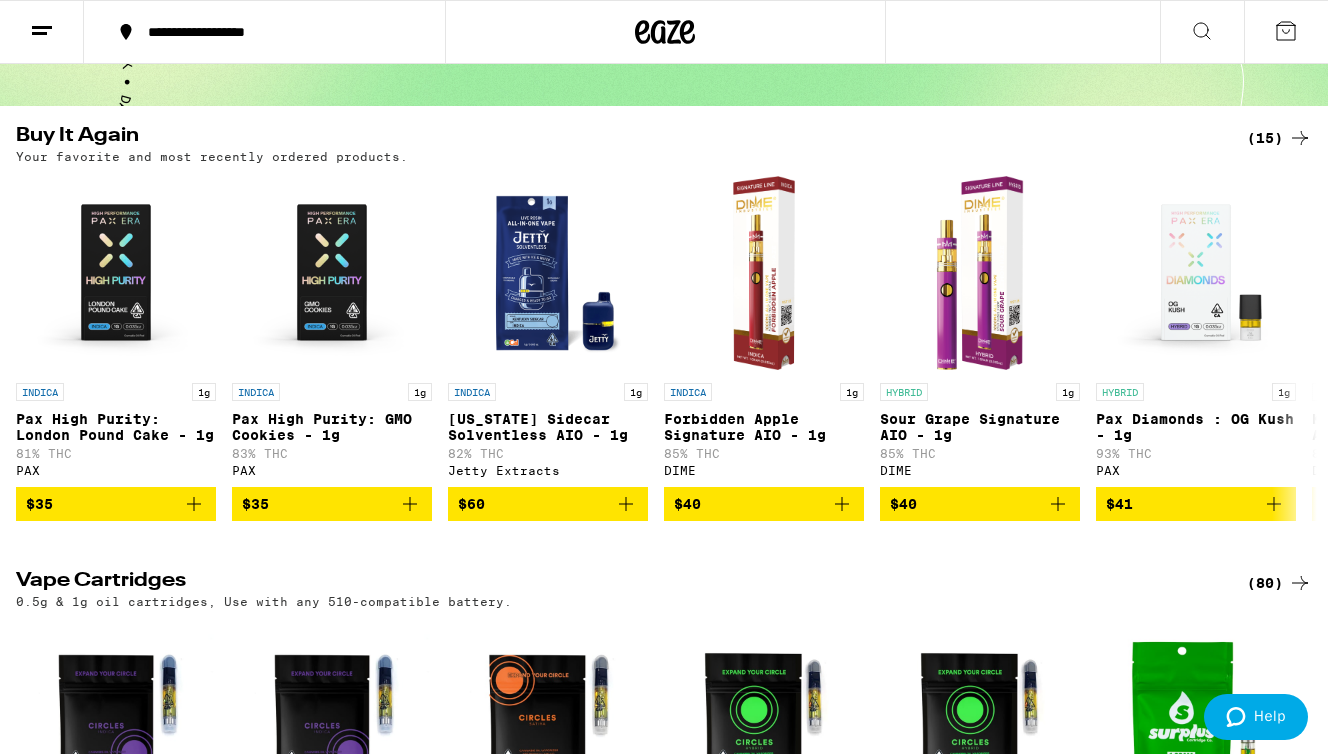 scroll, scrollTop: 0, scrollLeft: 0, axis: both 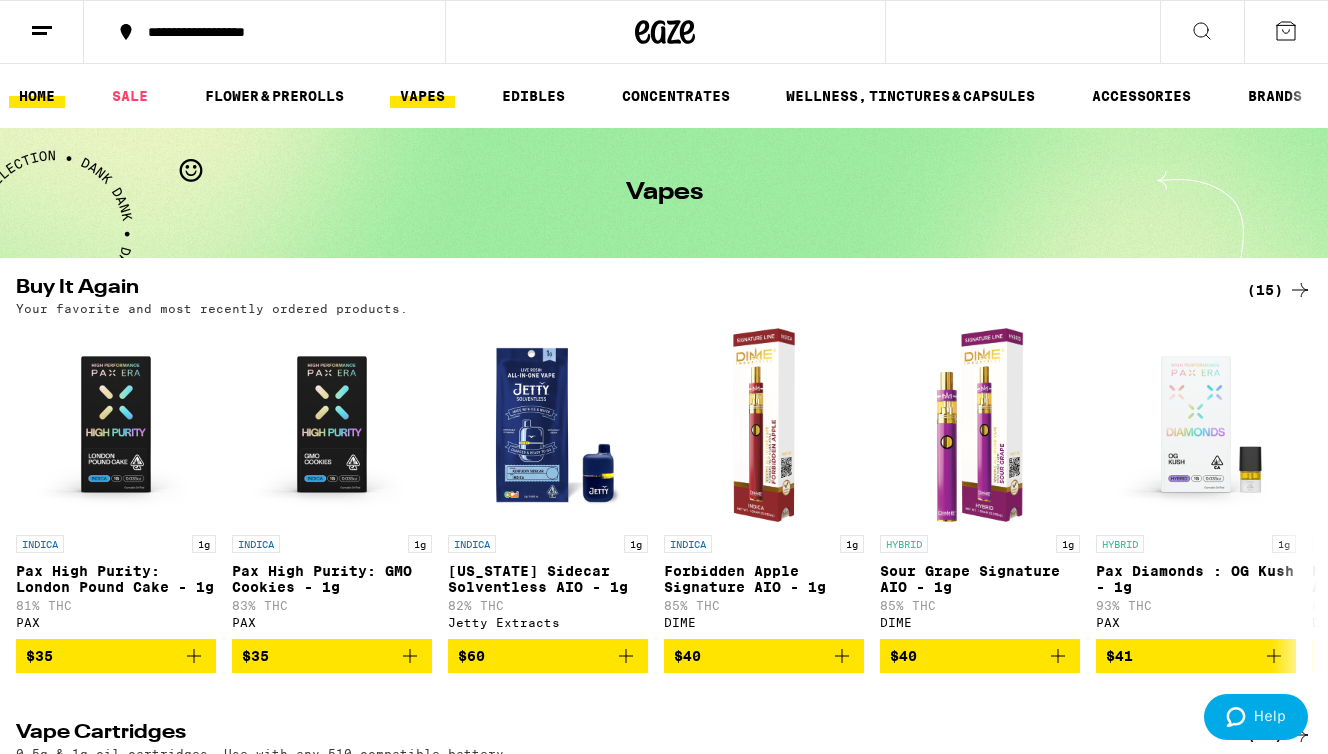 click on "HOME" at bounding box center [37, 96] 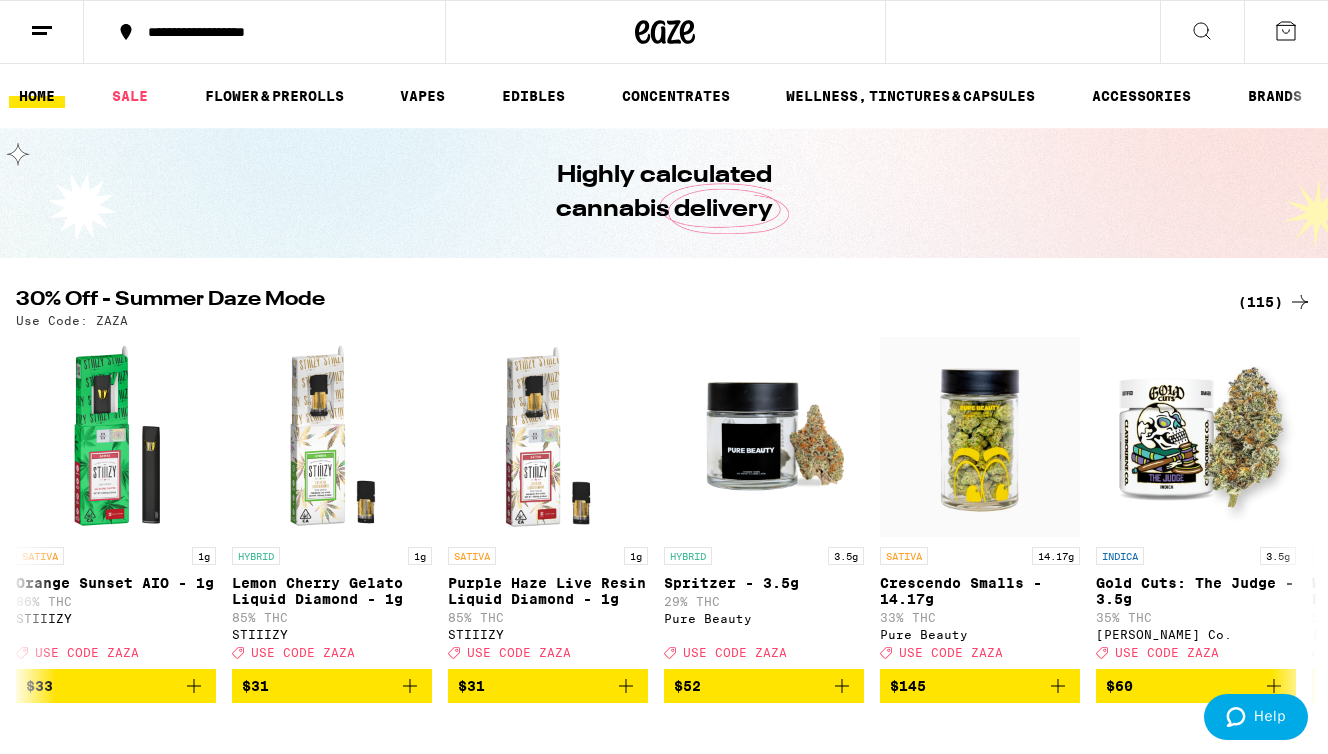 scroll, scrollTop: 2749, scrollLeft: 0, axis: vertical 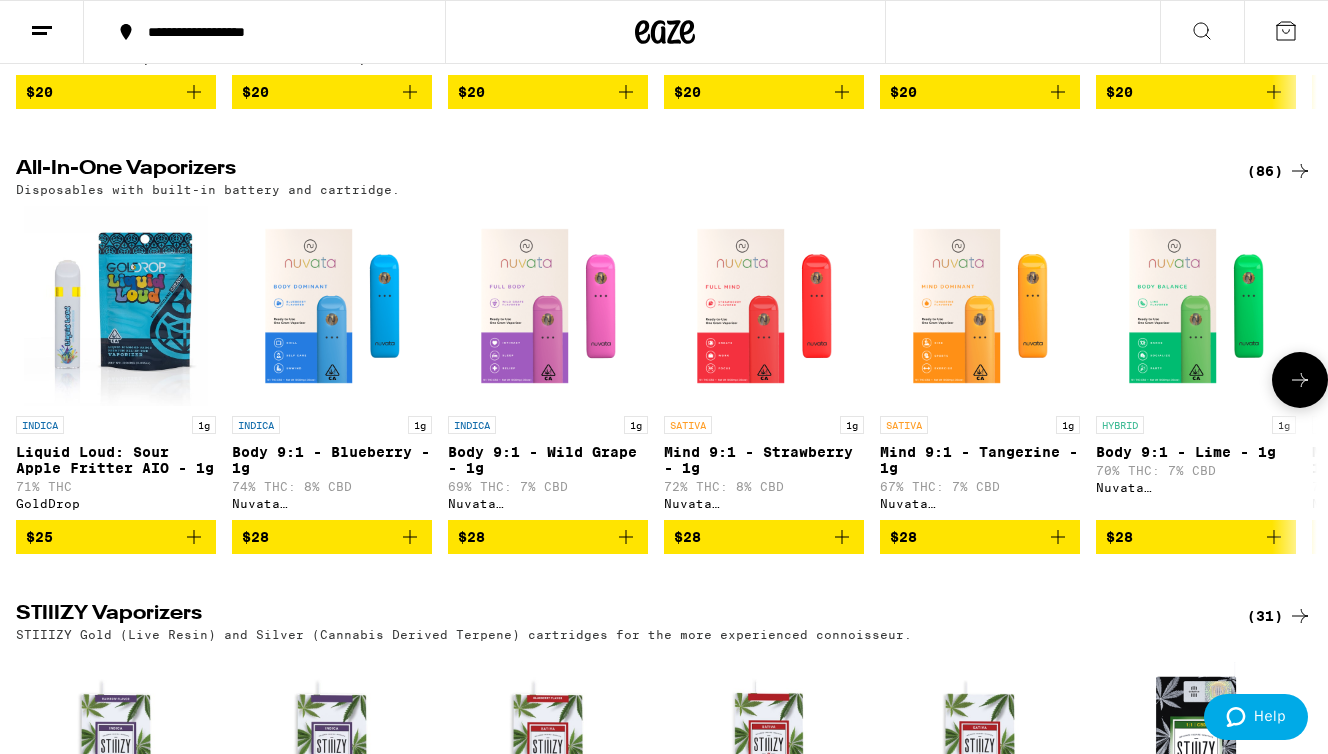 click 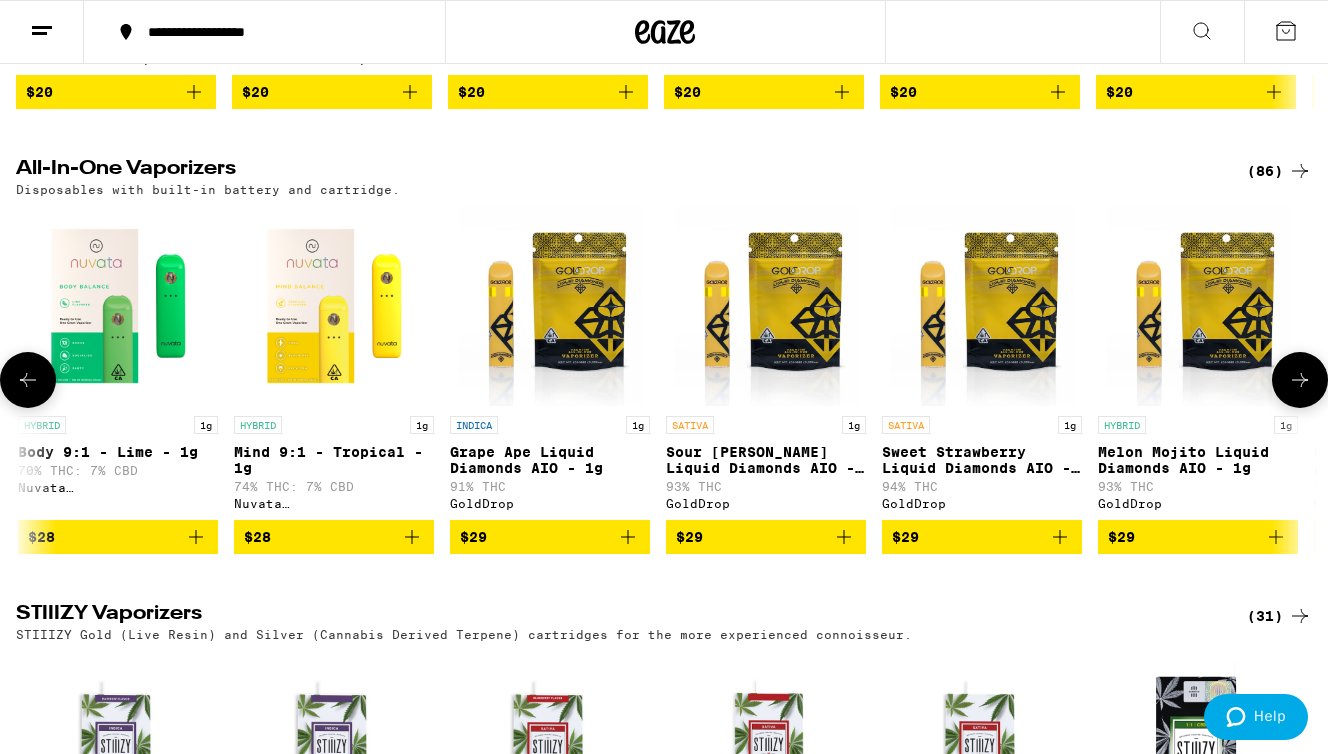click 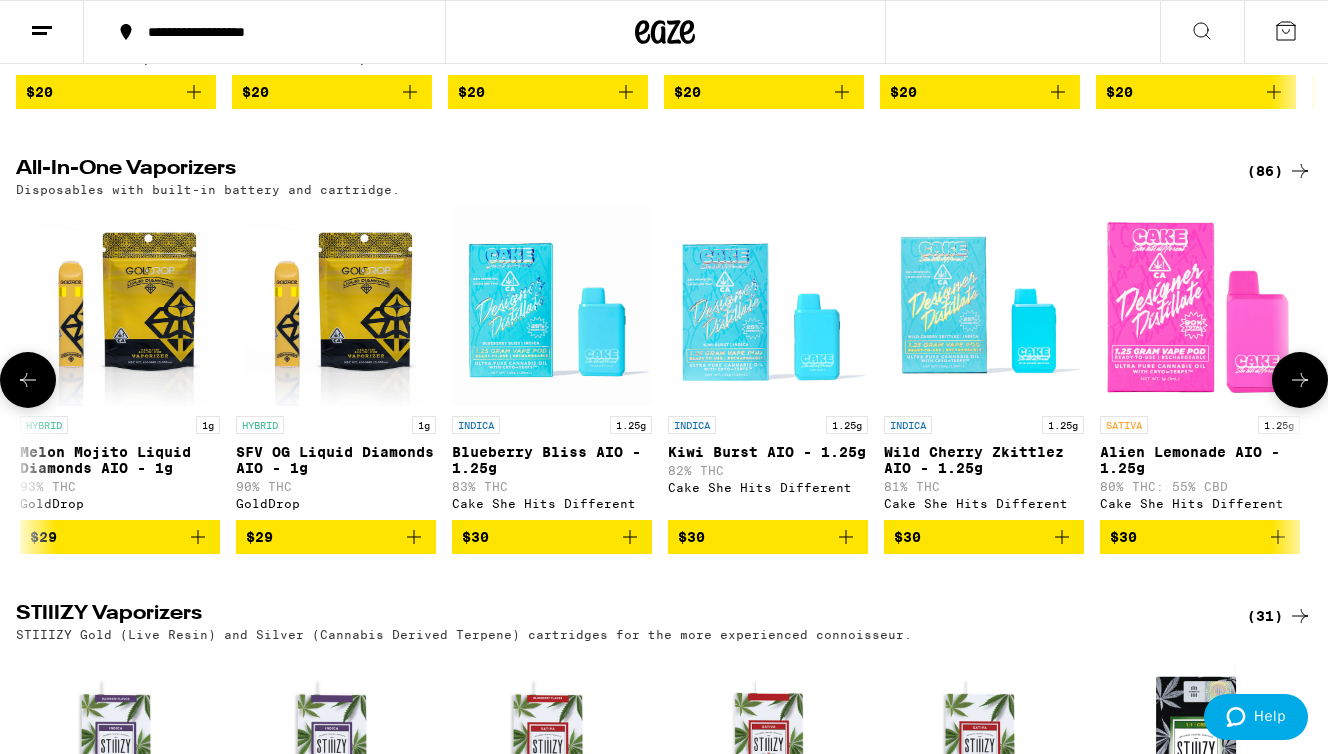 click 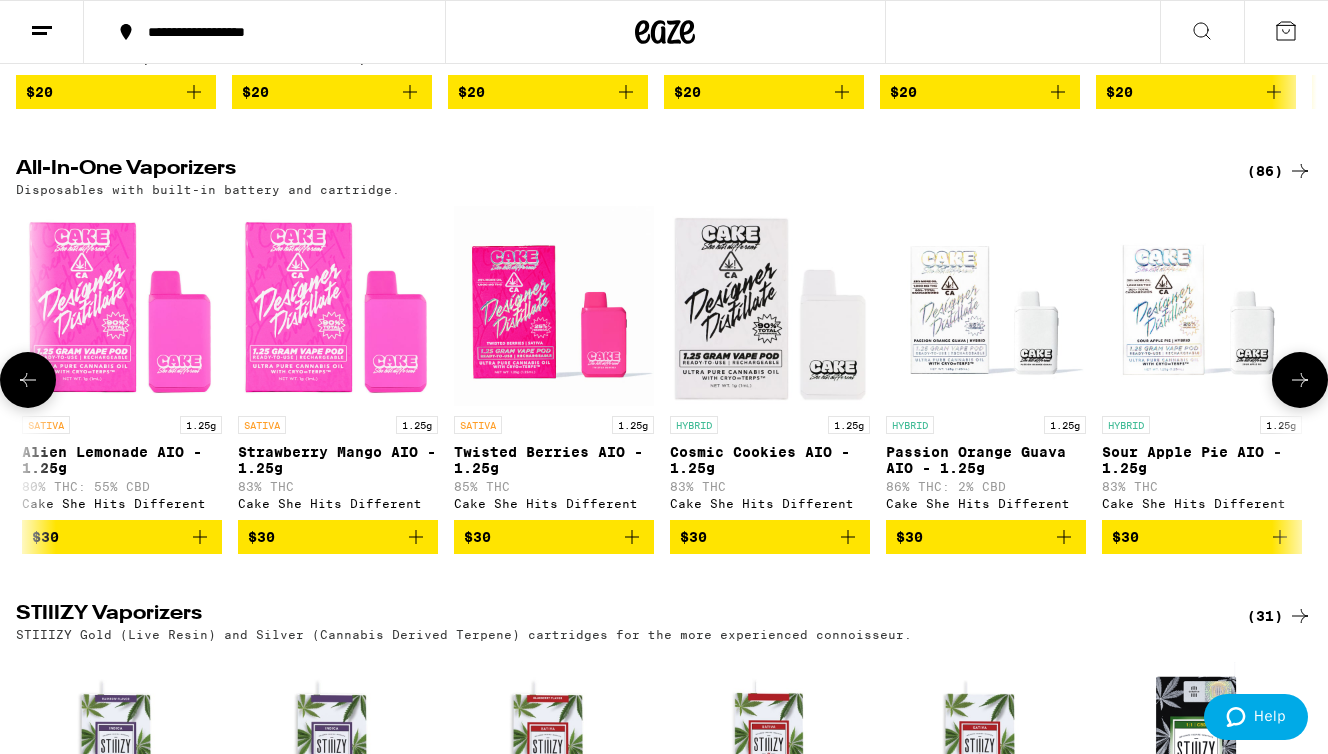 click 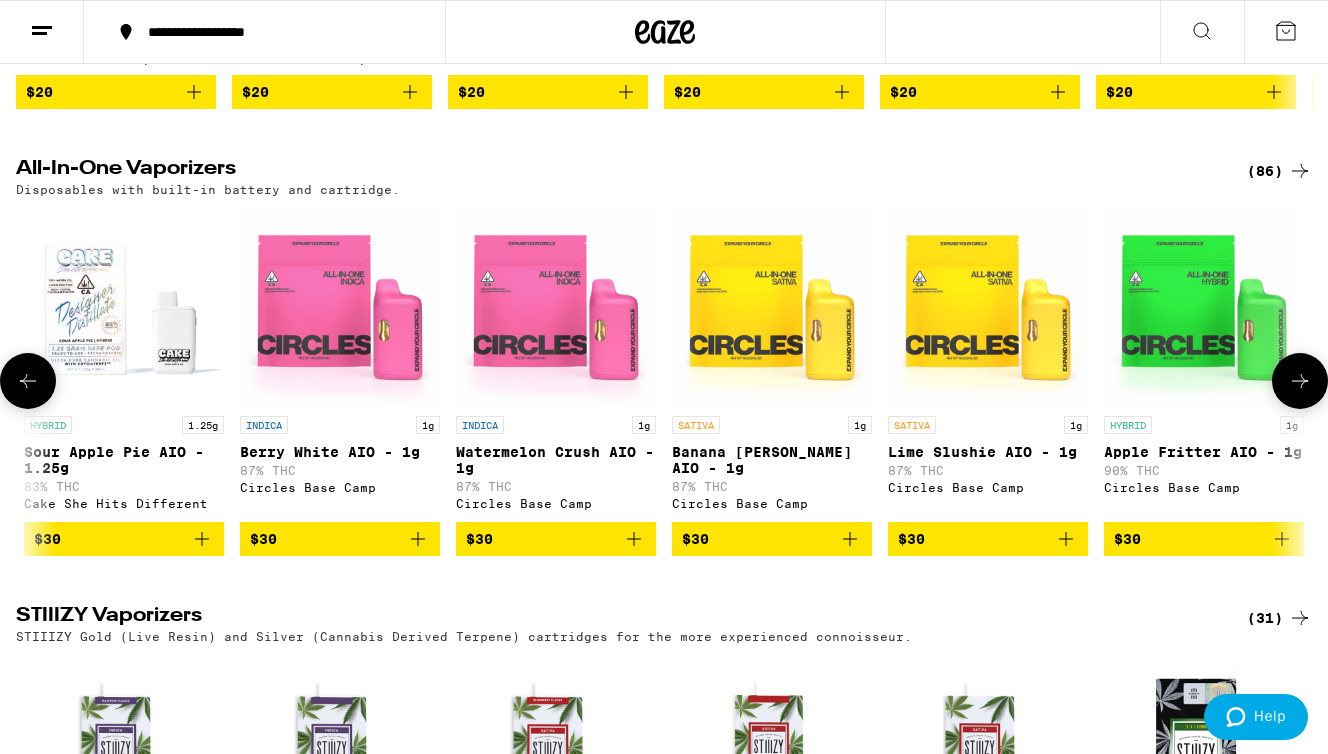 click 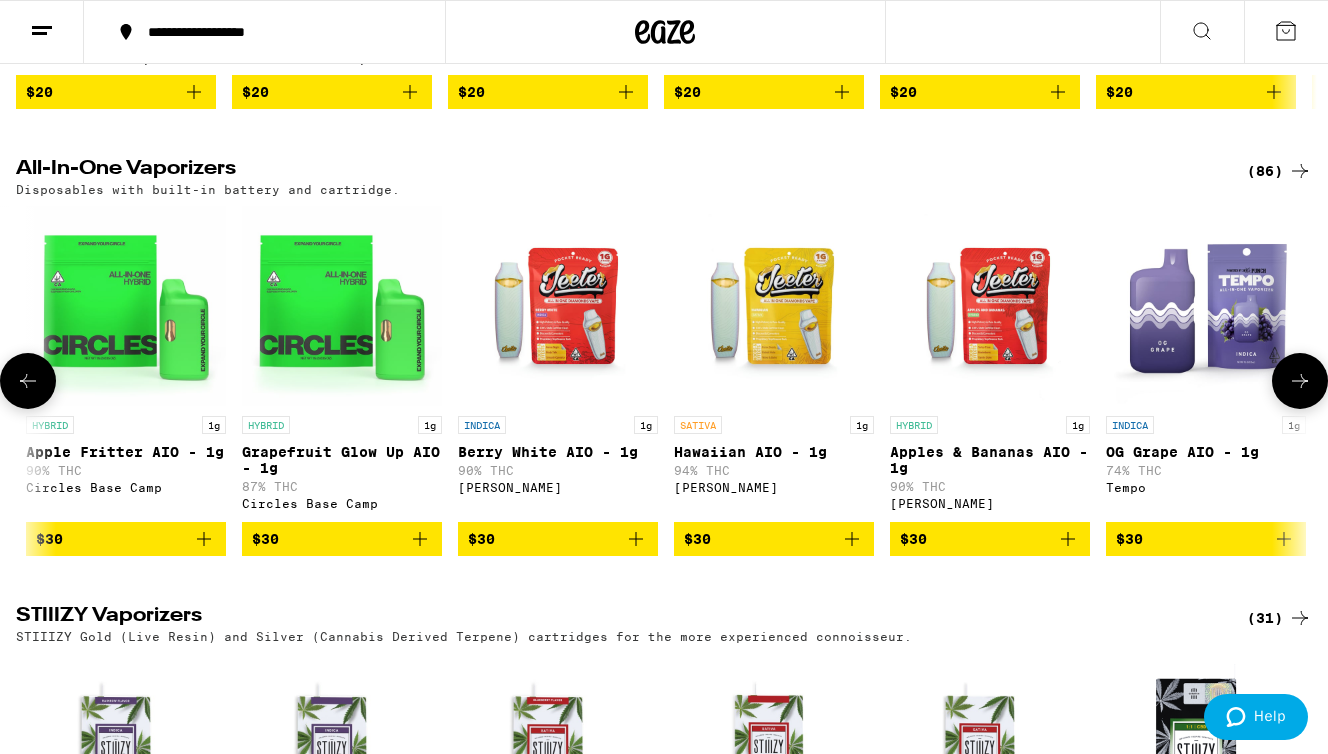 click 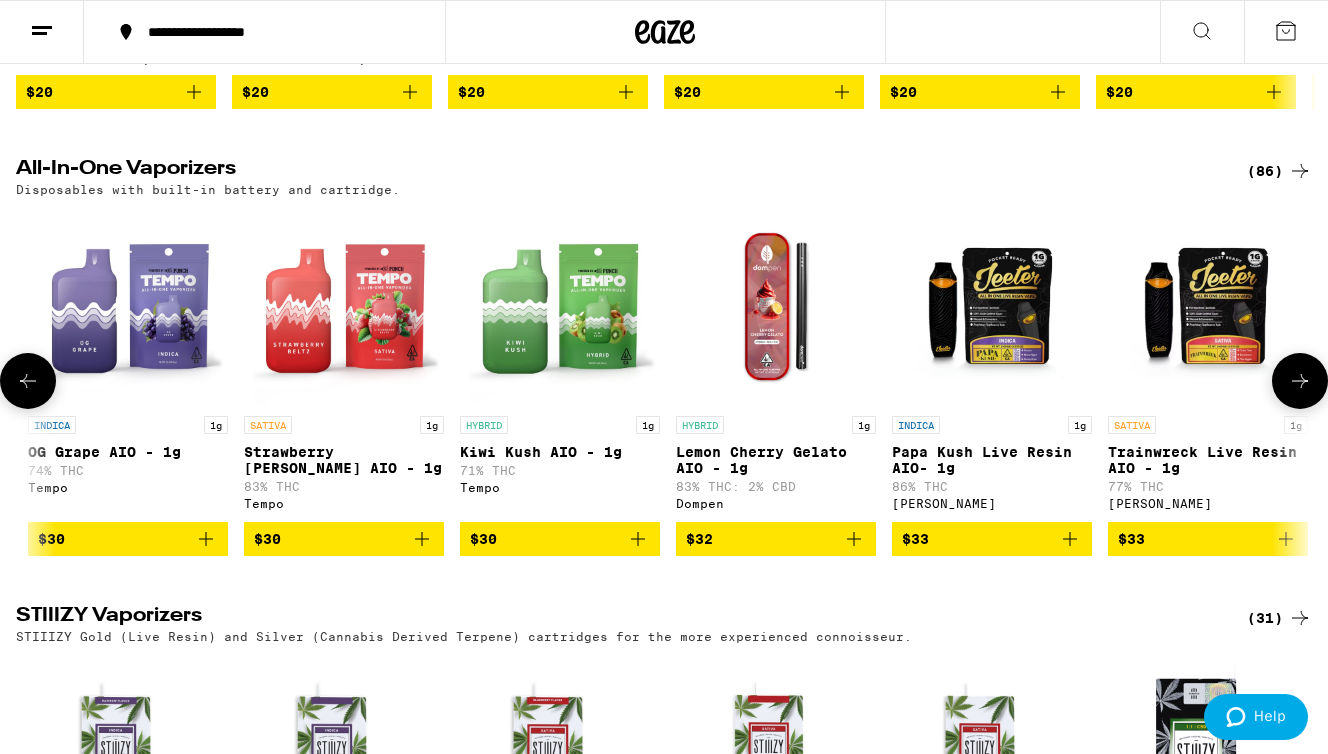 click 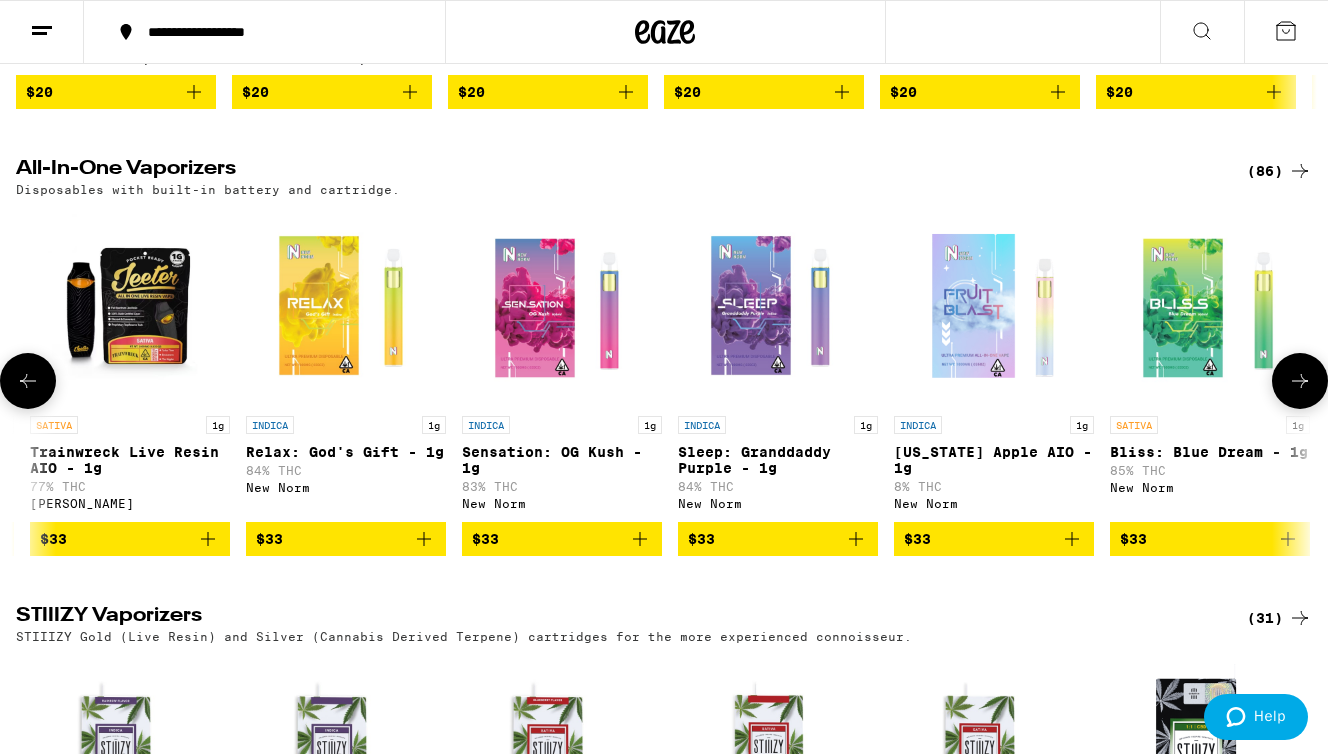 click 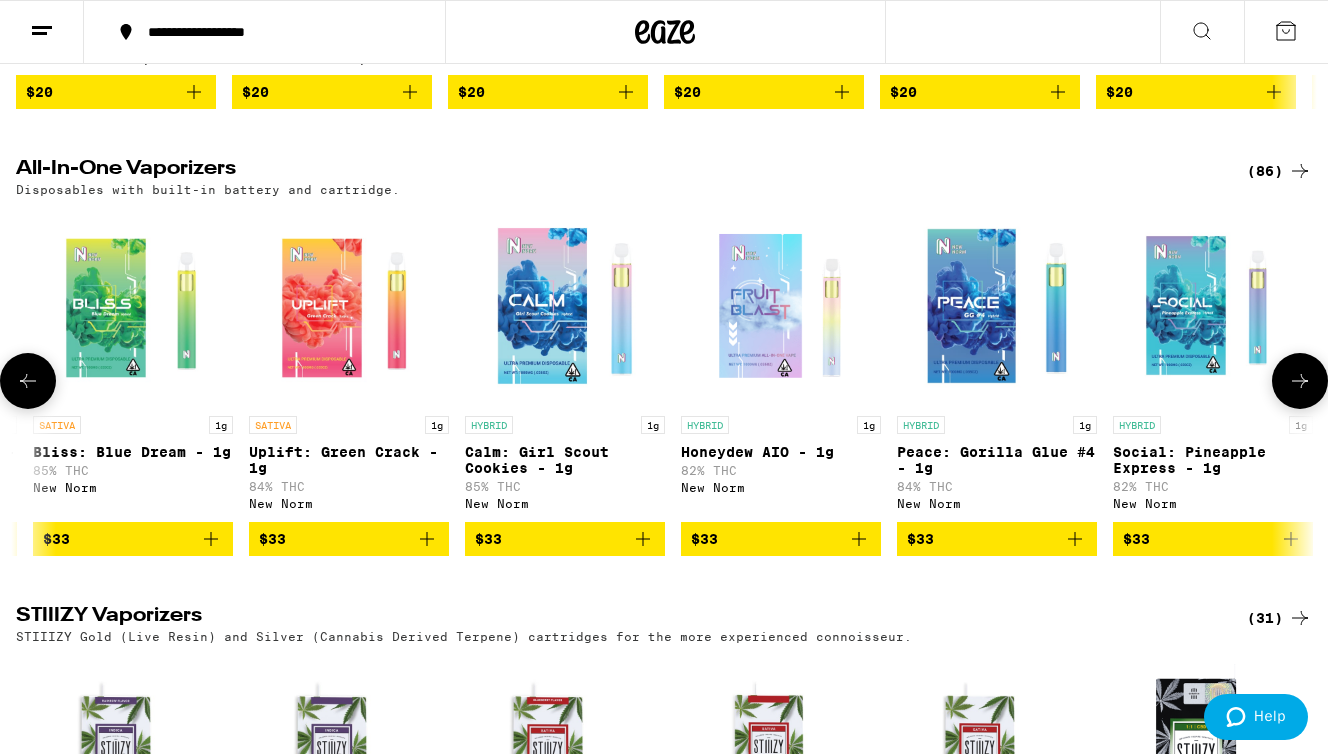 scroll, scrollTop: 0, scrollLeft: 8624, axis: horizontal 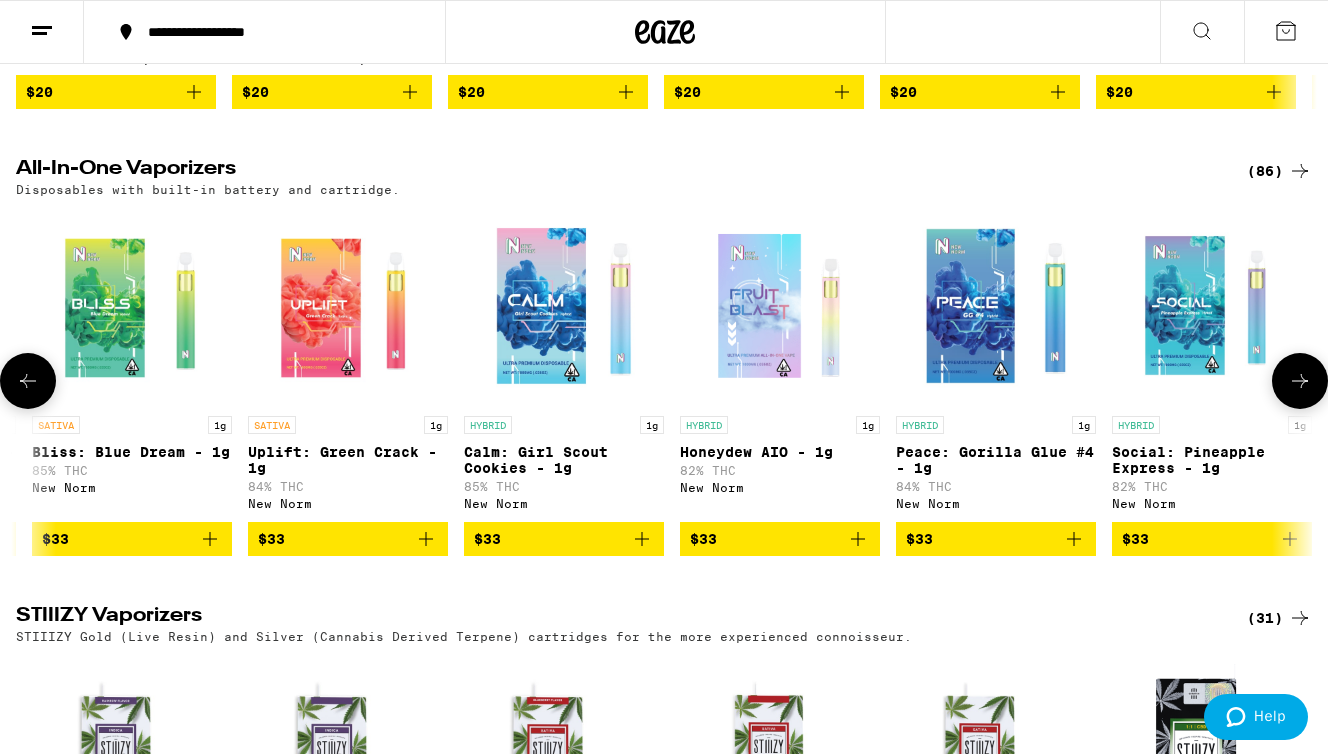 click 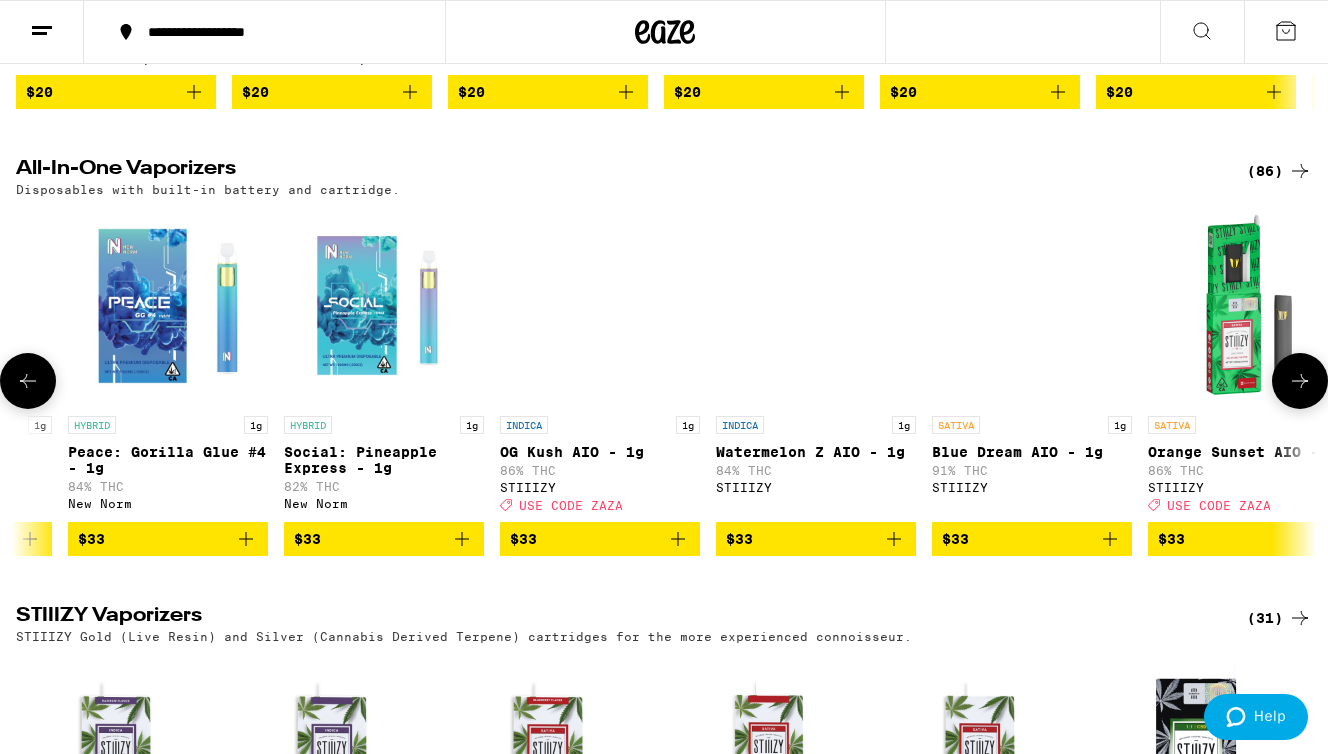 scroll, scrollTop: 0, scrollLeft: 9702, axis: horizontal 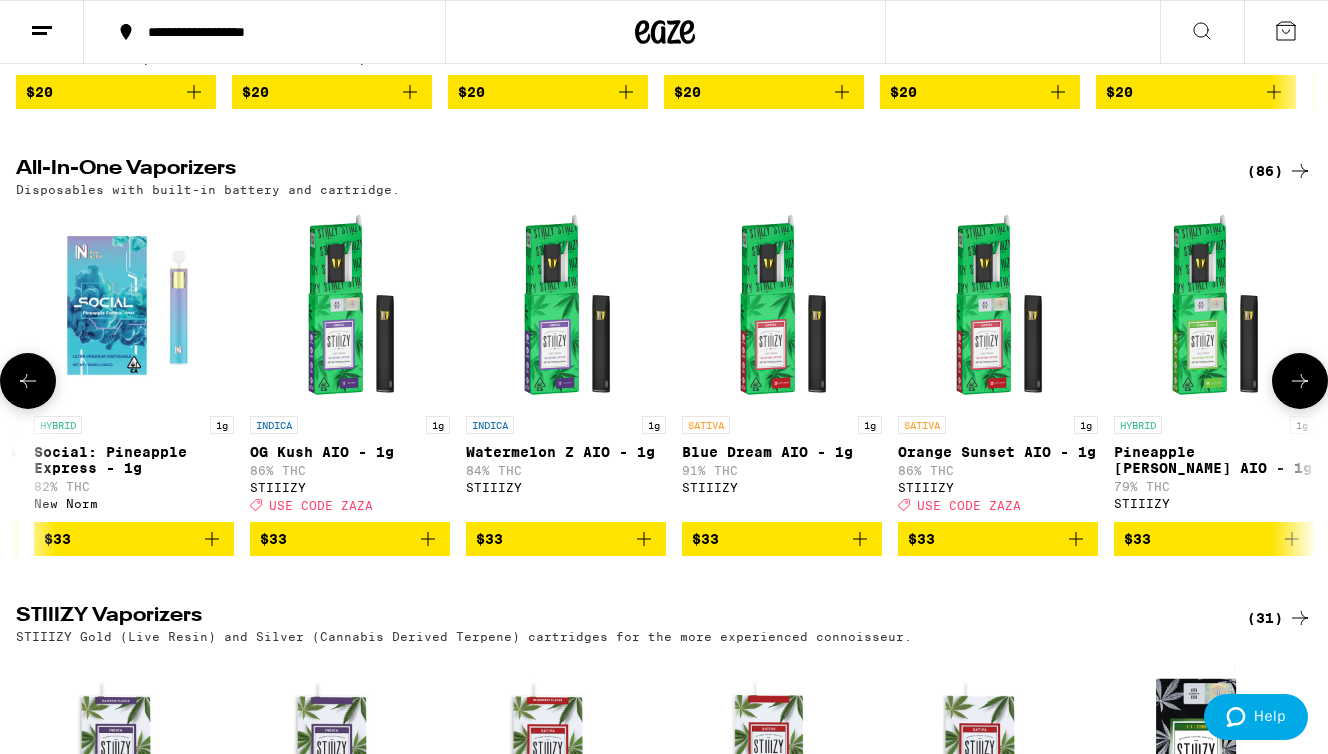 click 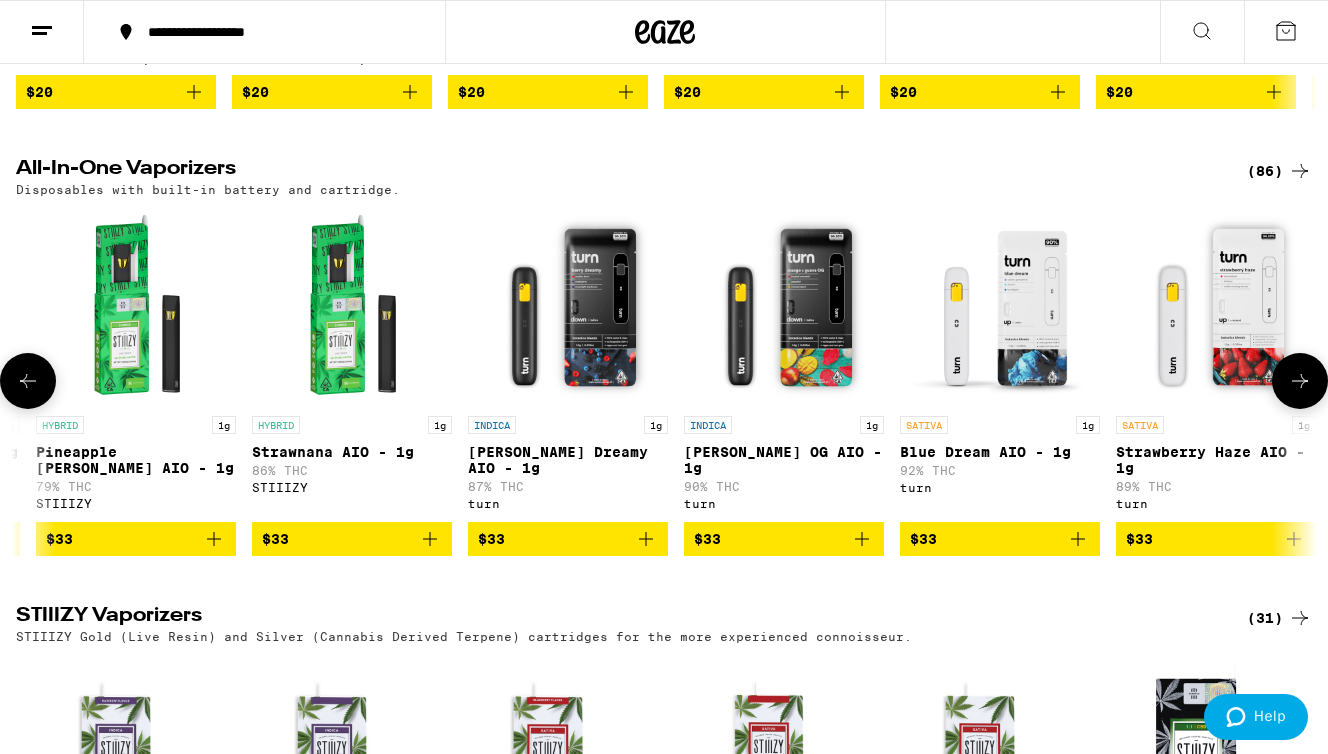 click 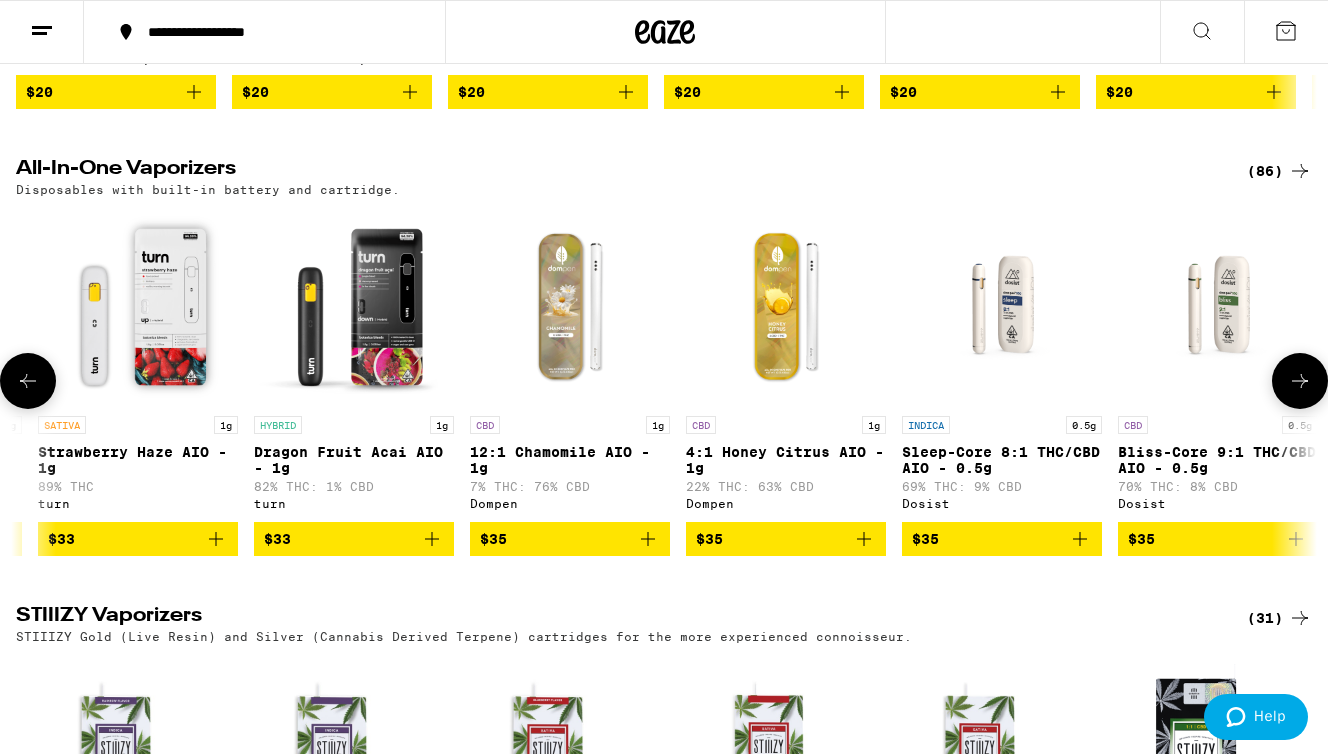click 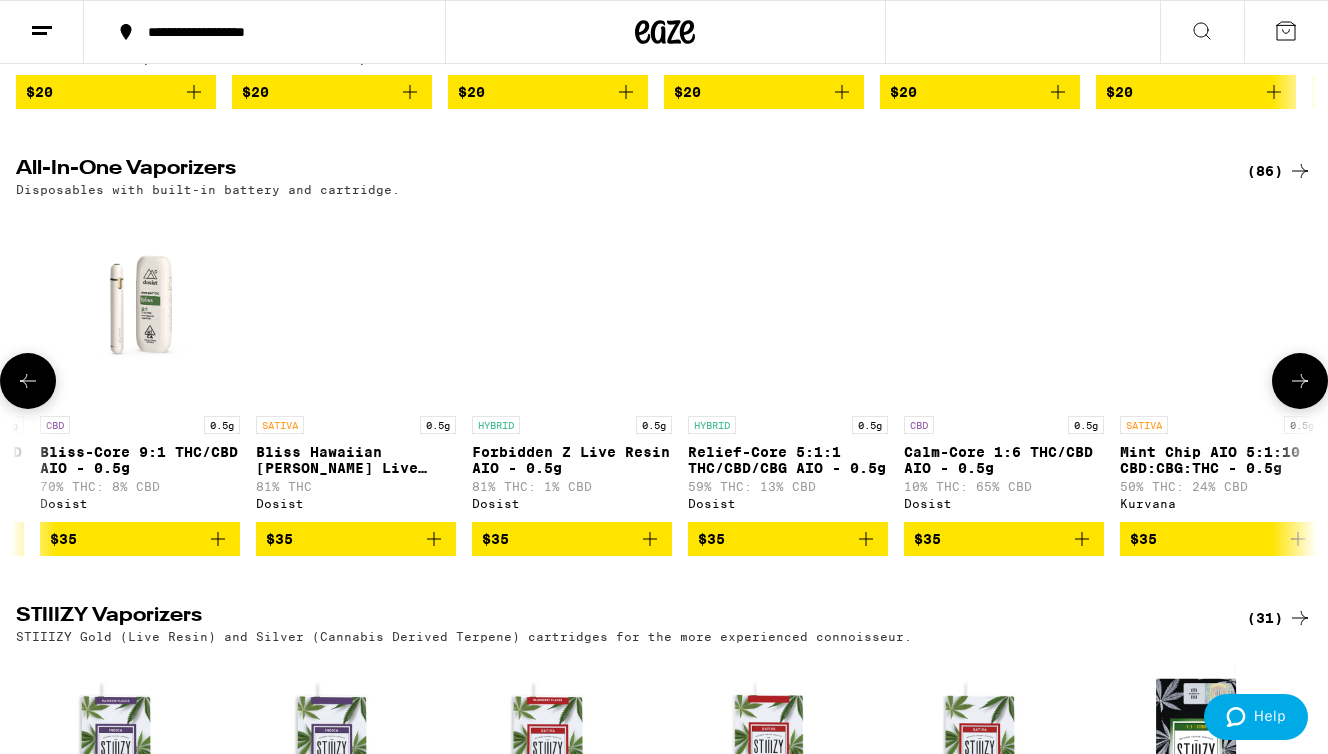 click 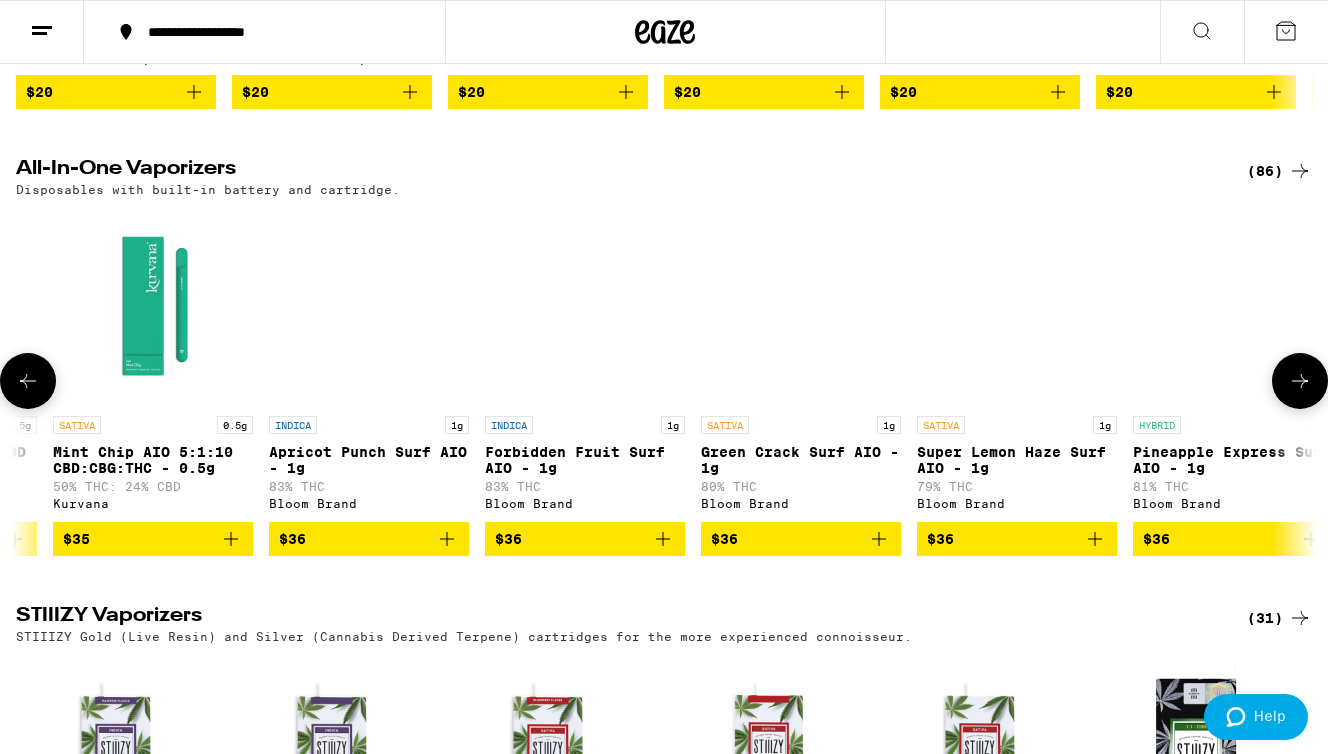 scroll, scrollTop: 0, scrollLeft: 14014, axis: horizontal 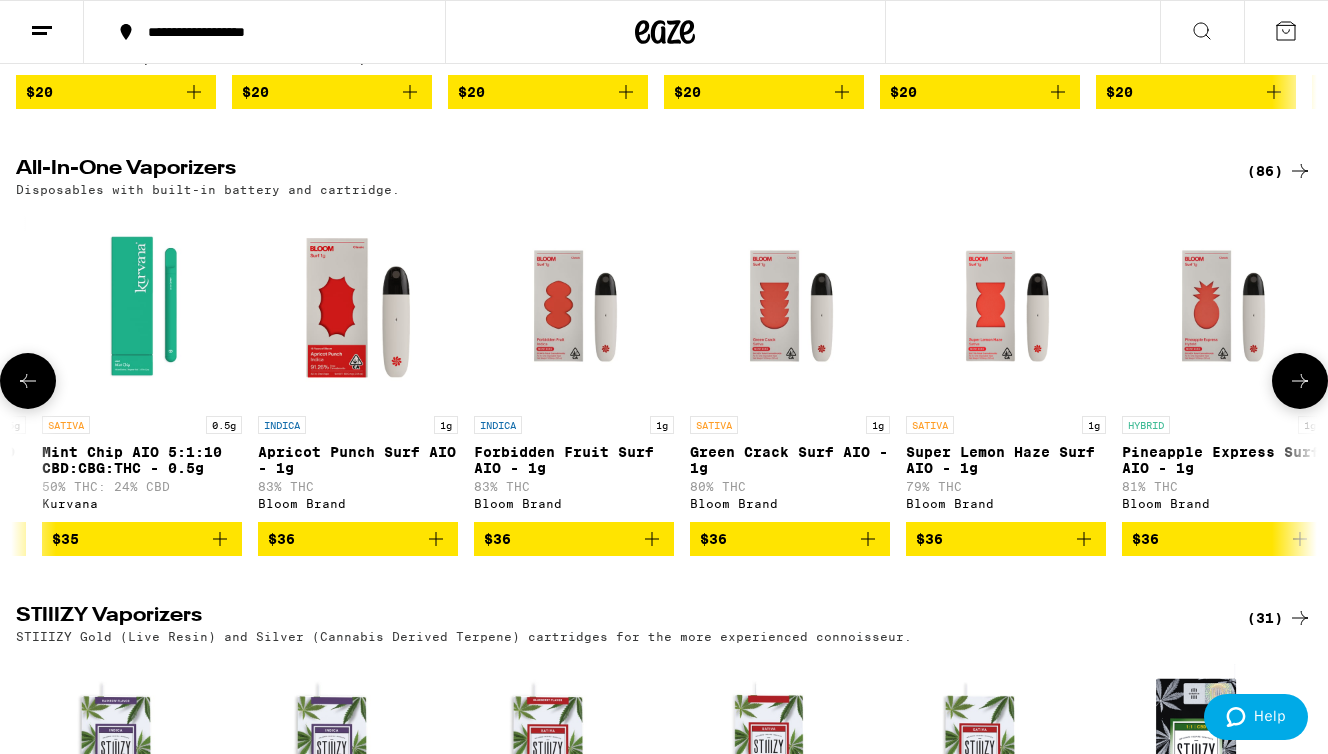 click at bounding box center (1300, 381) 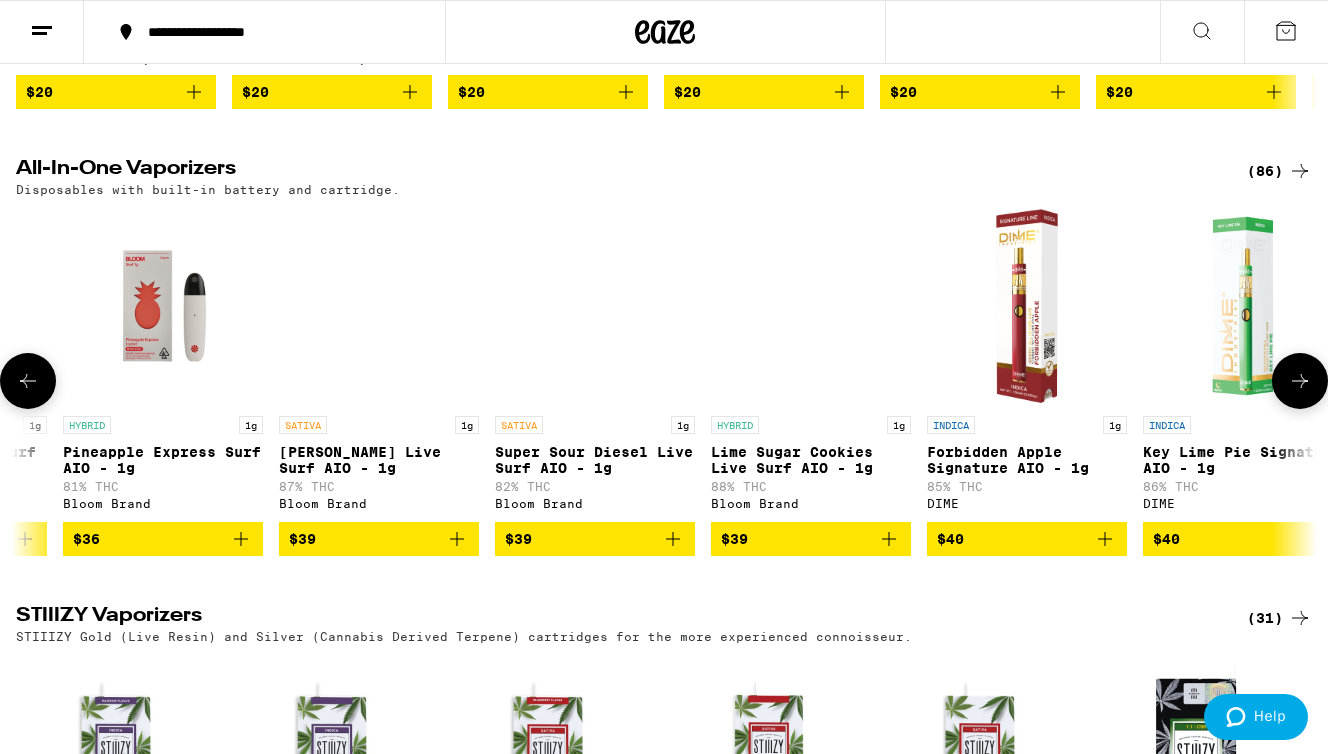 scroll, scrollTop: 0, scrollLeft: 15092, axis: horizontal 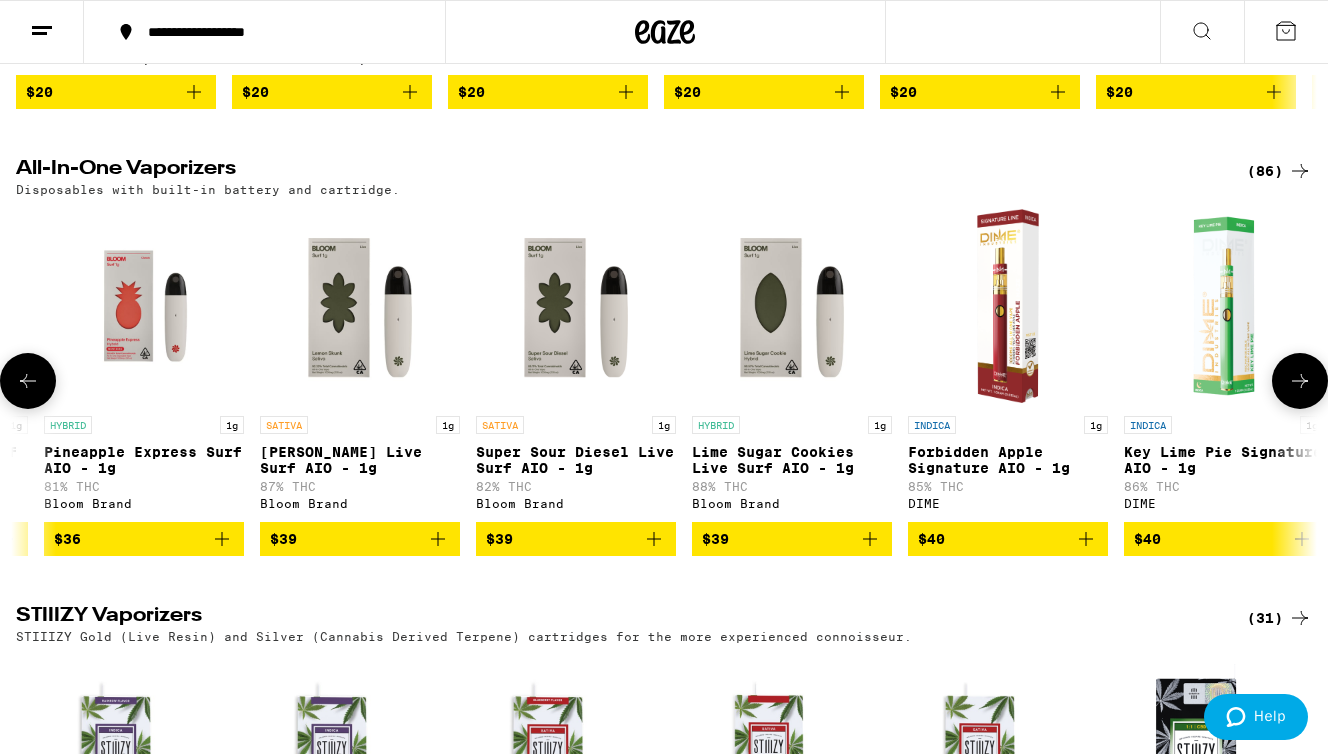 click at bounding box center [1300, 381] 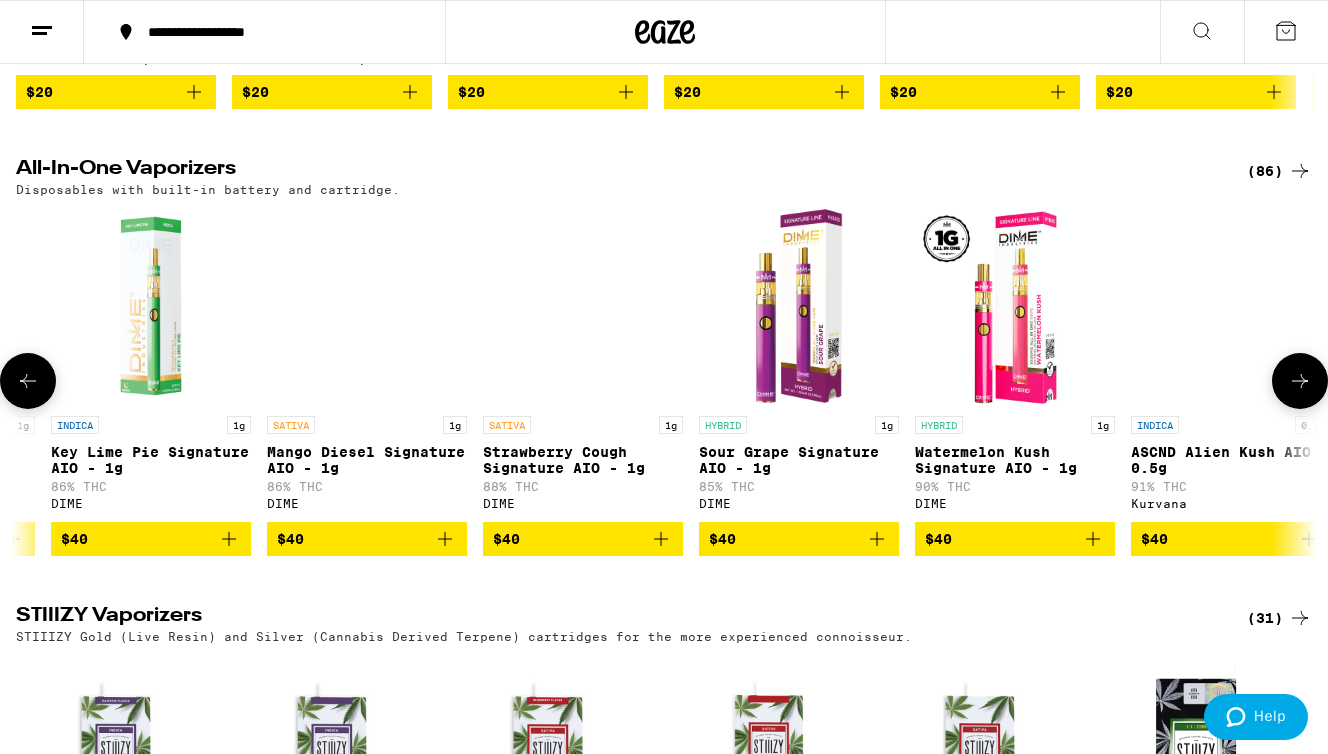scroll, scrollTop: 0, scrollLeft: 16170, axis: horizontal 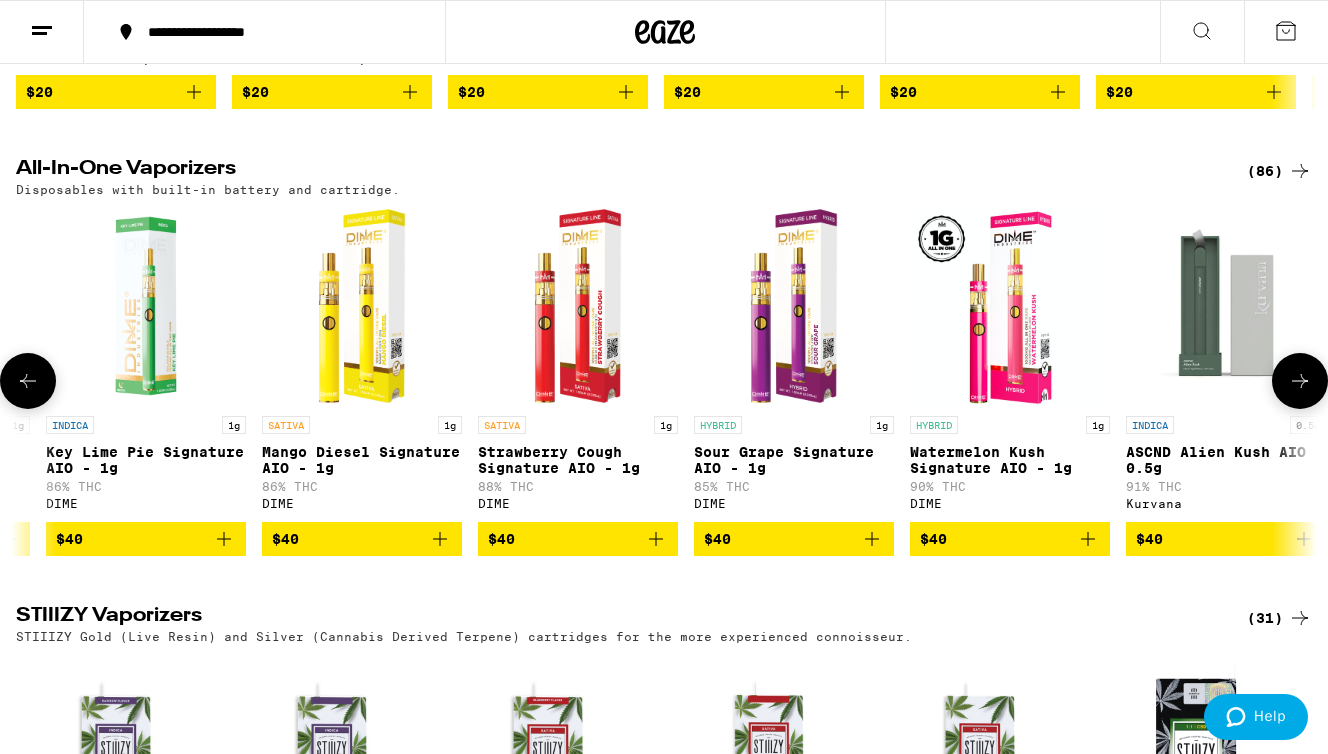 click at bounding box center [1300, 381] 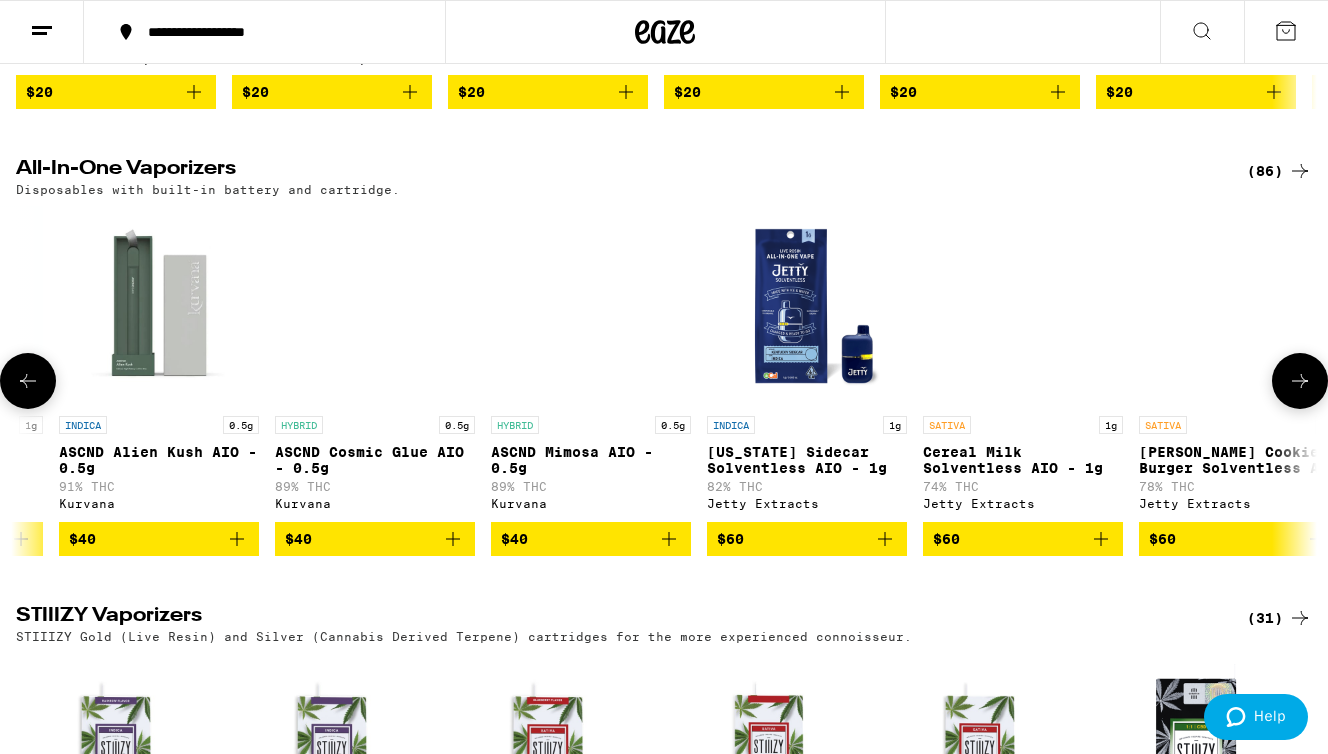scroll, scrollTop: 0, scrollLeft: 17248, axis: horizontal 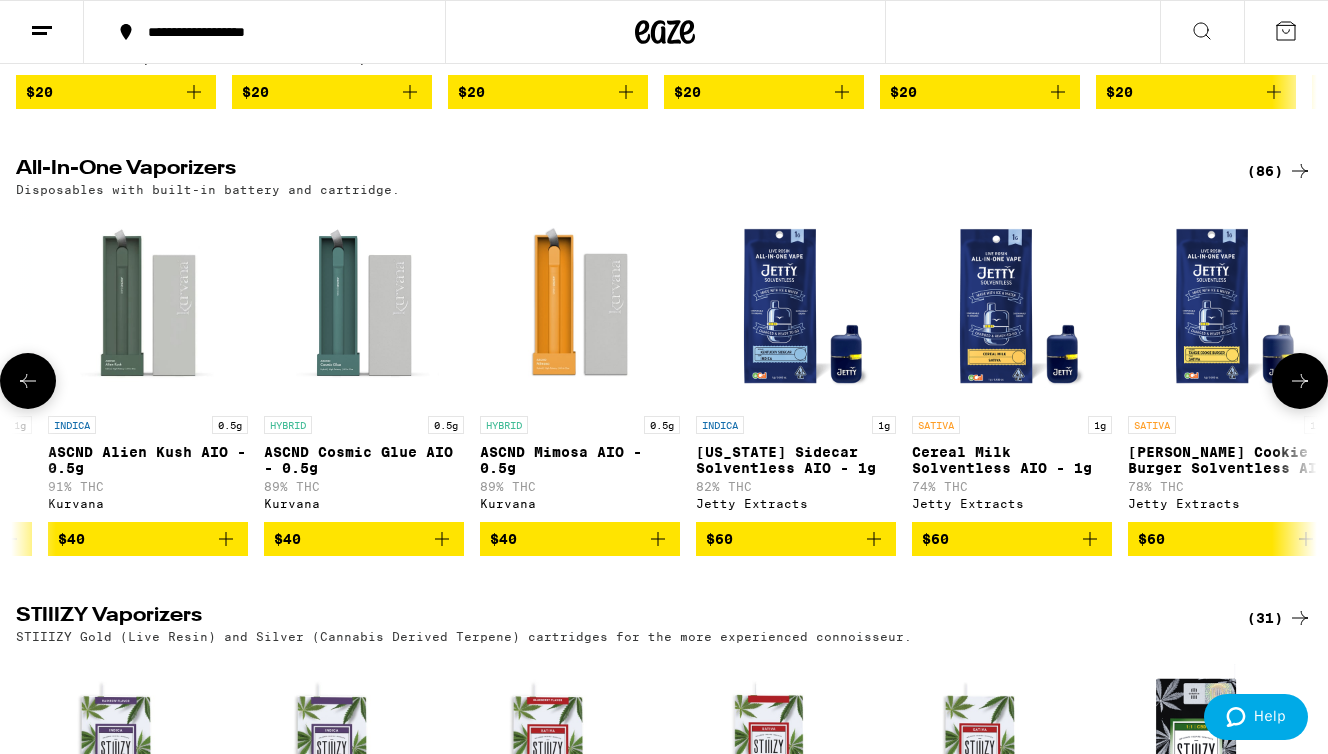 click on "$60" at bounding box center (796, 539) 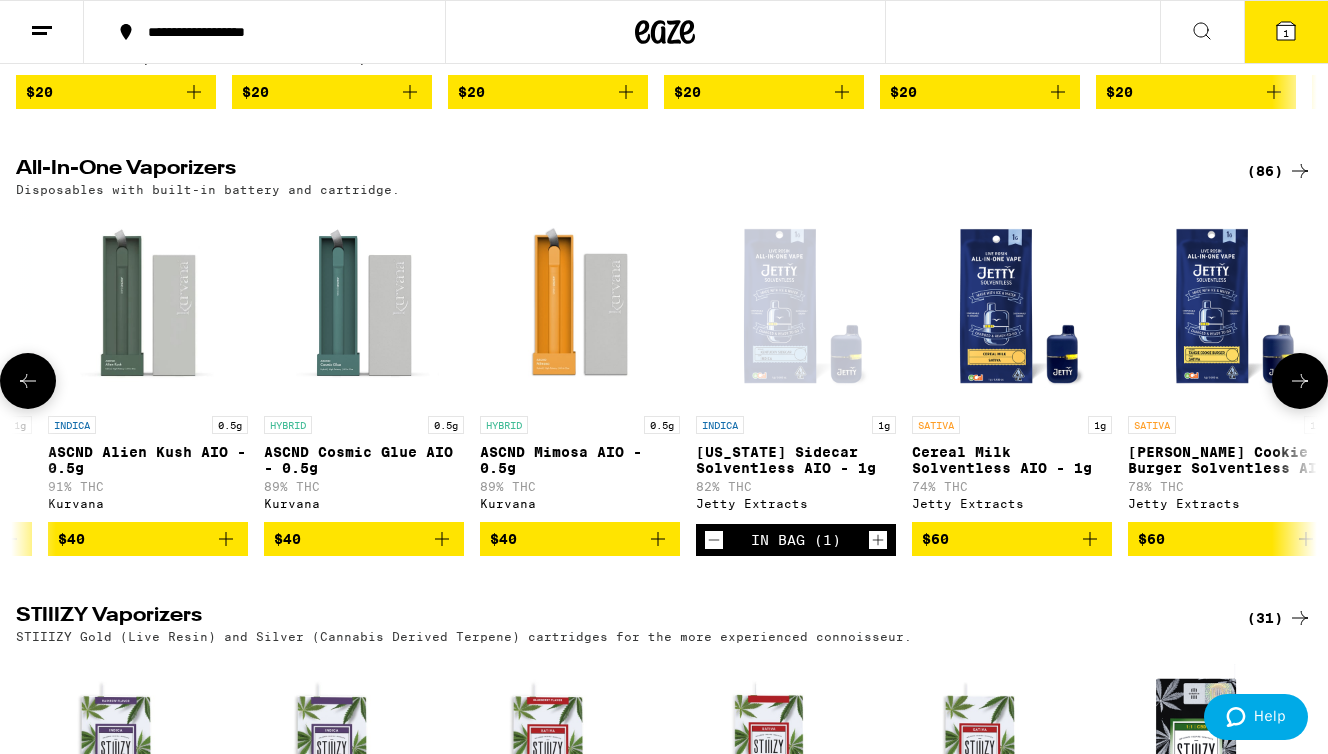 scroll, scrollTop: 2378, scrollLeft: 0, axis: vertical 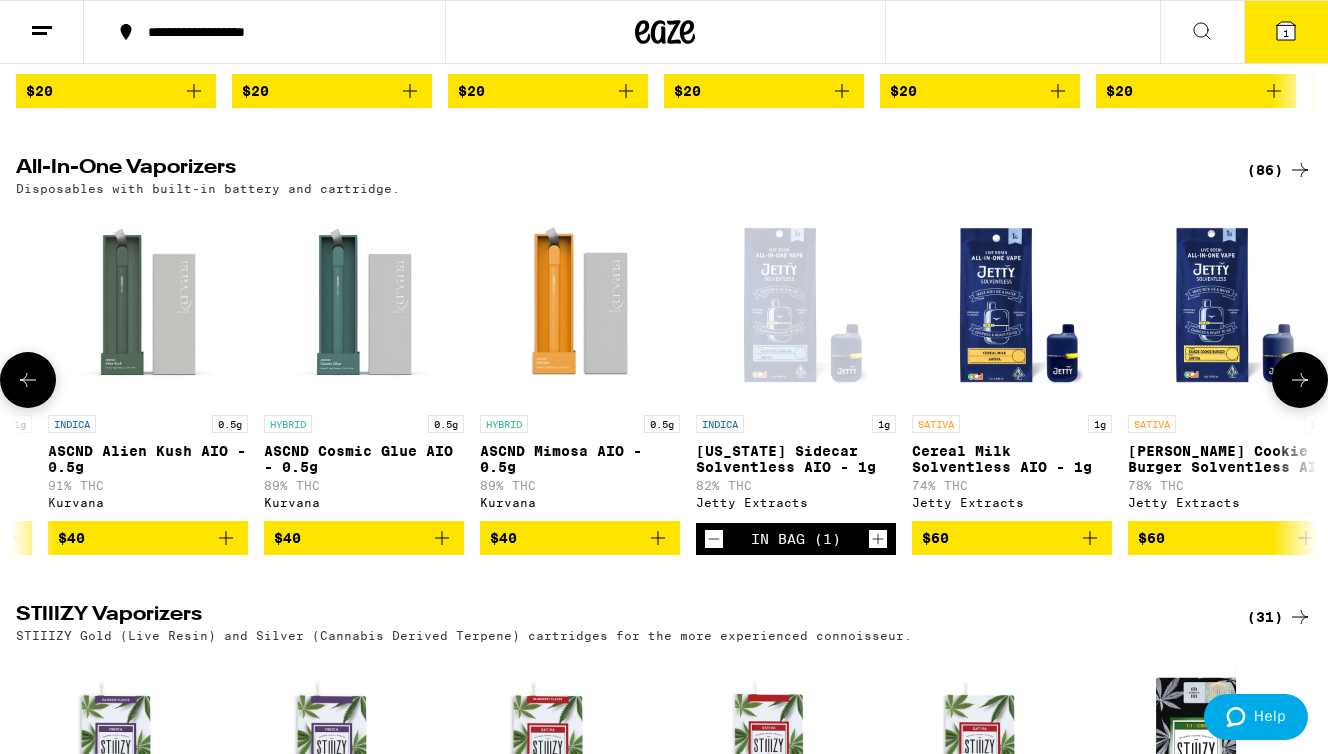 click on "SATIVA 1g Tangie Cookie Burger Solventless AIO - 1g 78% THC Jetty Extracts $60" at bounding box center [1228, 380] 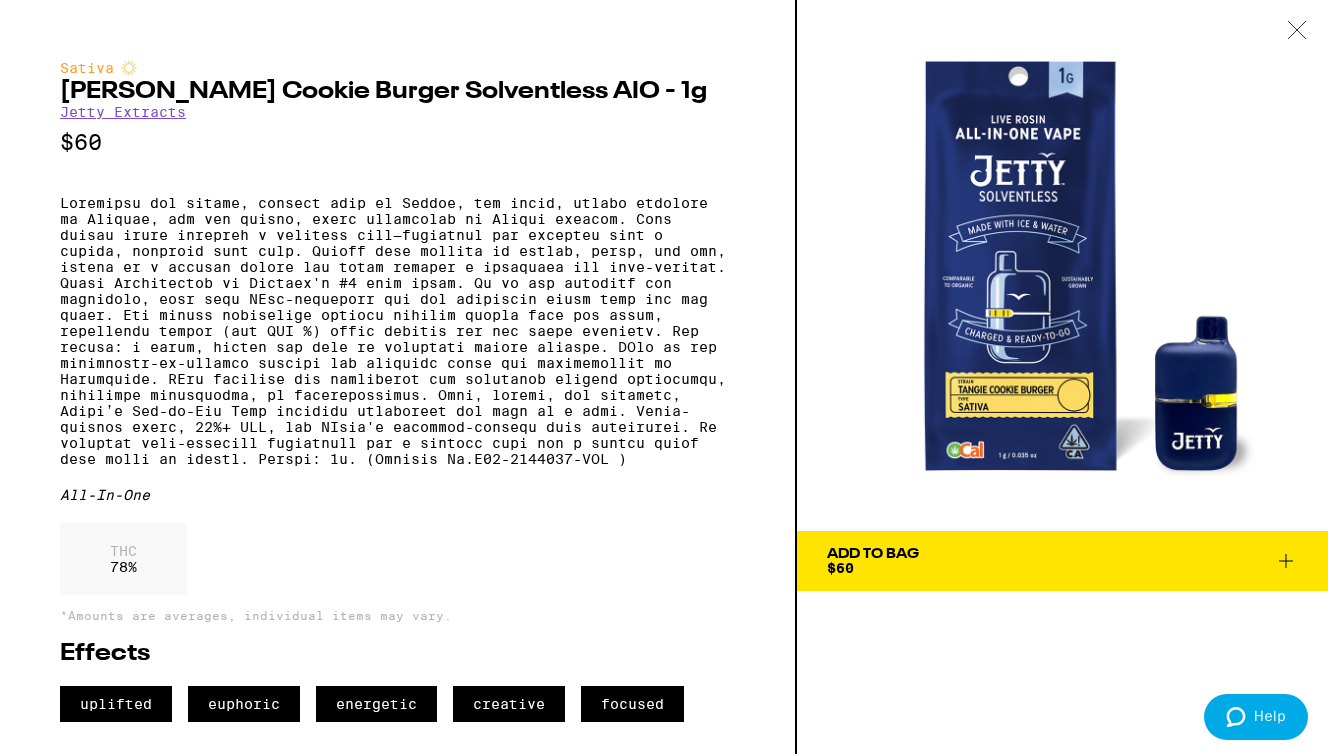 click 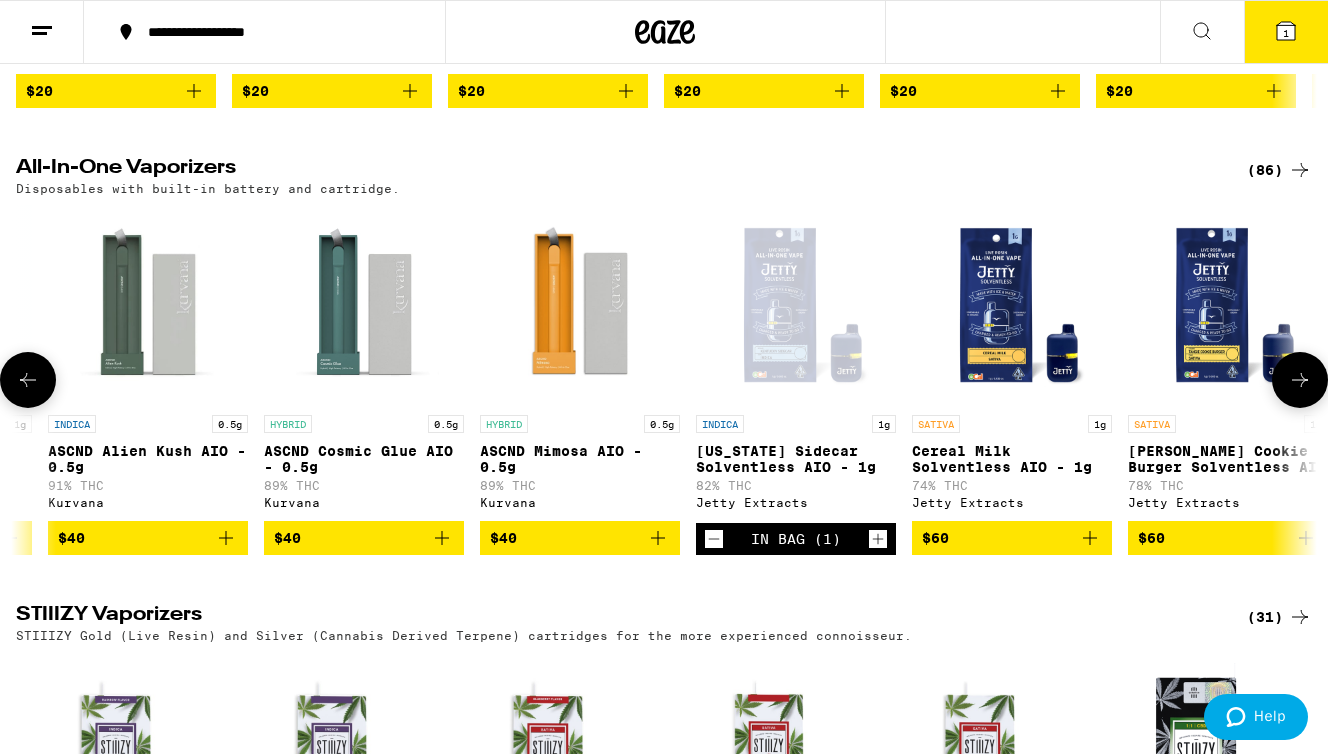 click 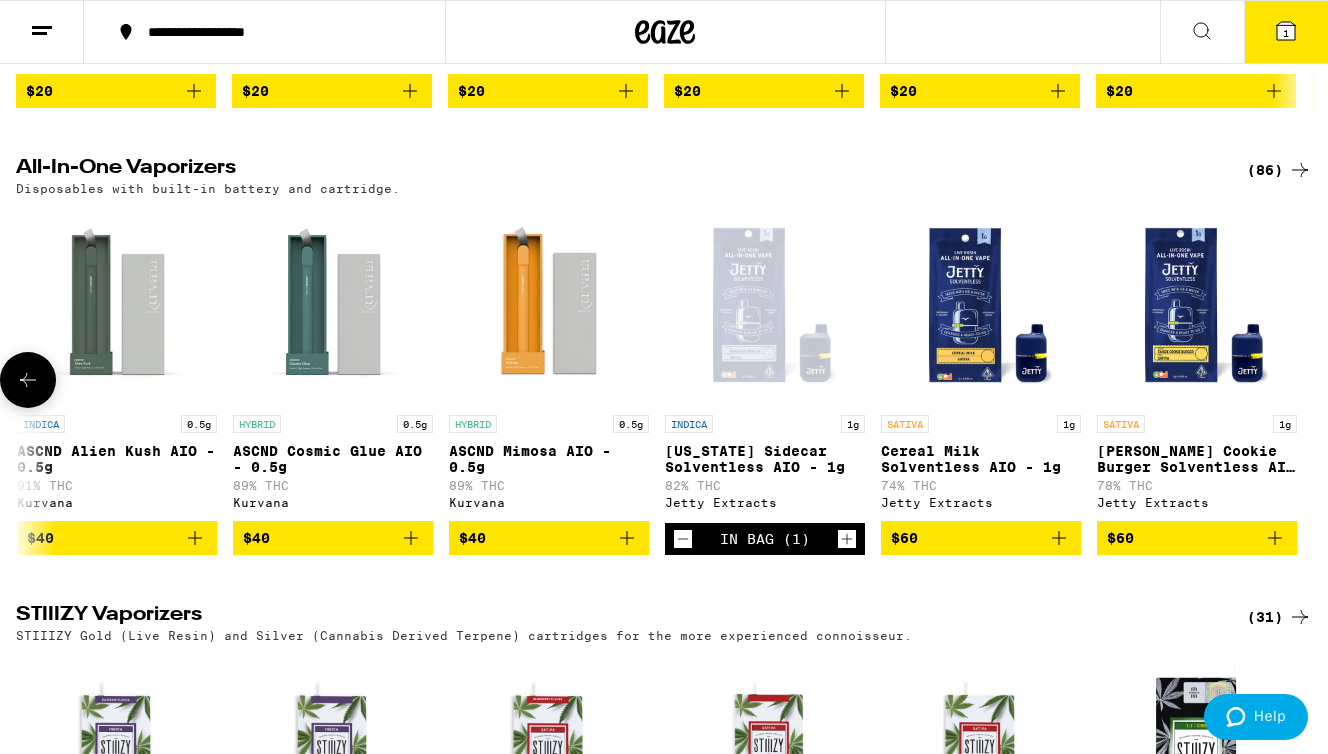 scroll, scrollTop: 0, scrollLeft: 17280, axis: horizontal 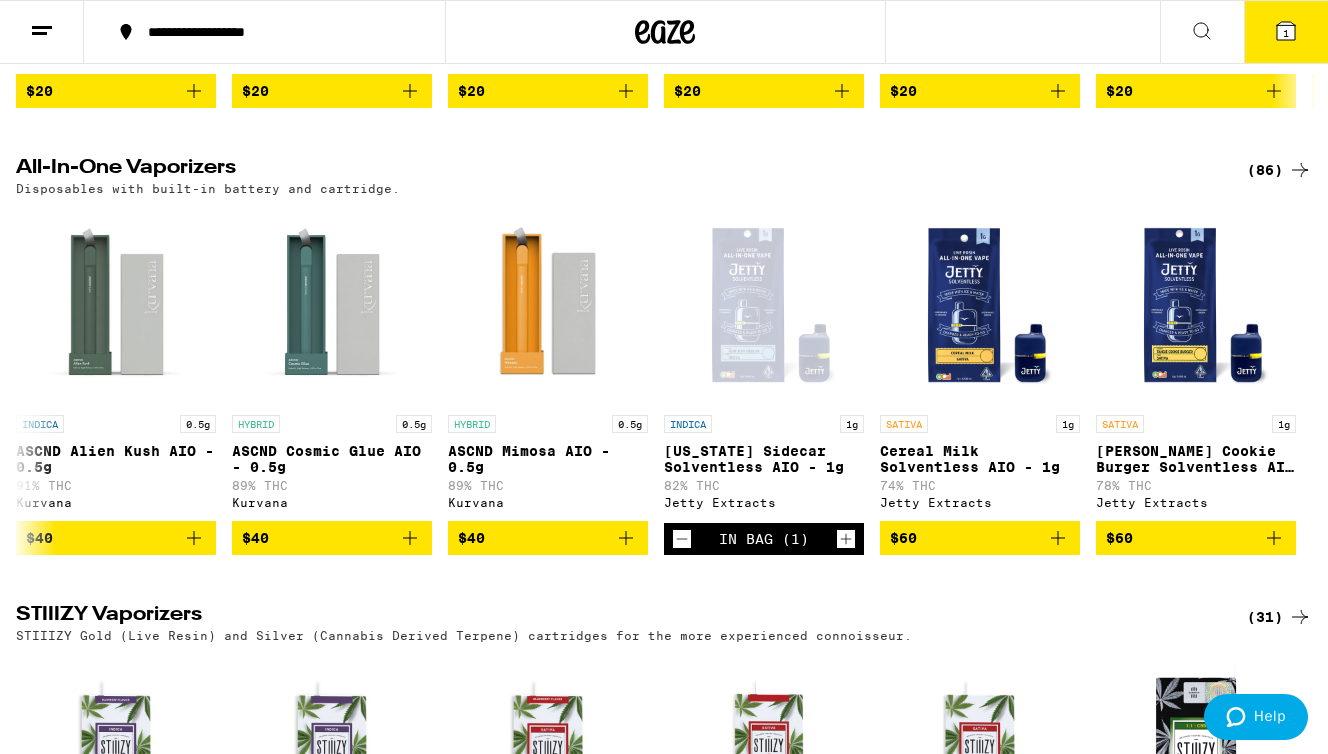click on "1" at bounding box center [1286, 32] 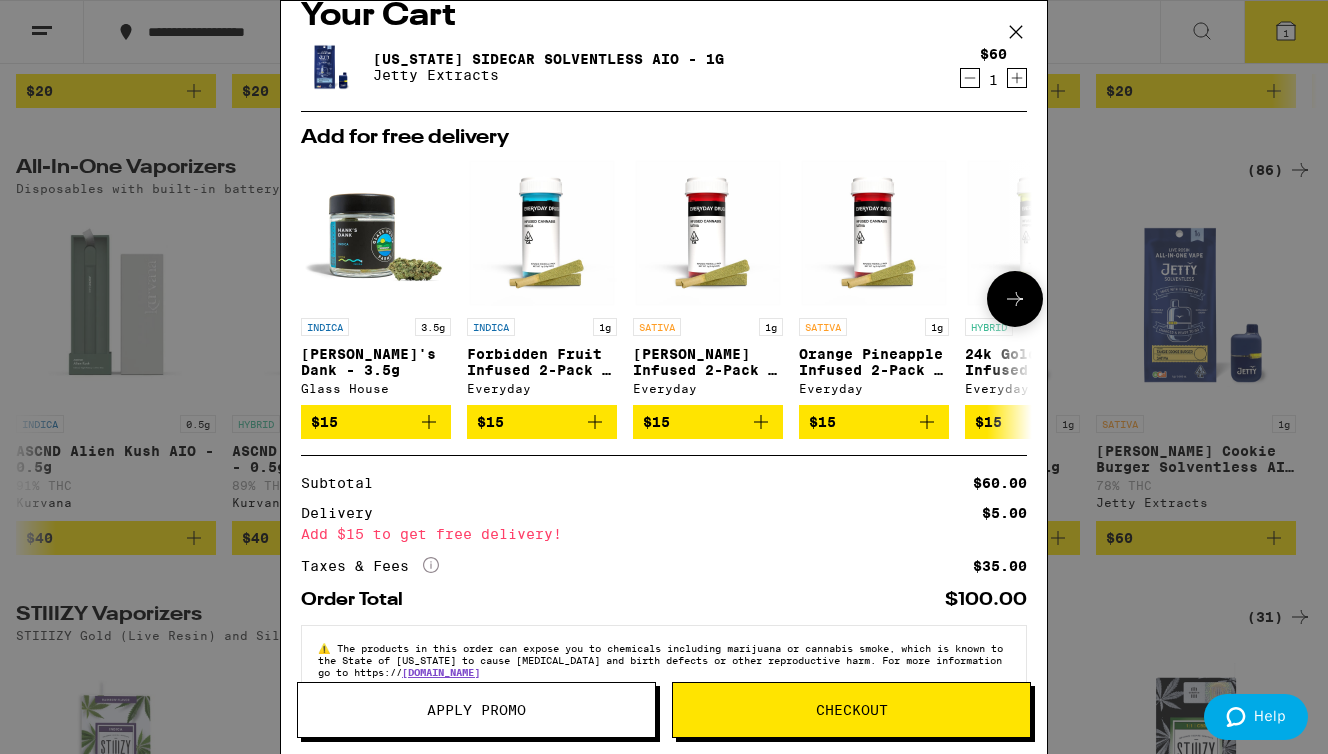 scroll, scrollTop: 69, scrollLeft: 0, axis: vertical 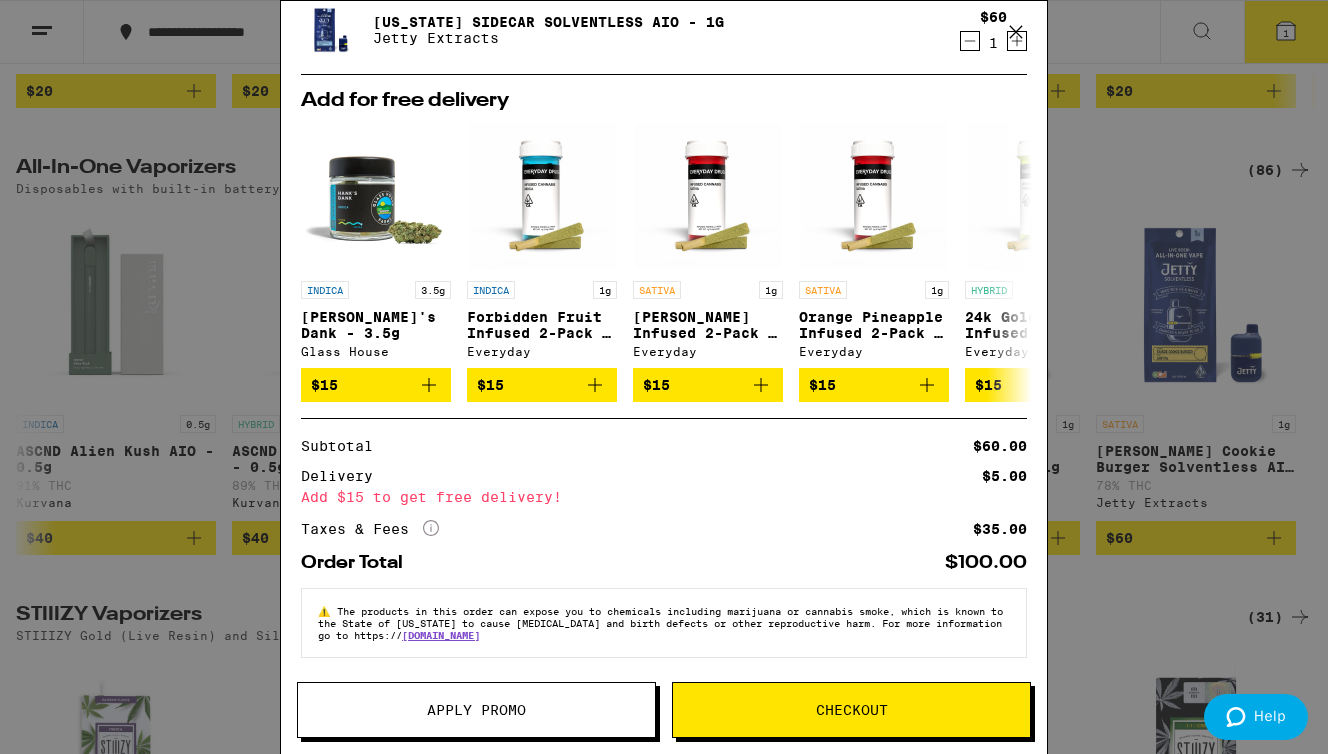 click 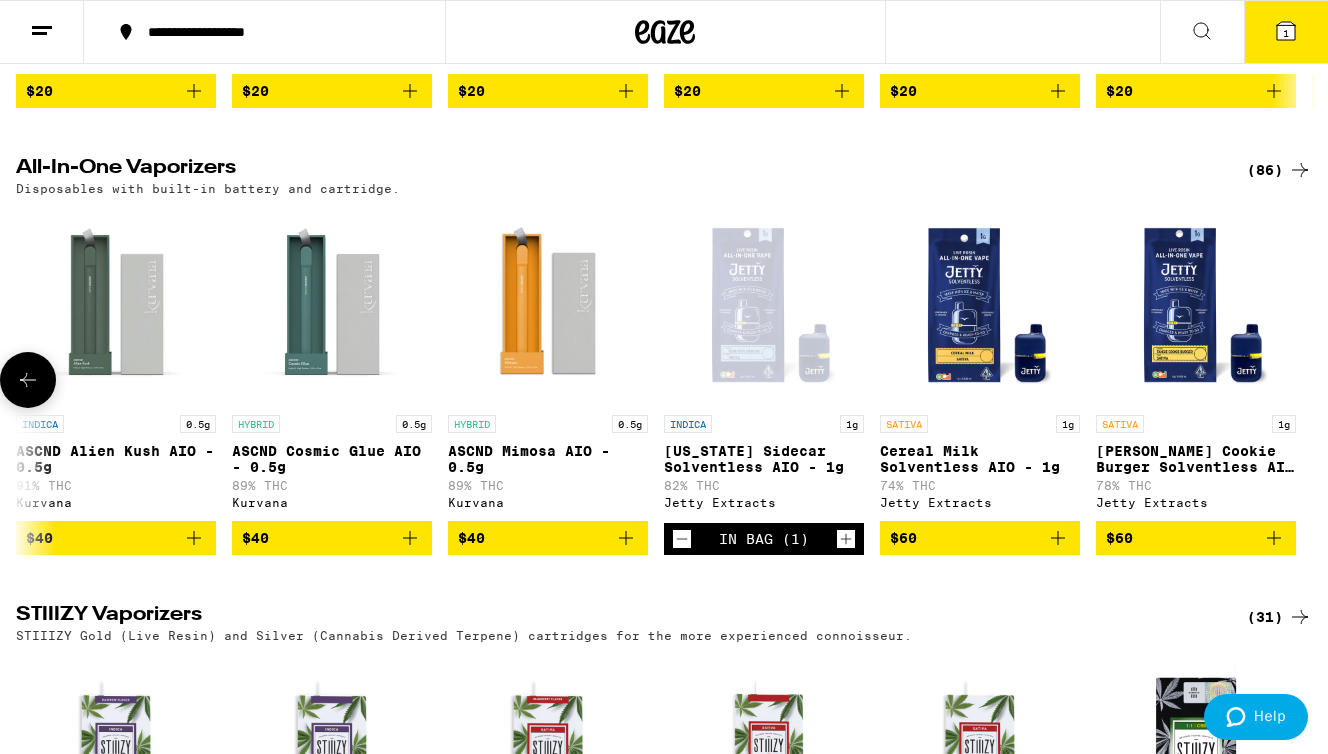 scroll, scrollTop: 0, scrollLeft: 0, axis: both 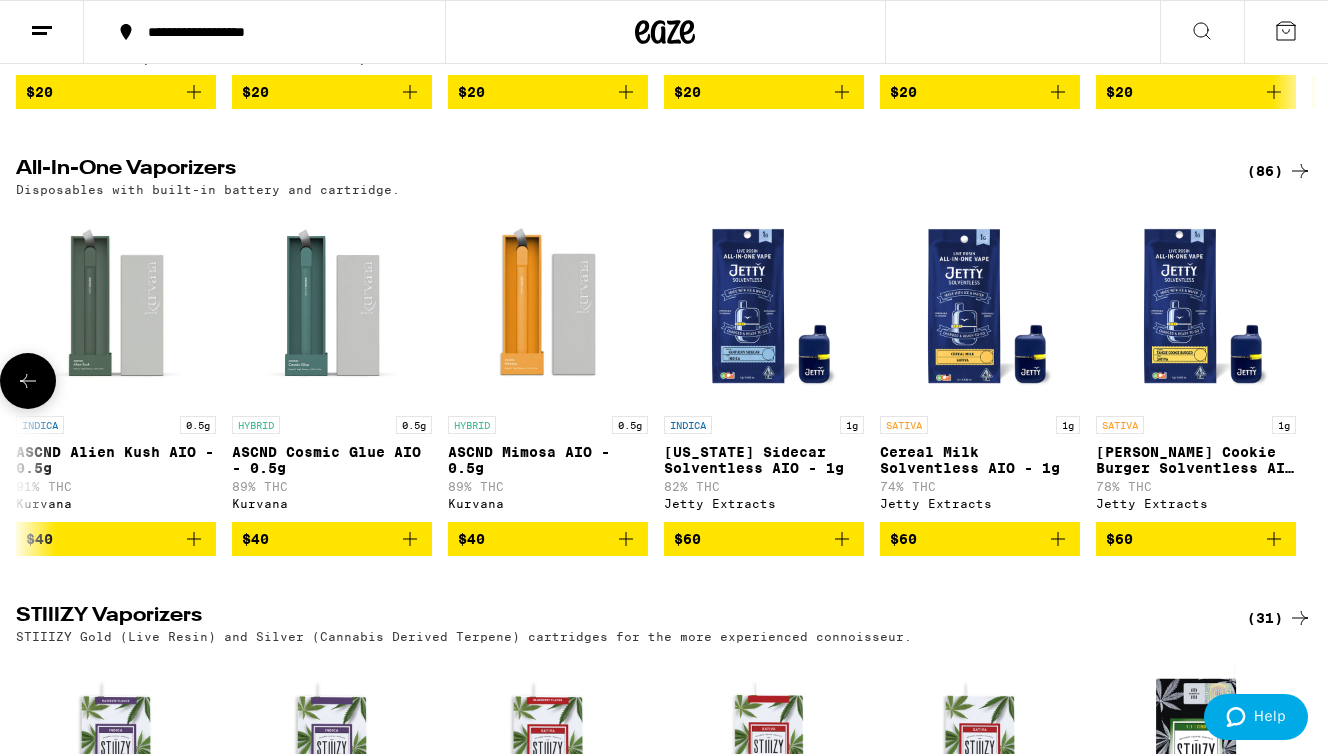 click 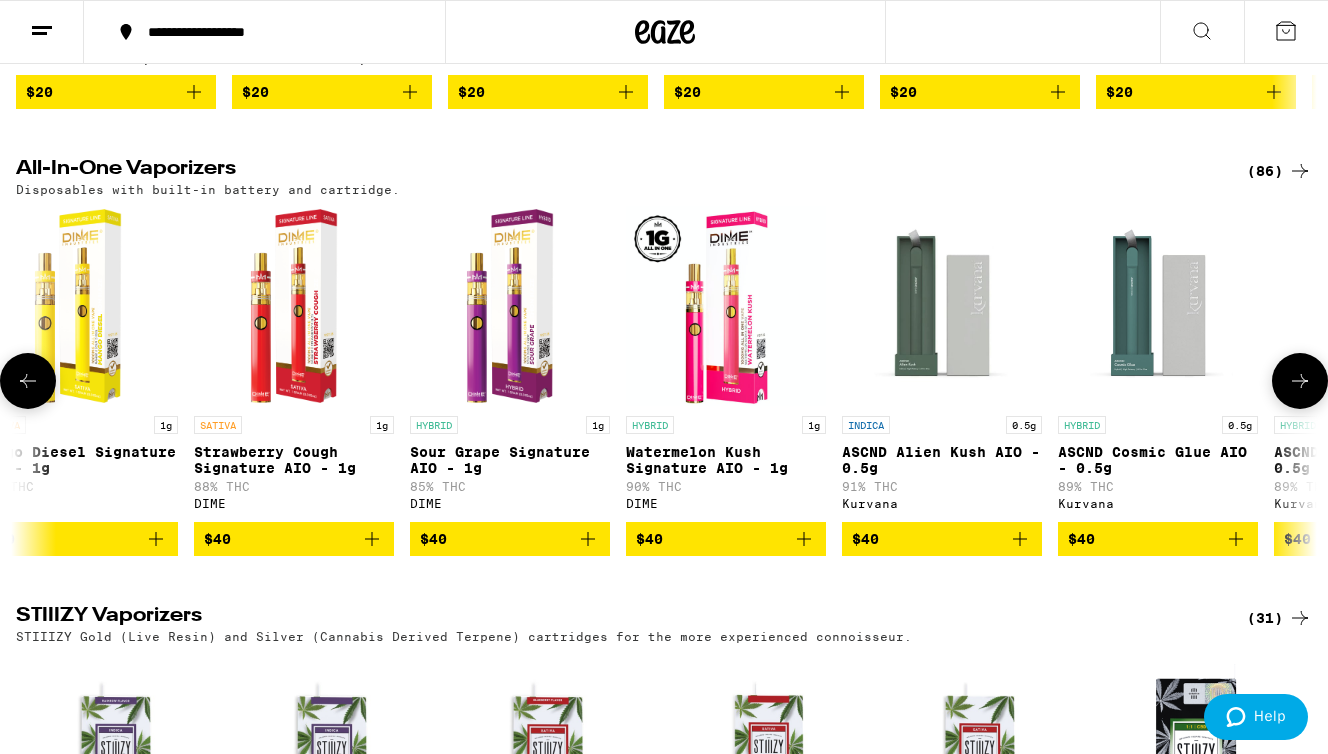 scroll, scrollTop: 0, scrollLeft: 16202, axis: horizontal 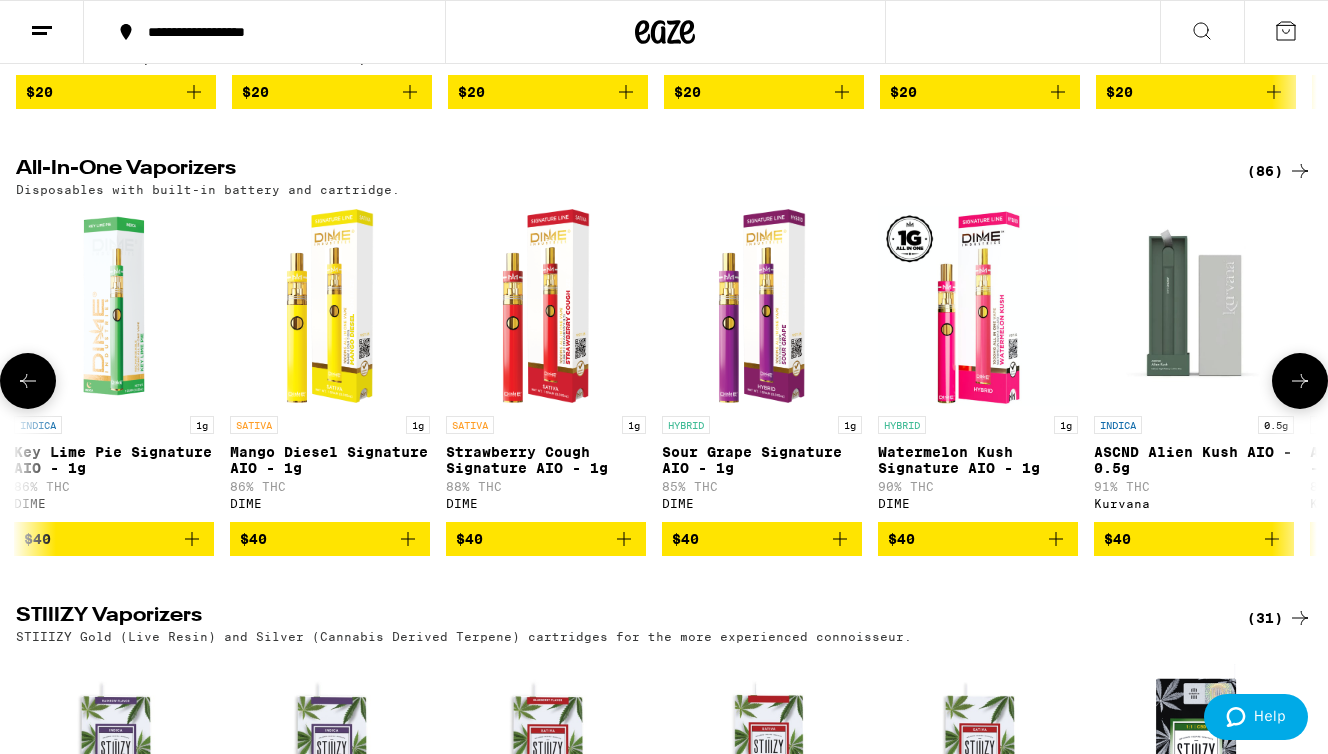 click at bounding box center [28, 381] 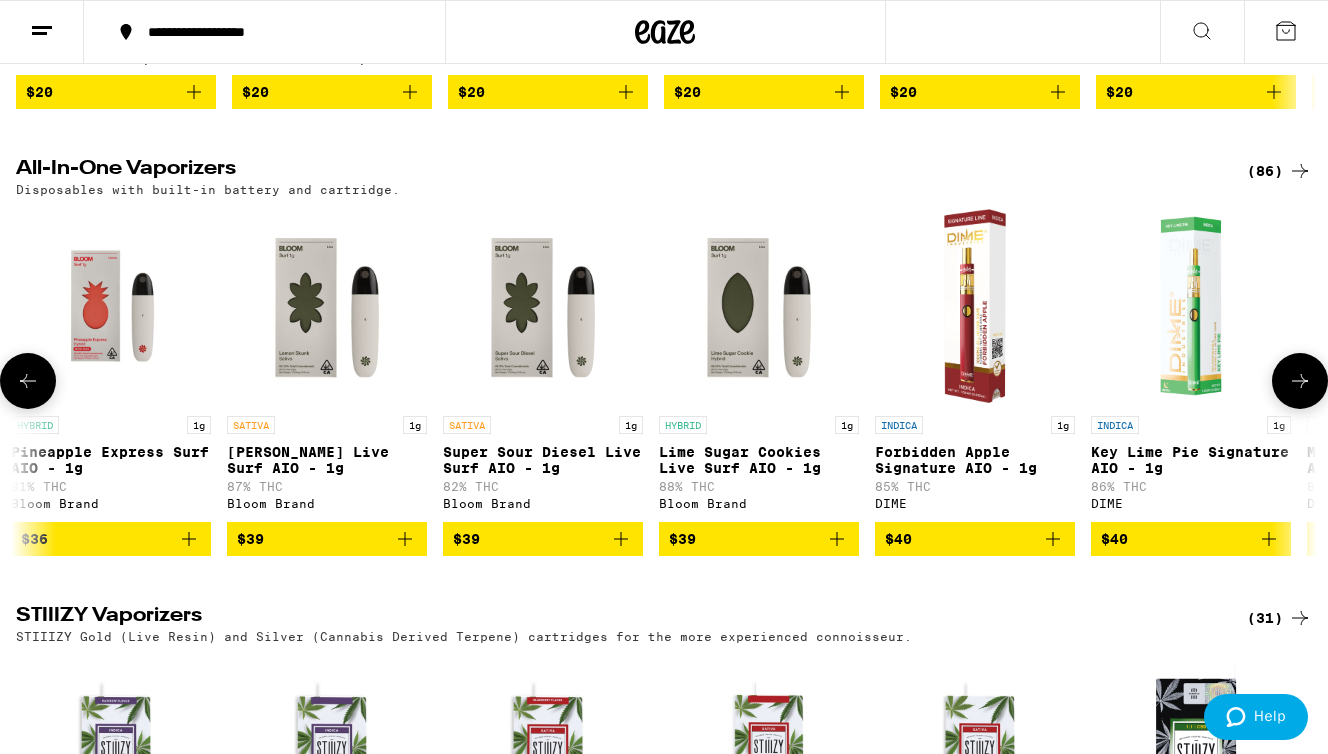 scroll, scrollTop: 0, scrollLeft: 15124, axis: horizontal 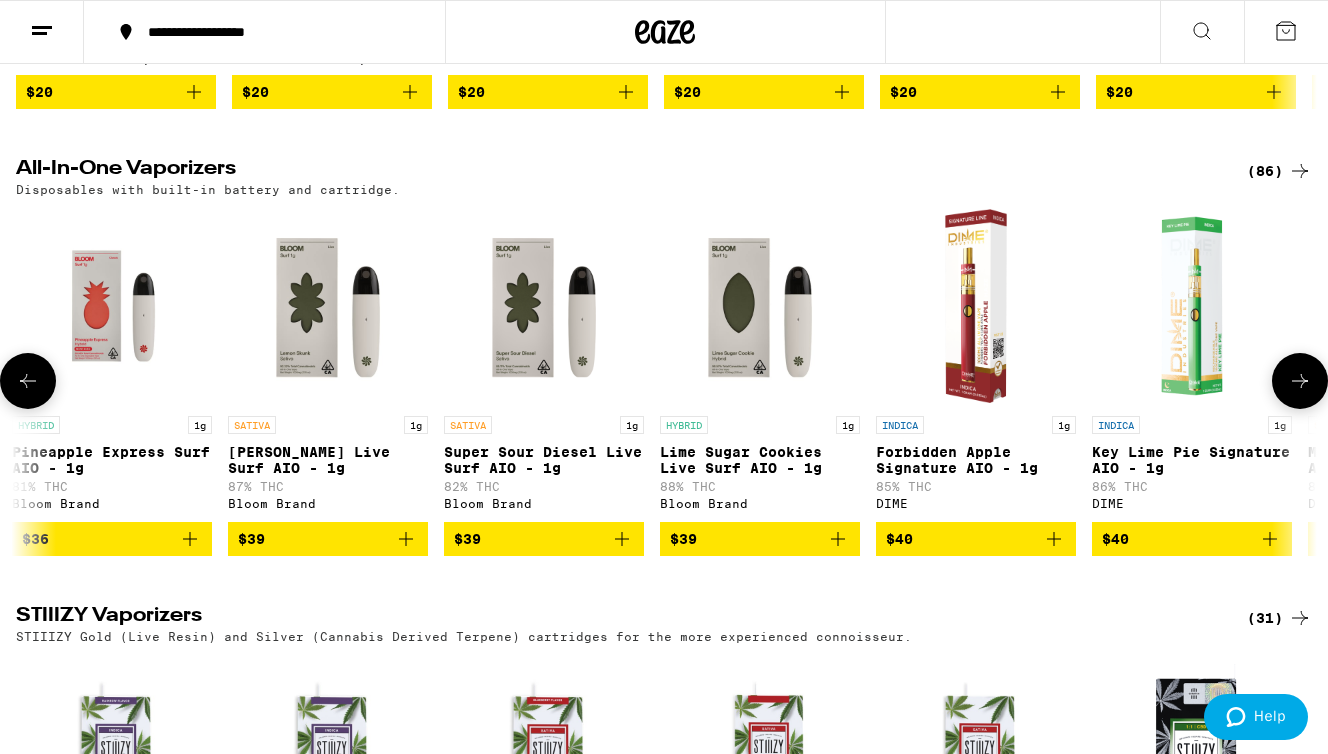 click on "$40" at bounding box center [976, 539] 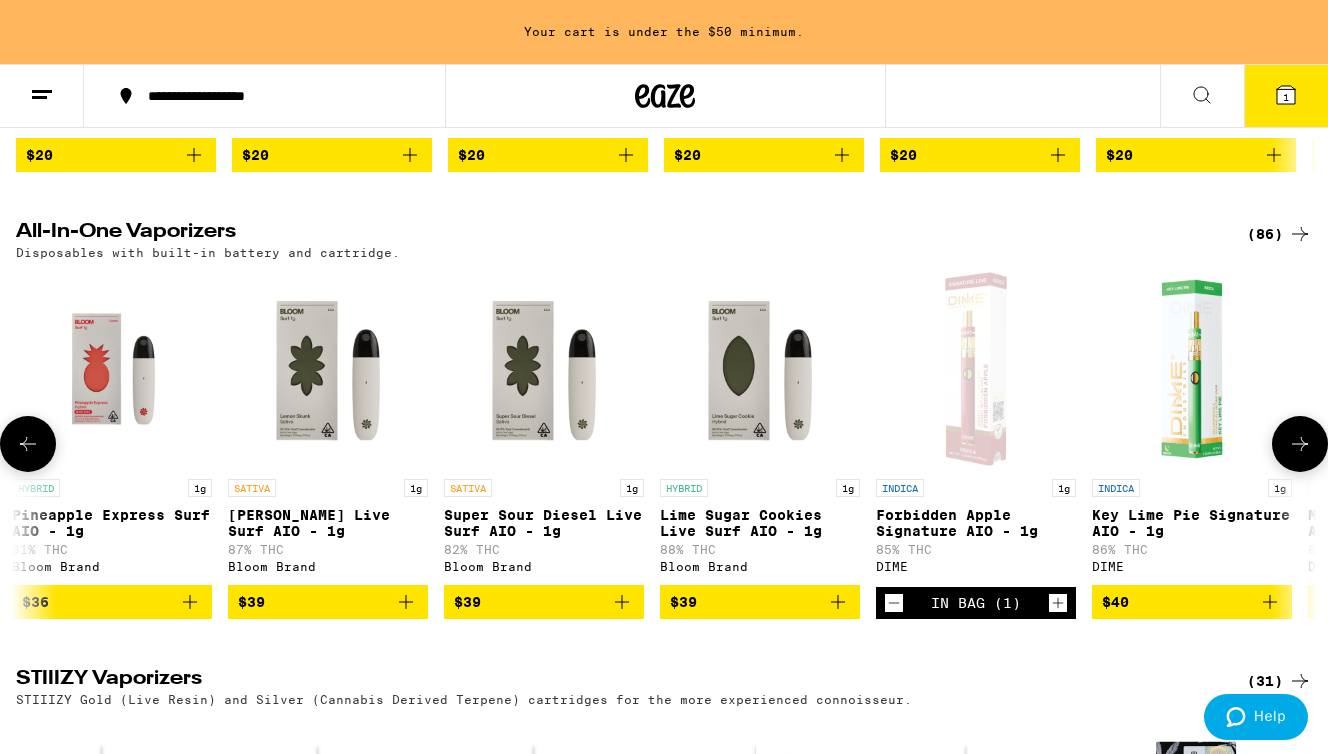 scroll, scrollTop: 2442, scrollLeft: 0, axis: vertical 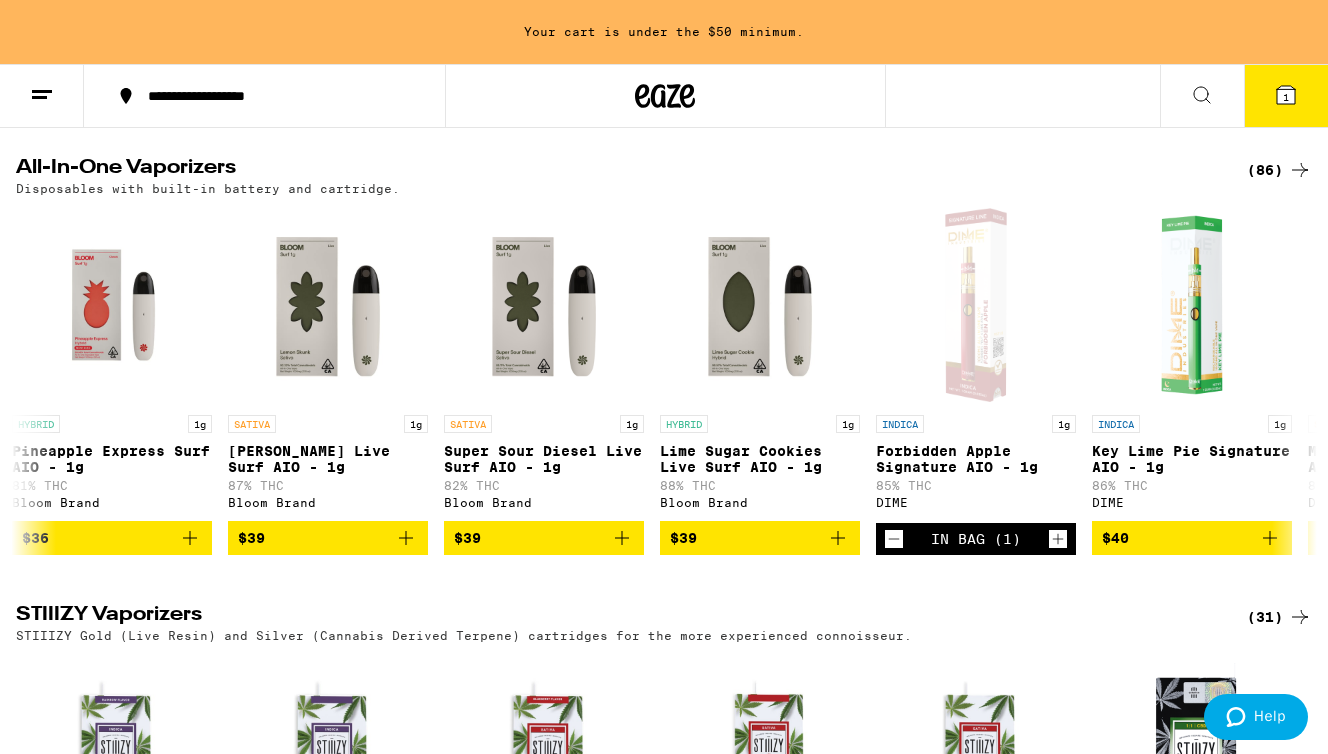 click on "1" at bounding box center (1286, 96) 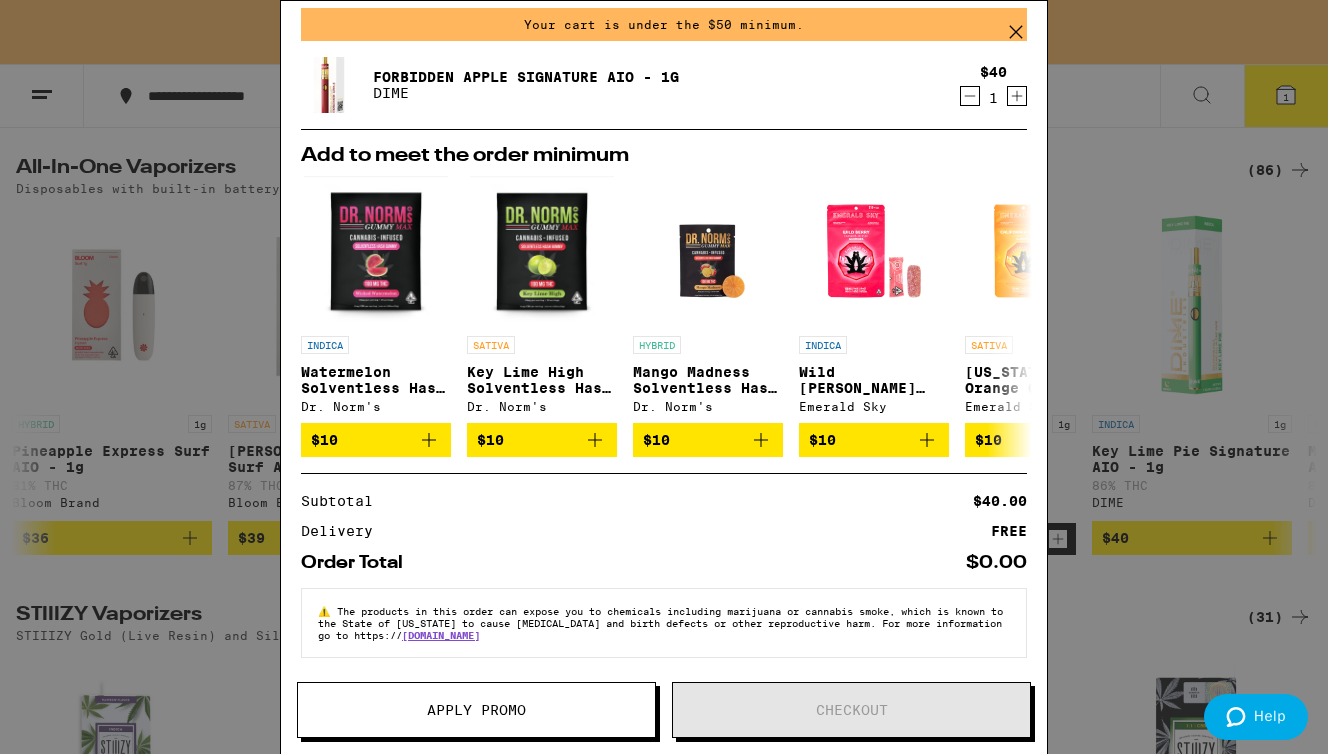 scroll, scrollTop: 0, scrollLeft: 0, axis: both 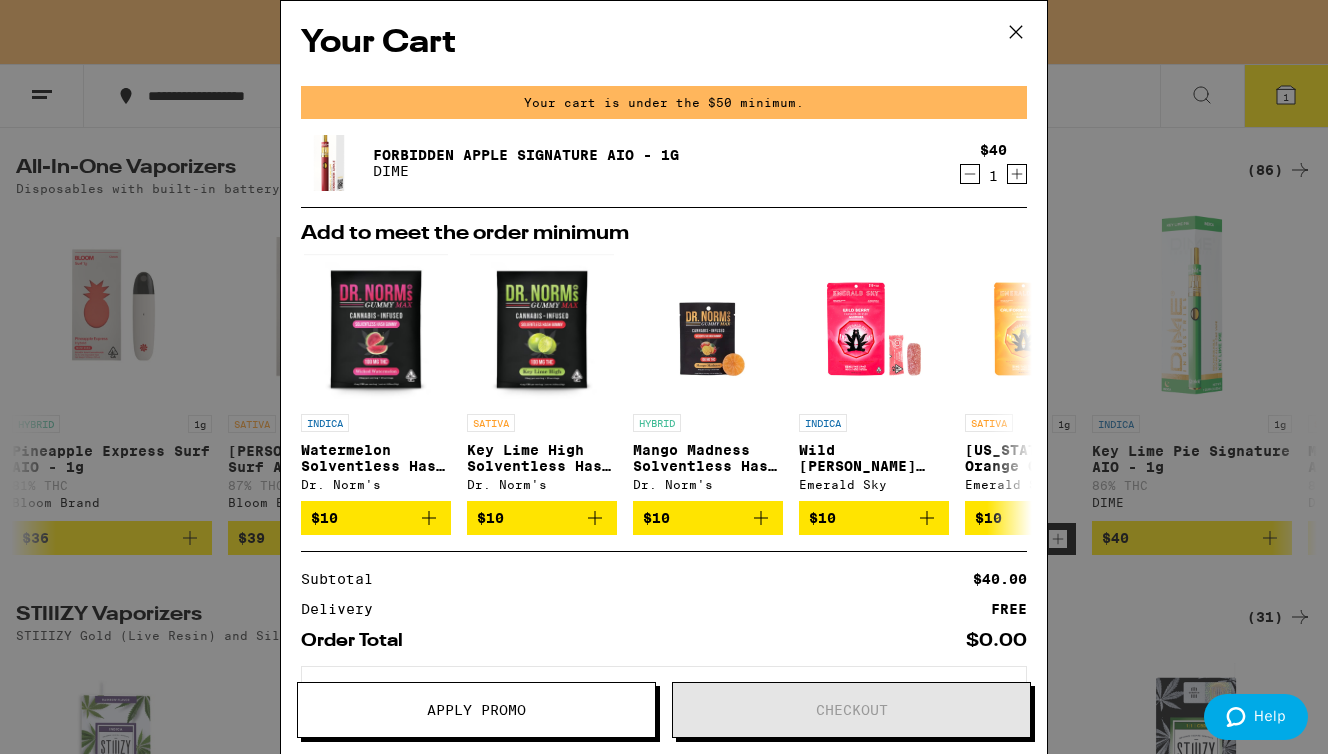 click 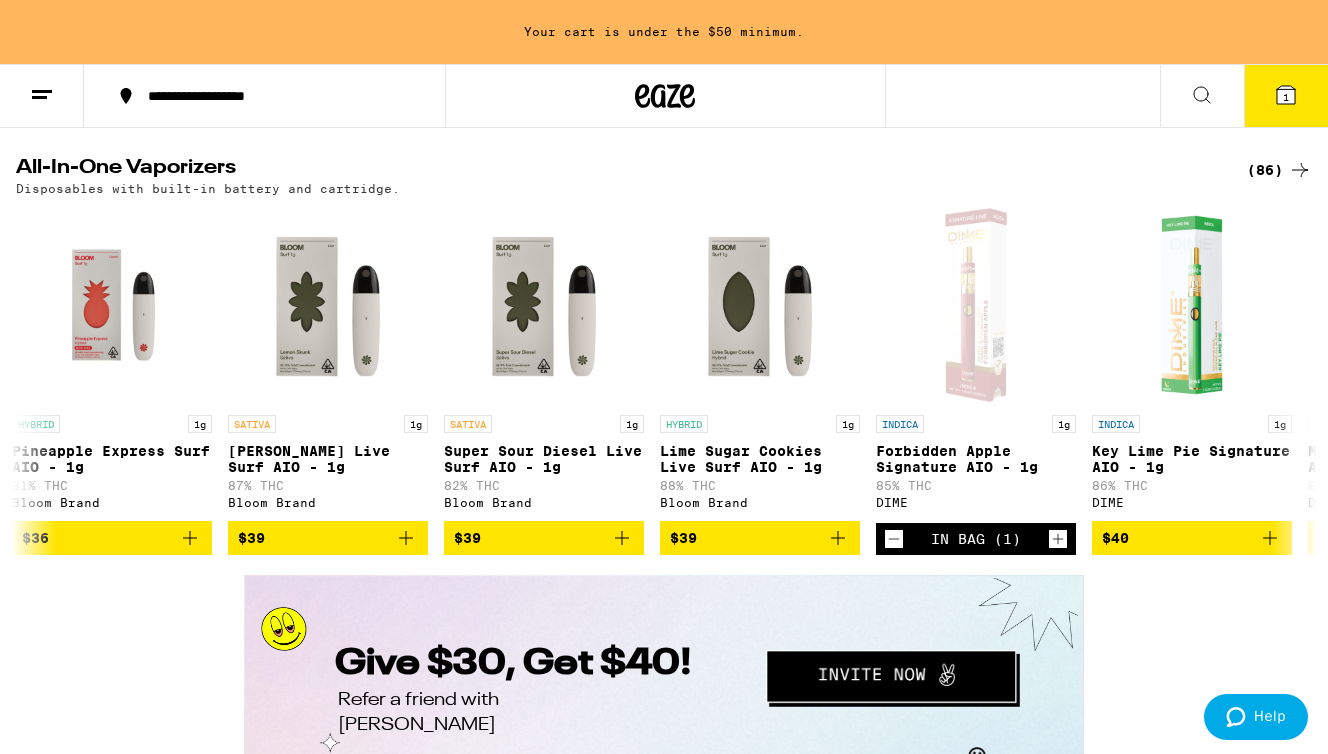 scroll, scrollTop: 0, scrollLeft: 0, axis: both 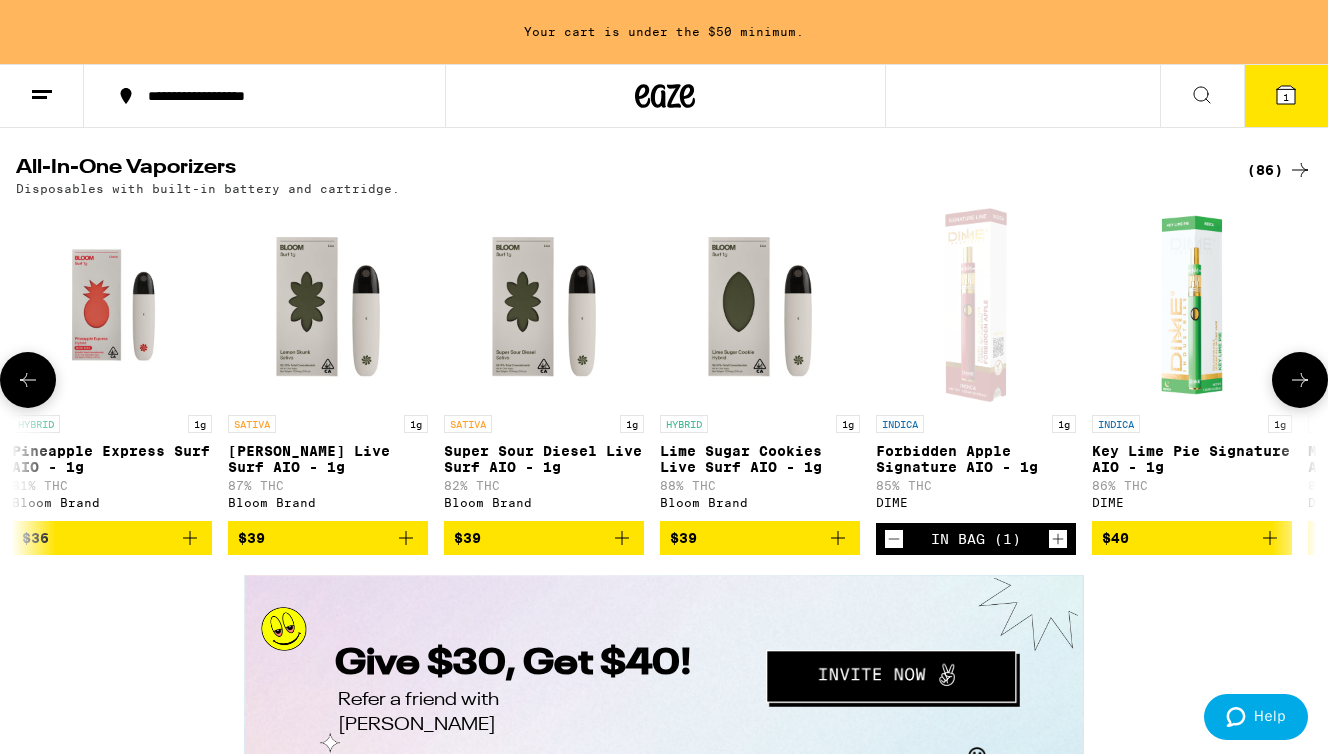 click 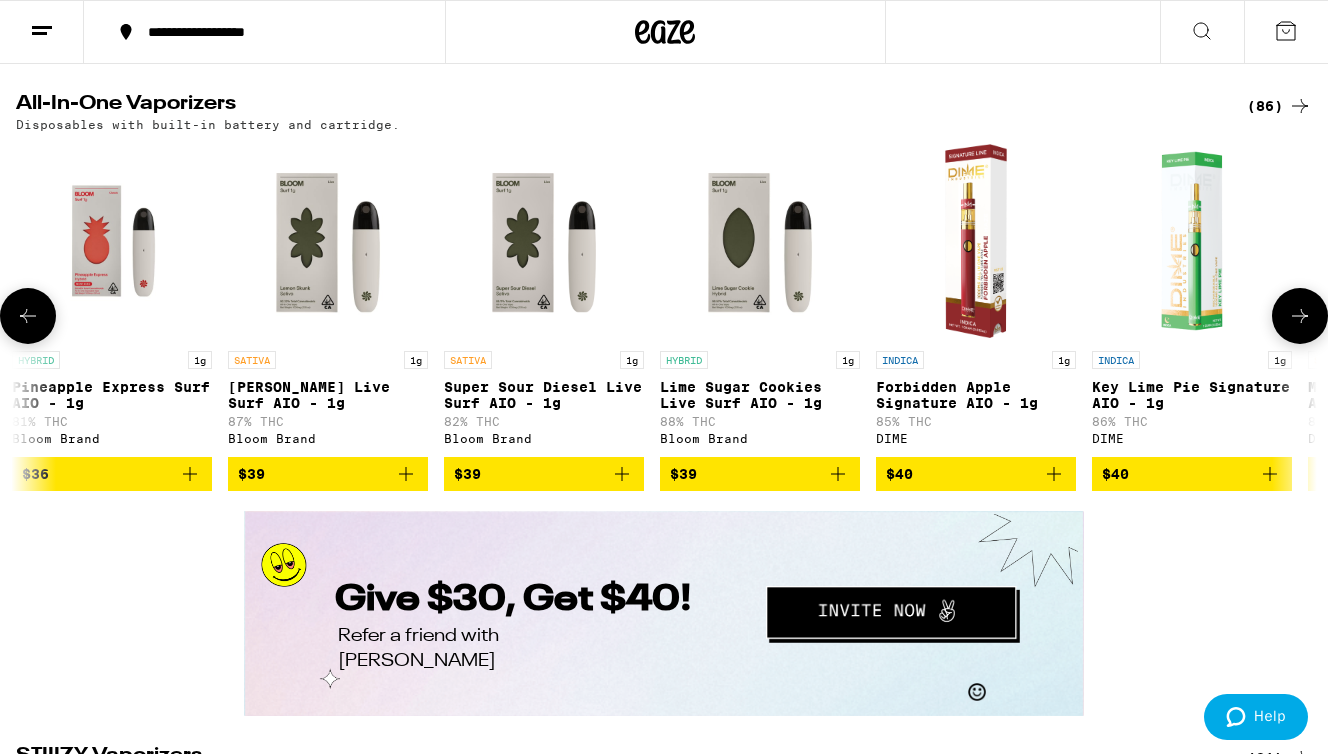 scroll, scrollTop: 2377, scrollLeft: 0, axis: vertical 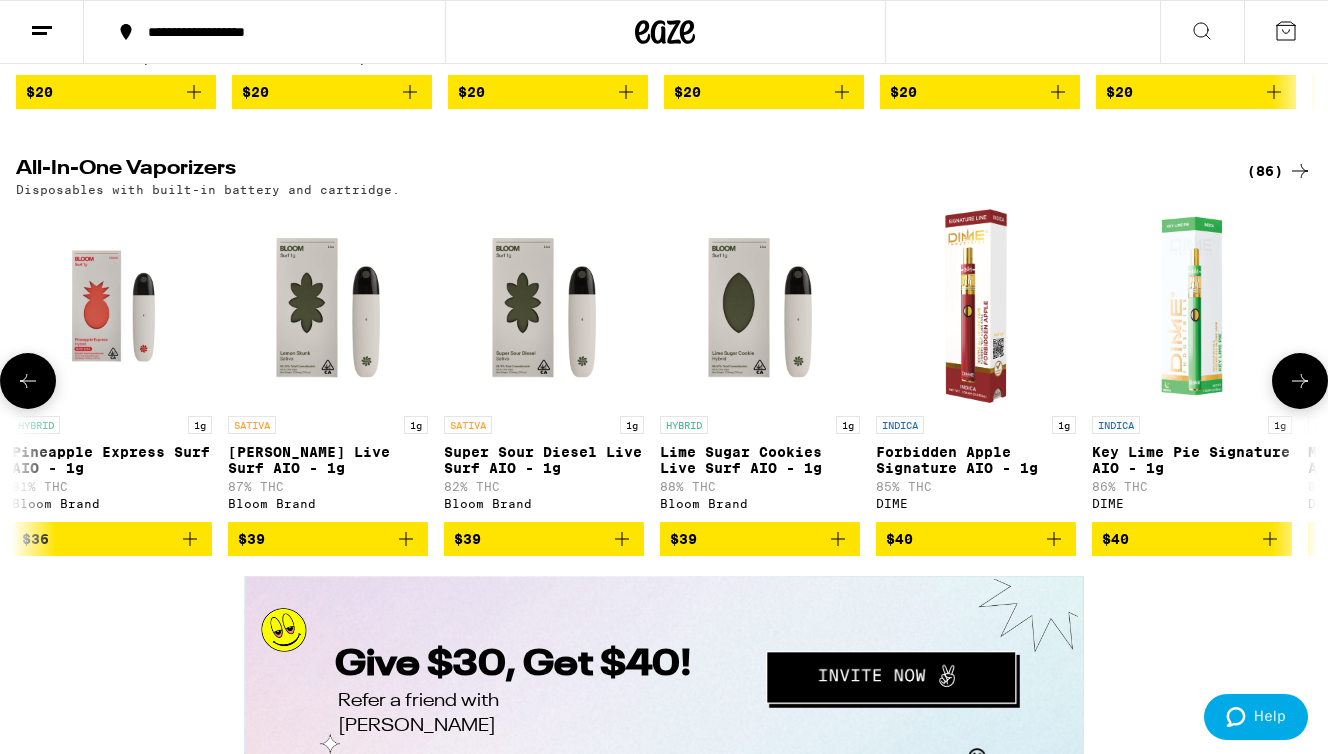 click 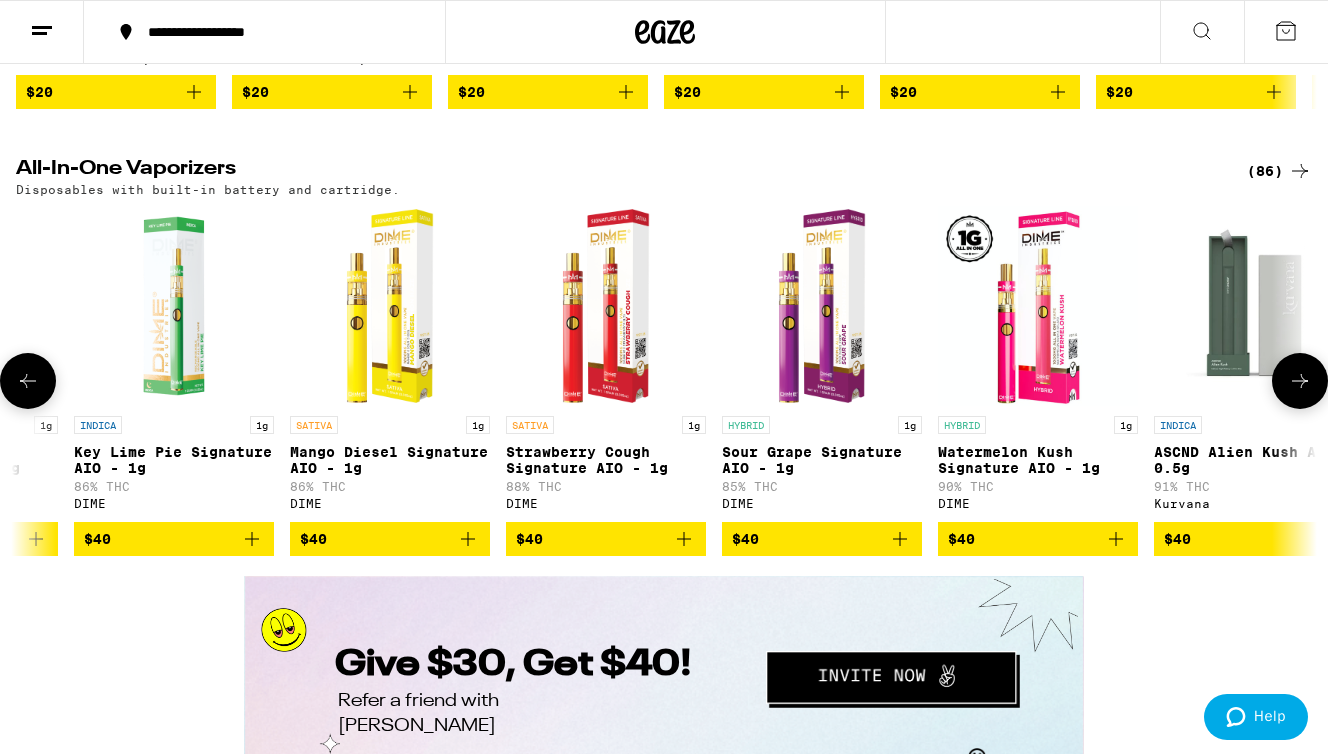 scroll, scrollTop: 0, scrollLeft: 16202, axis: horizontal 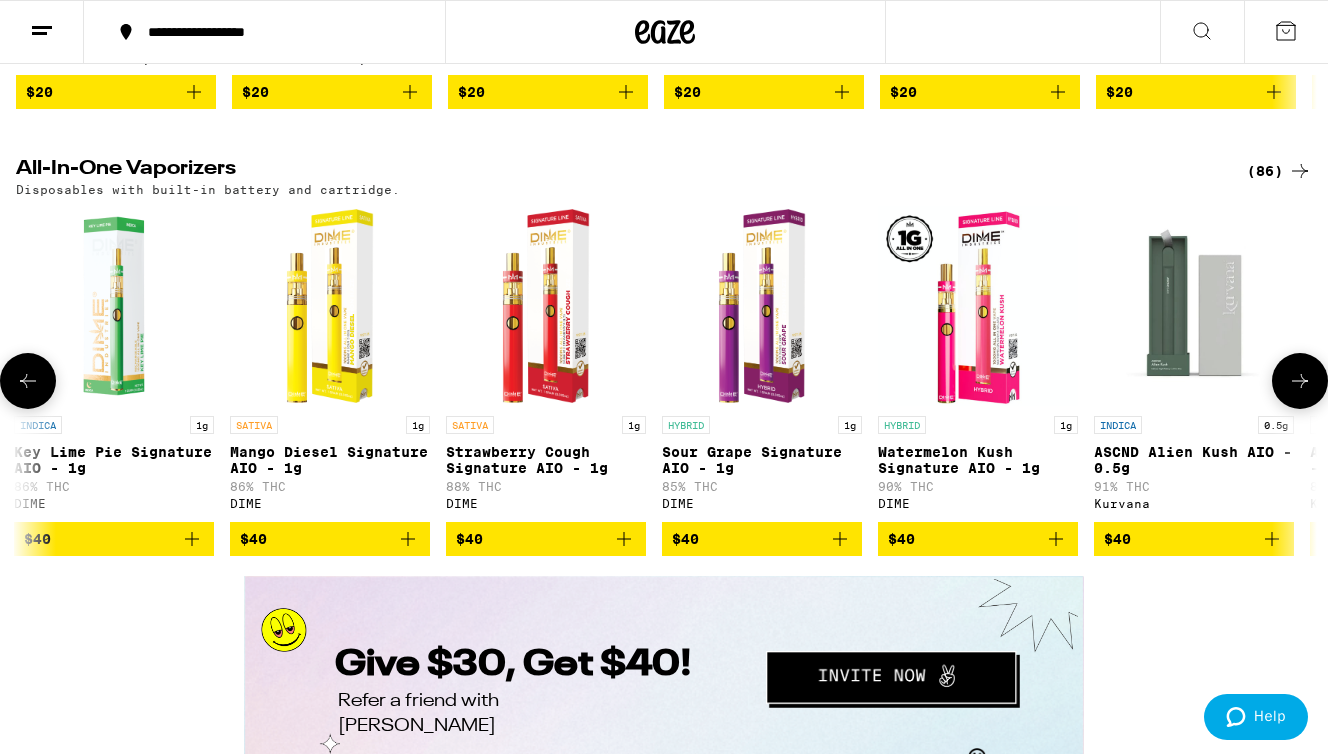 click 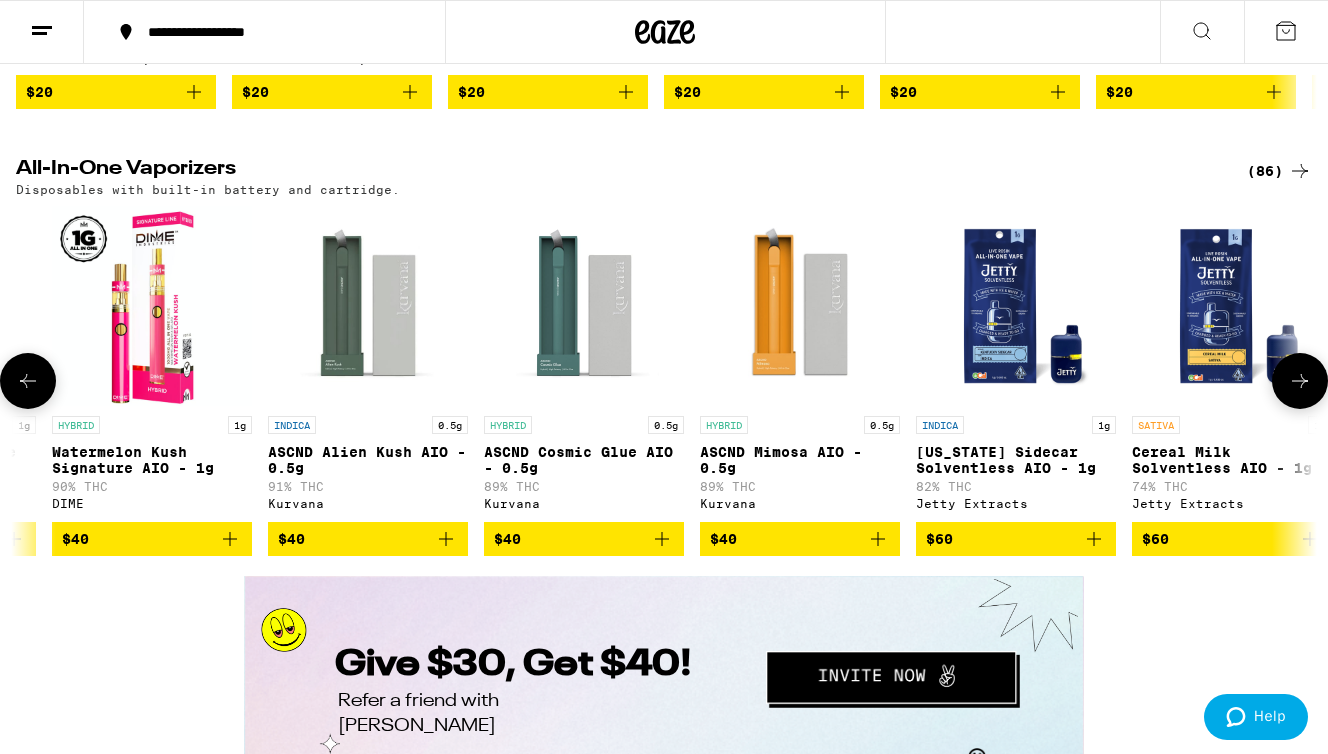 scroll, scrollTop: 0, scrollLeft: 17280, axis: horizontal 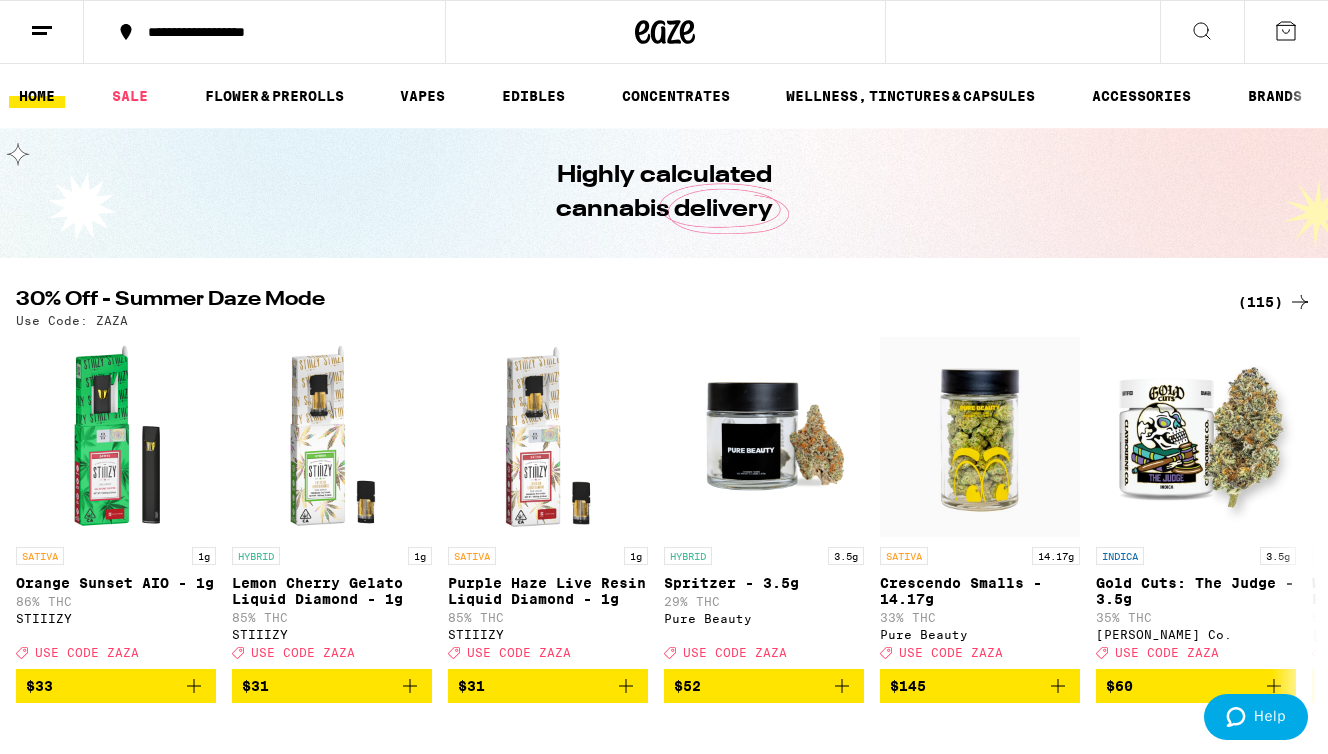 click 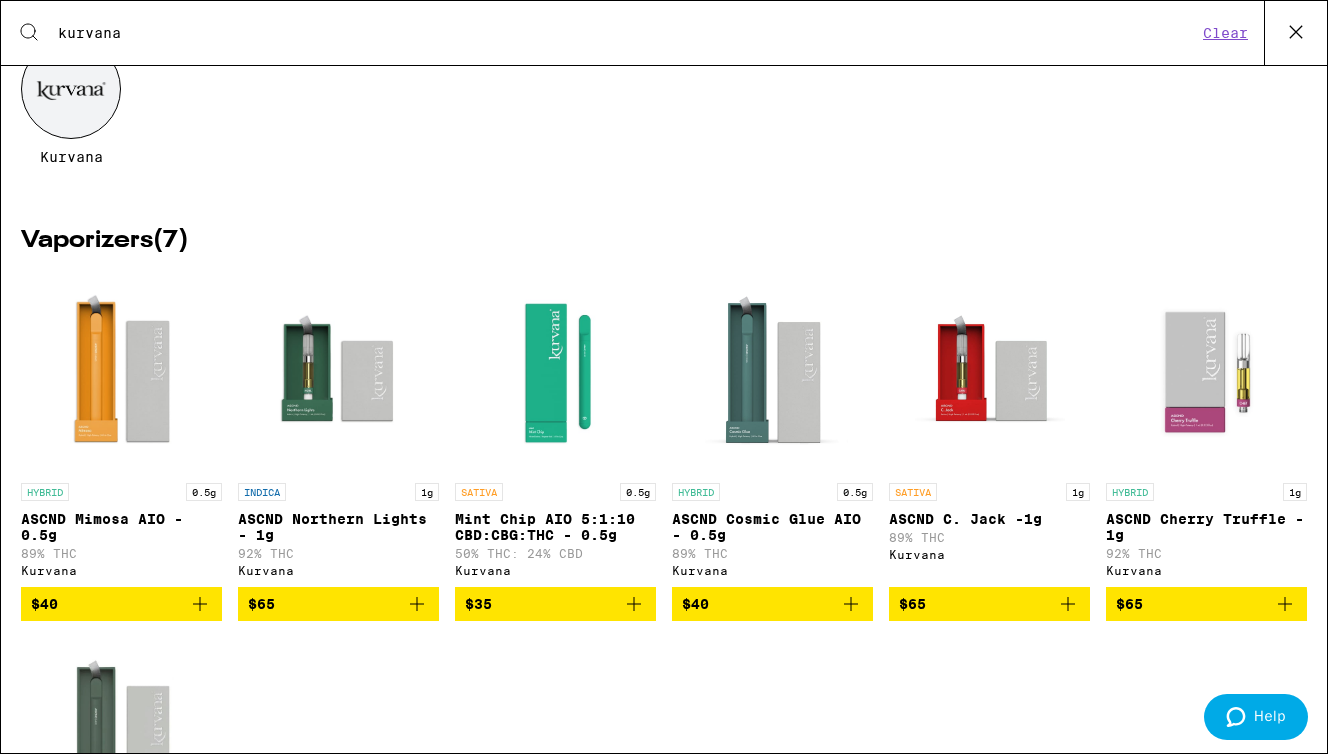 scroll, scrollTop: 0, scrollLeft: 0, axis: both 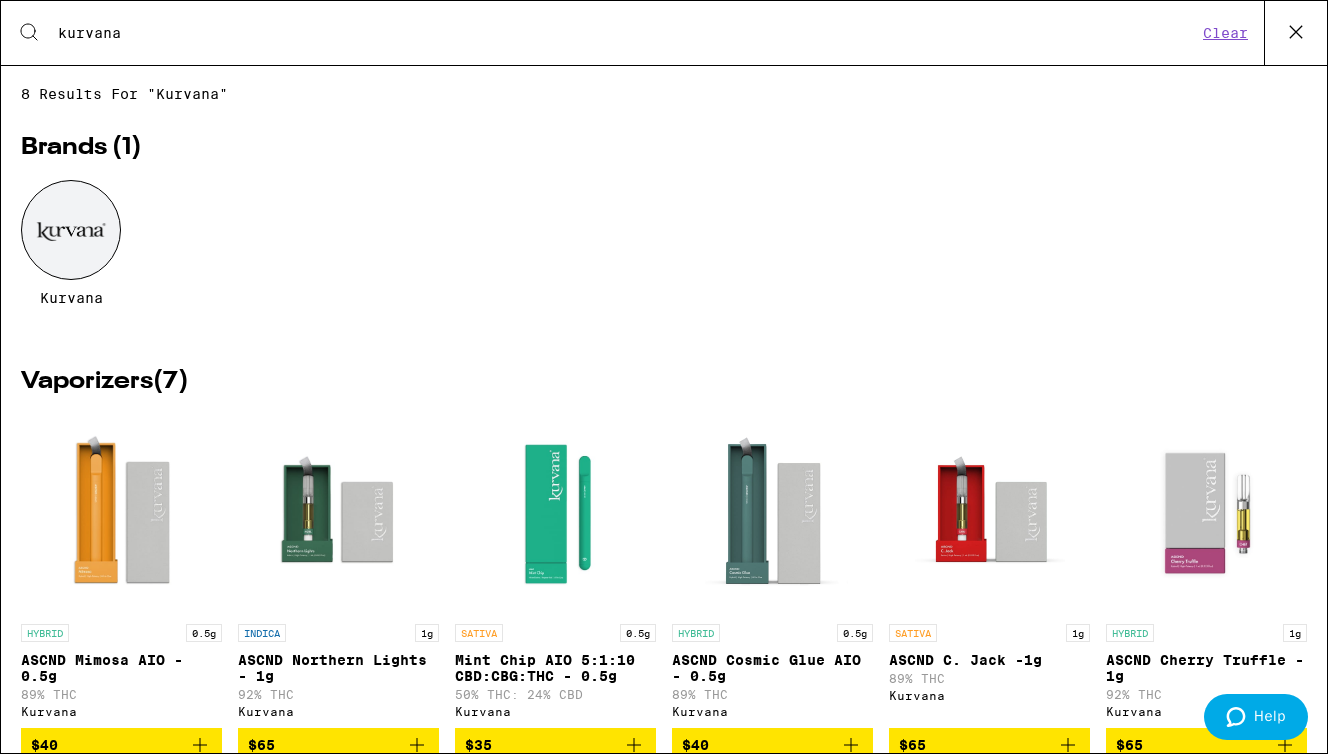 type on "kurvana" 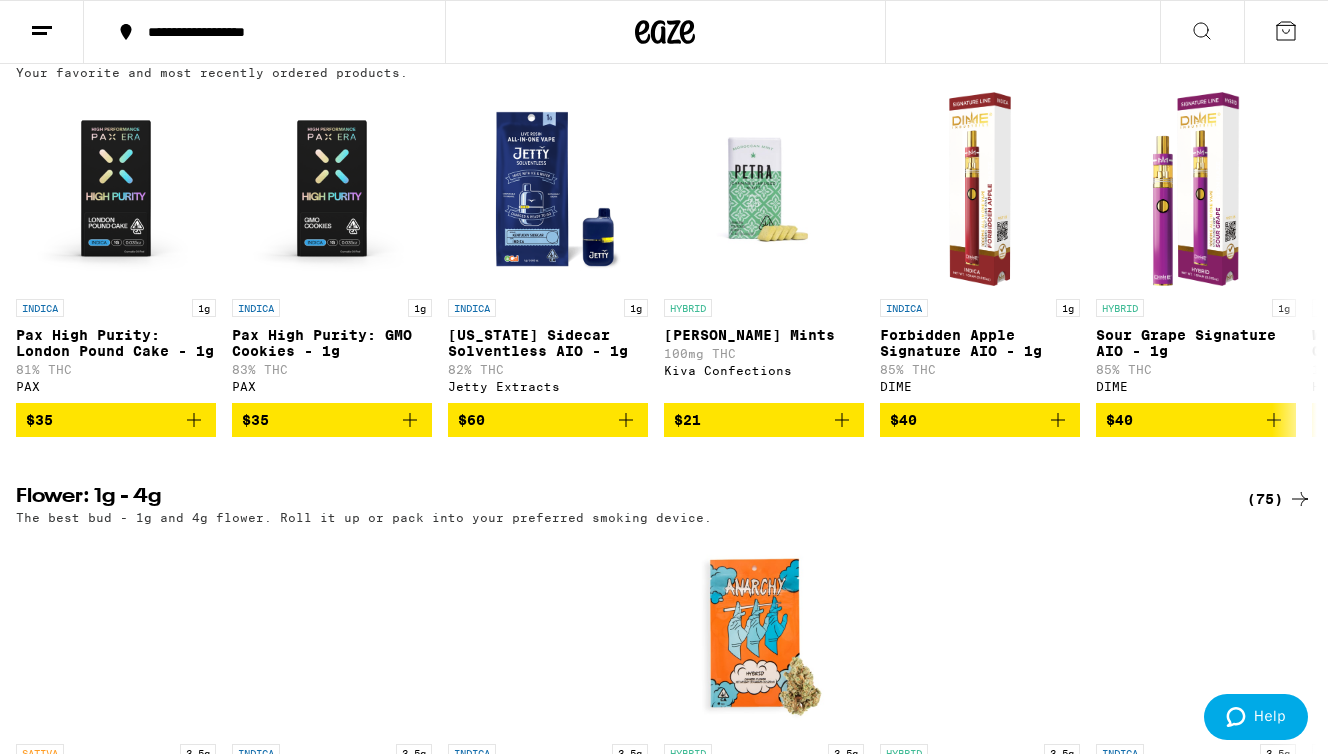 scroll, scrollTop: 712, scrollLeft: 0, axis: vertical 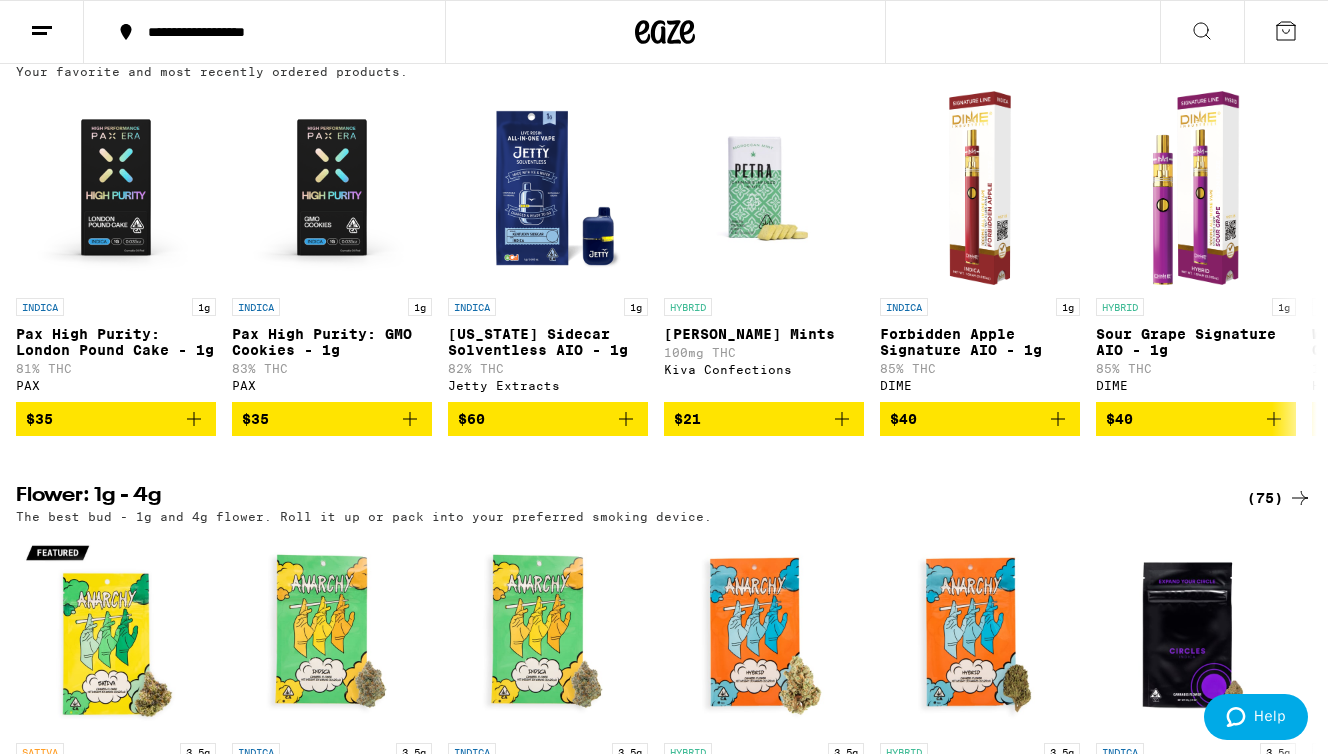 click at bounding box center [1202, 32] 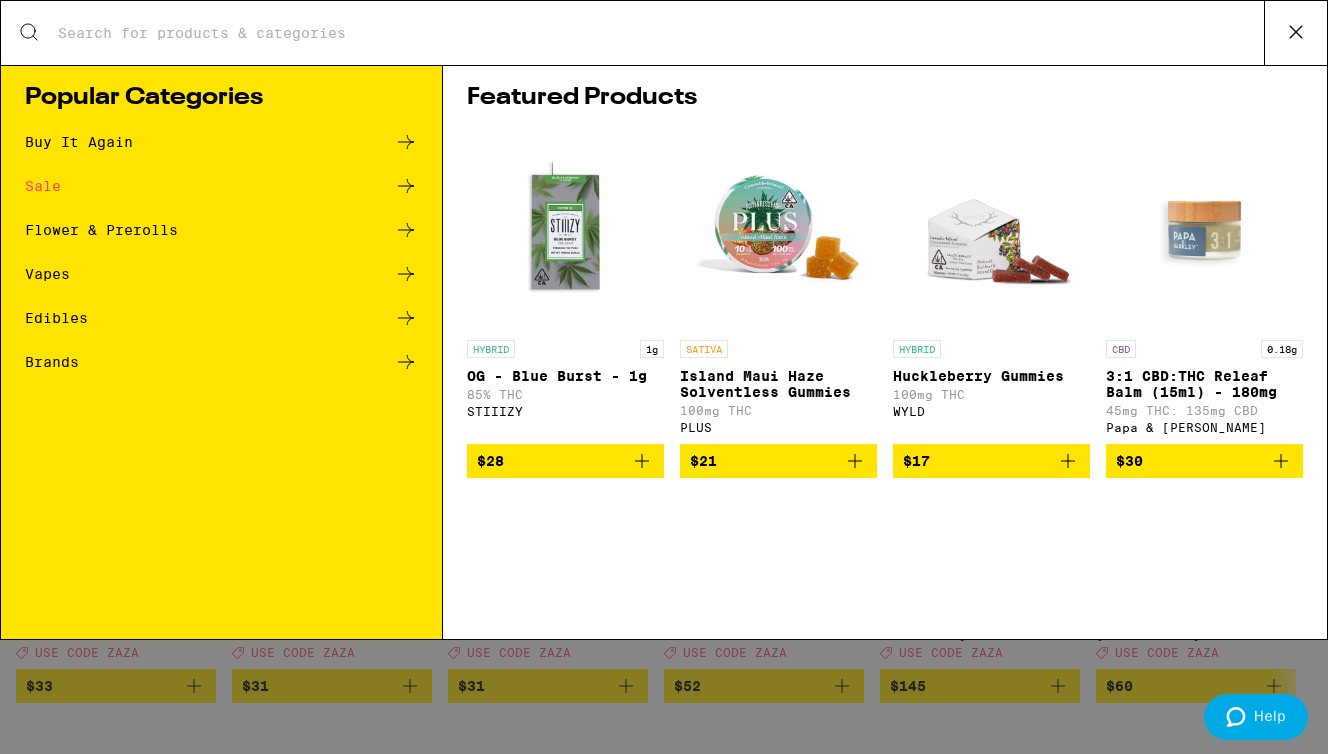 scroll, scrollTop: 0, scrollLeft: 0, axis: both 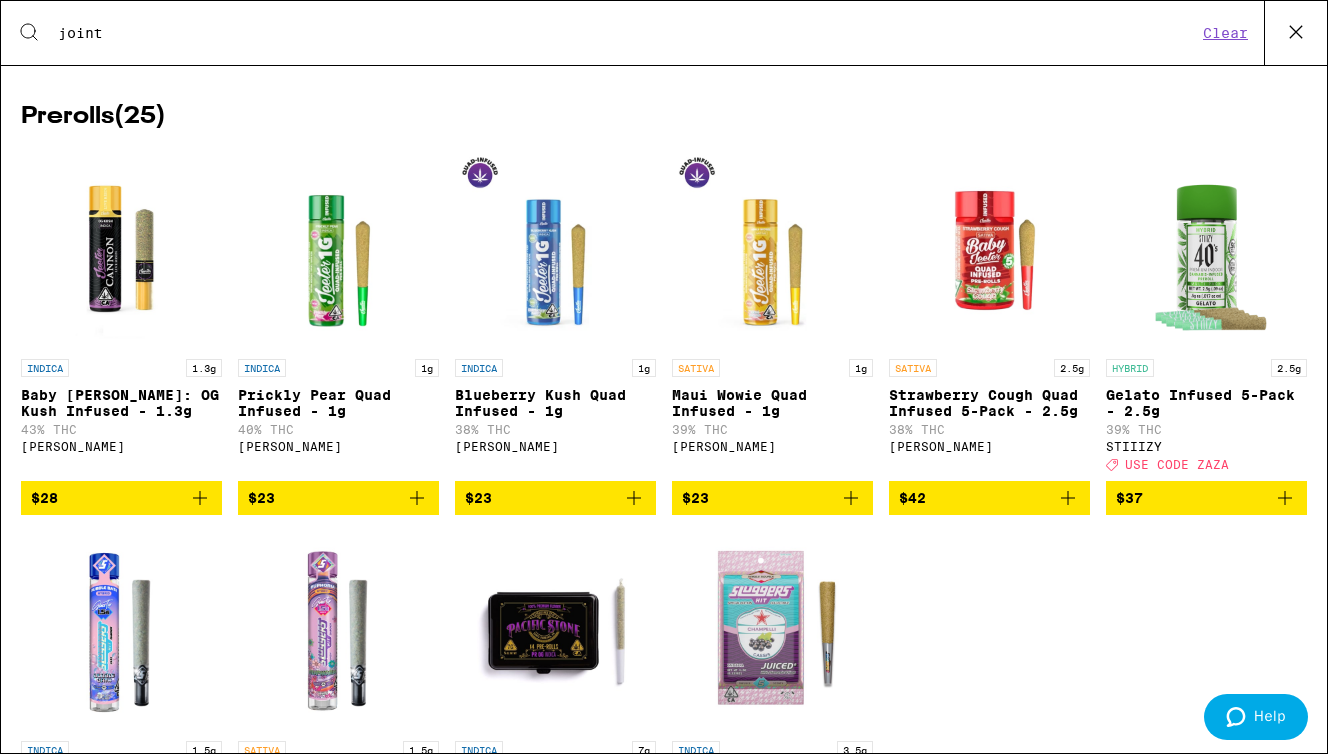 type on "joint" 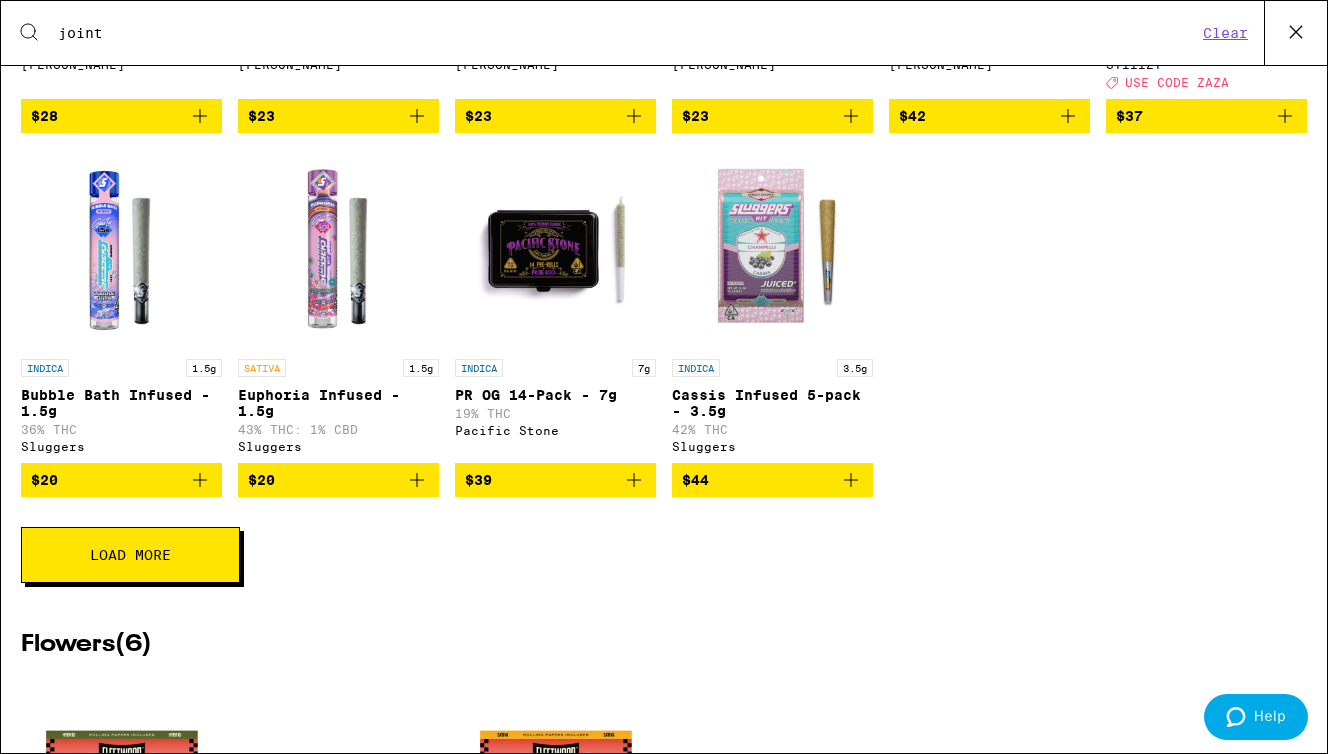 scroll, scrollTop: 819, scrollLeft: 0, axis: vertical 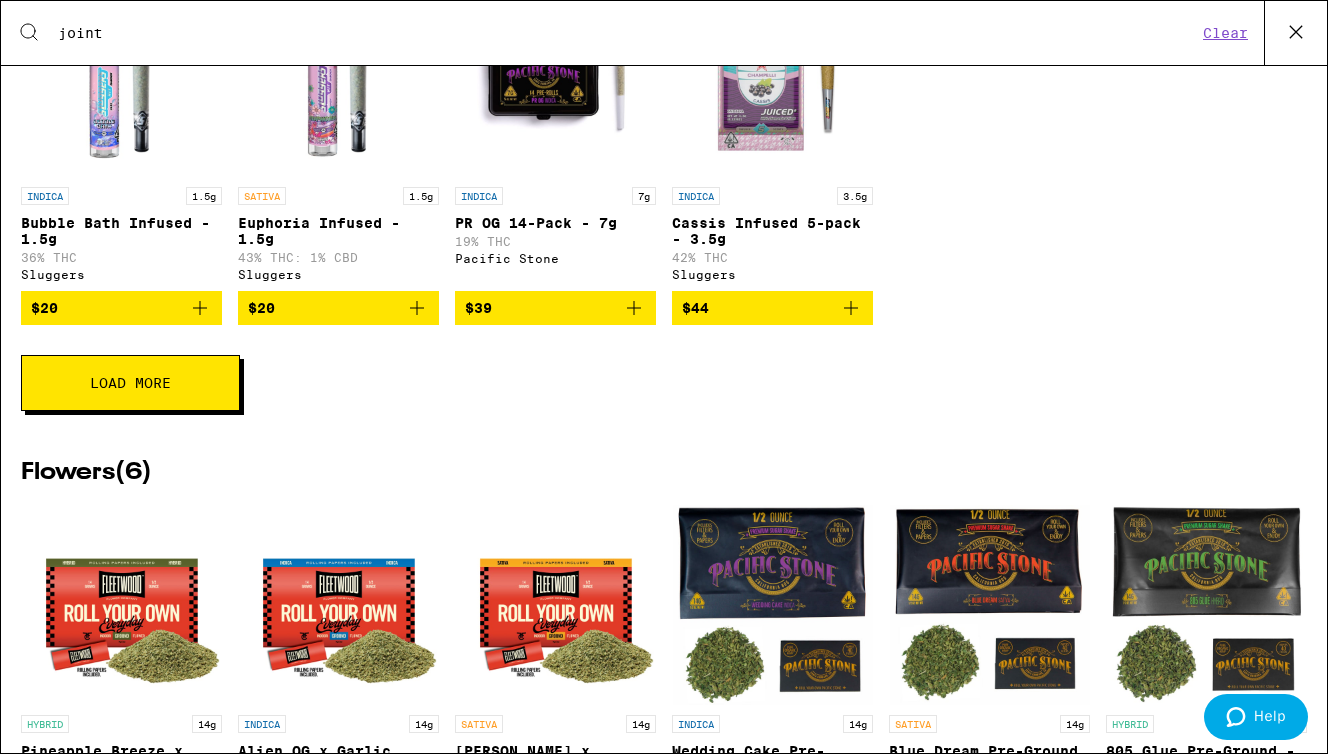 click on "Load More" at bounding box center [130, 383] 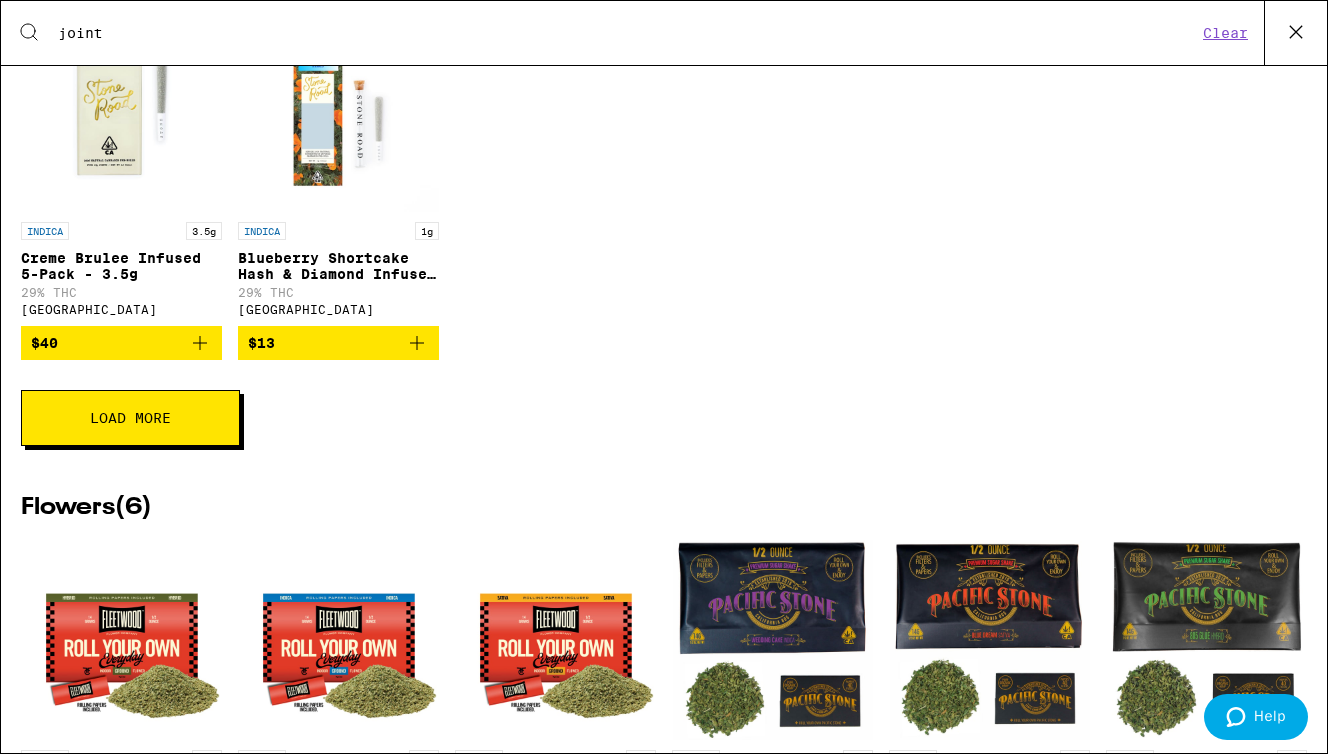 scroll, scrollTop: 1624, scrollLeft: 0, axis: vertical 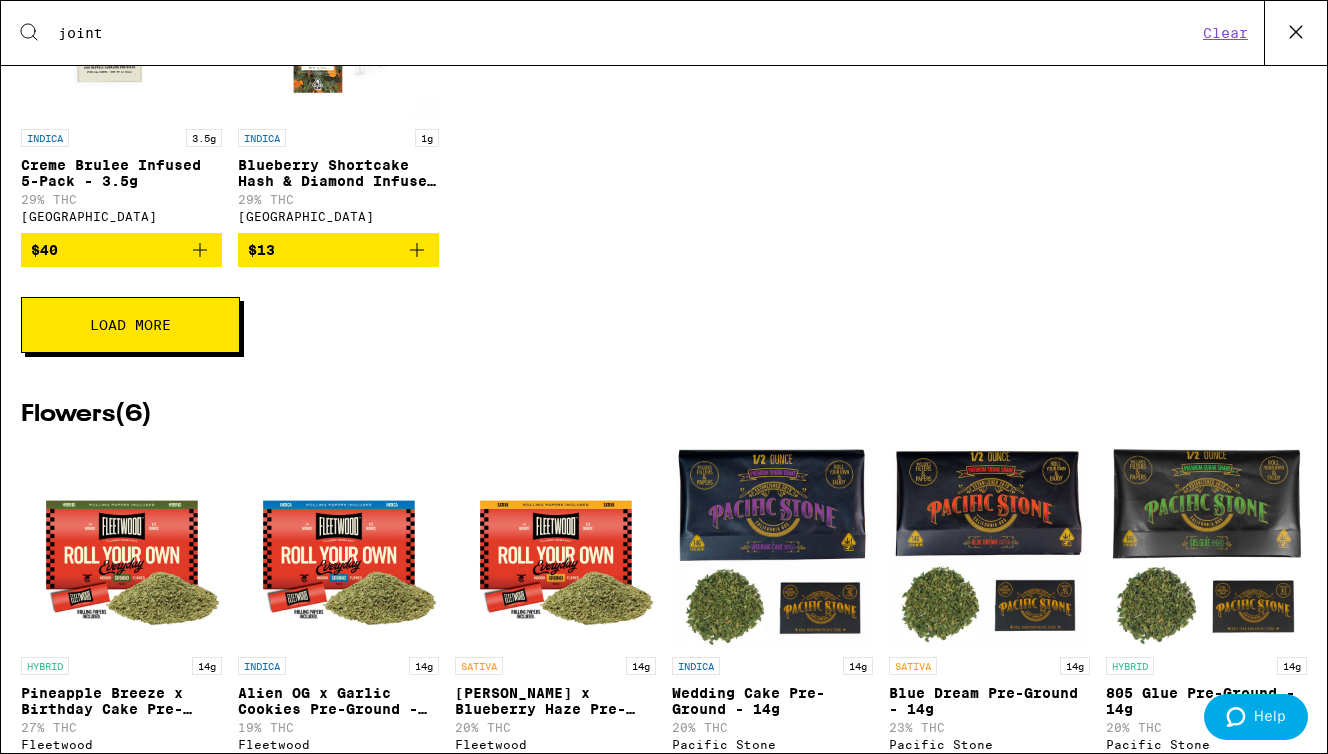 click on "Load More" at bounding box center (130, 325) 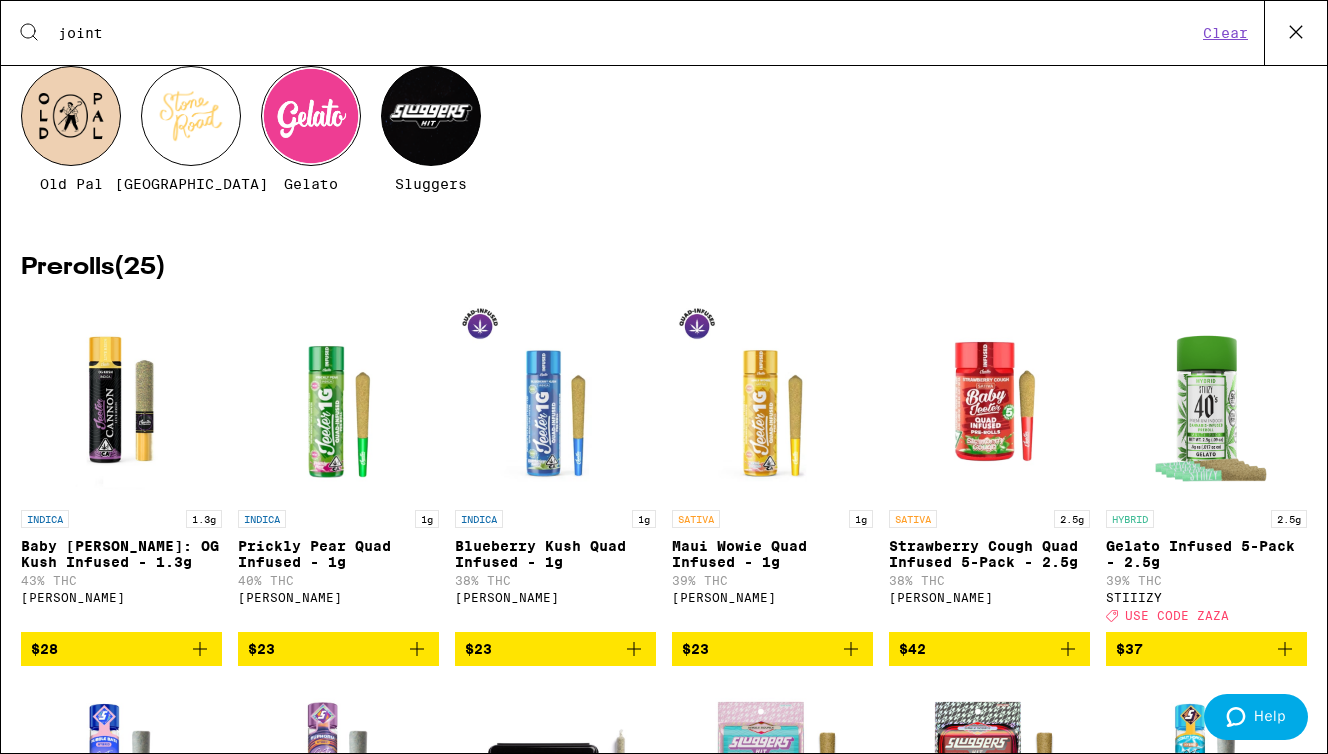 scroll, scrollTop: 0, scrollLeft: 0, axis: both 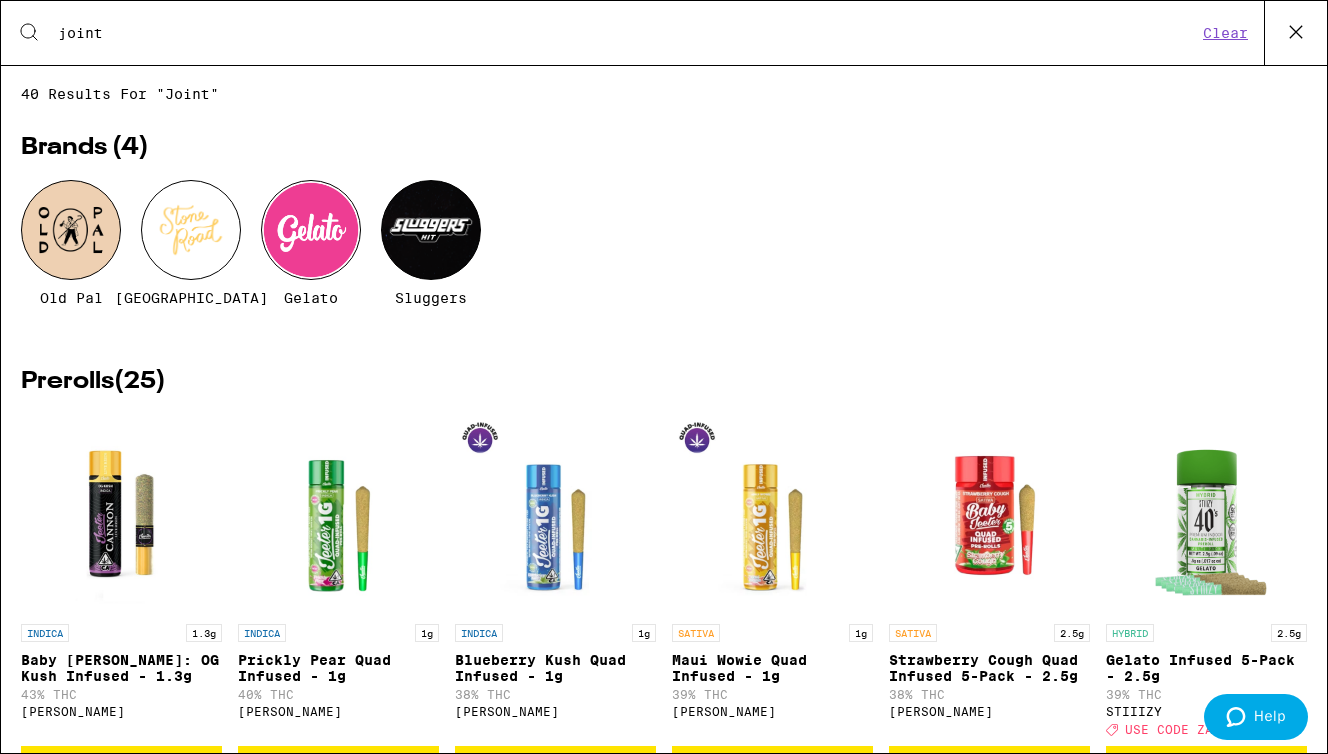 click on "Clear" at bounding box center [1225, 33] 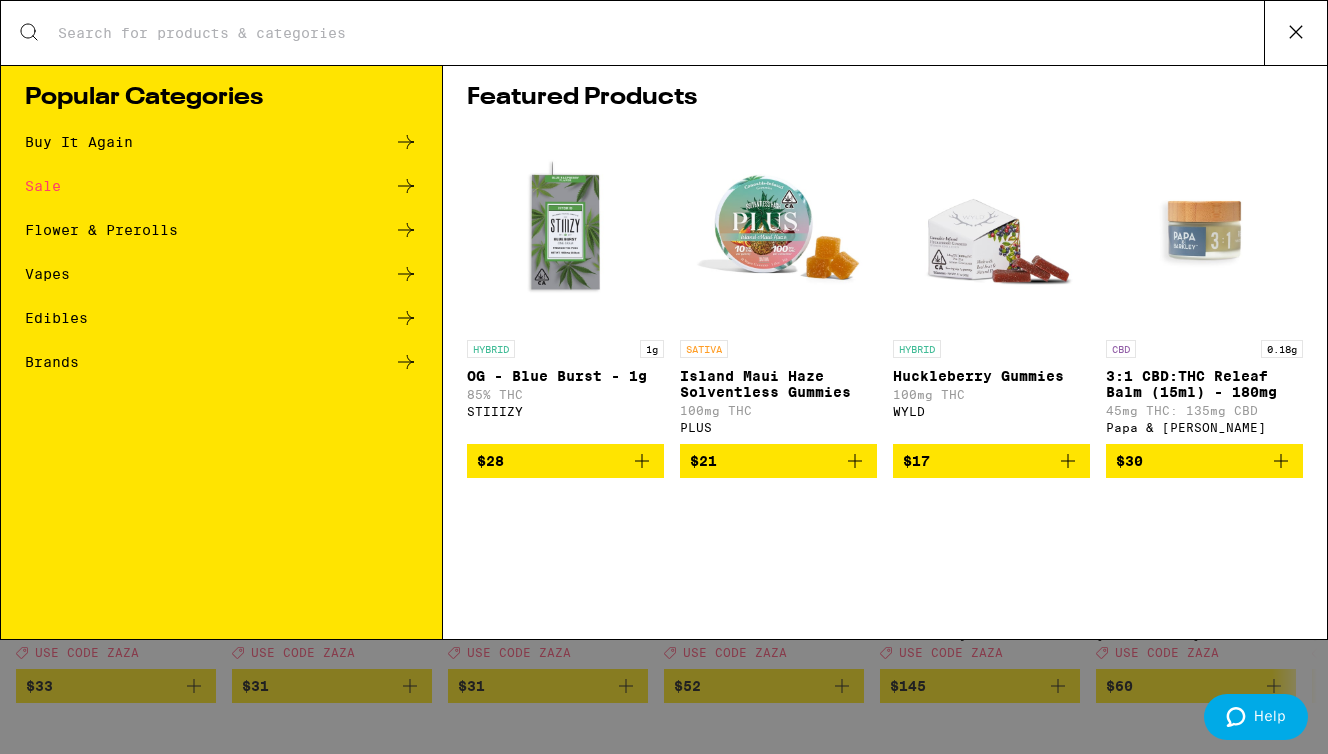 click 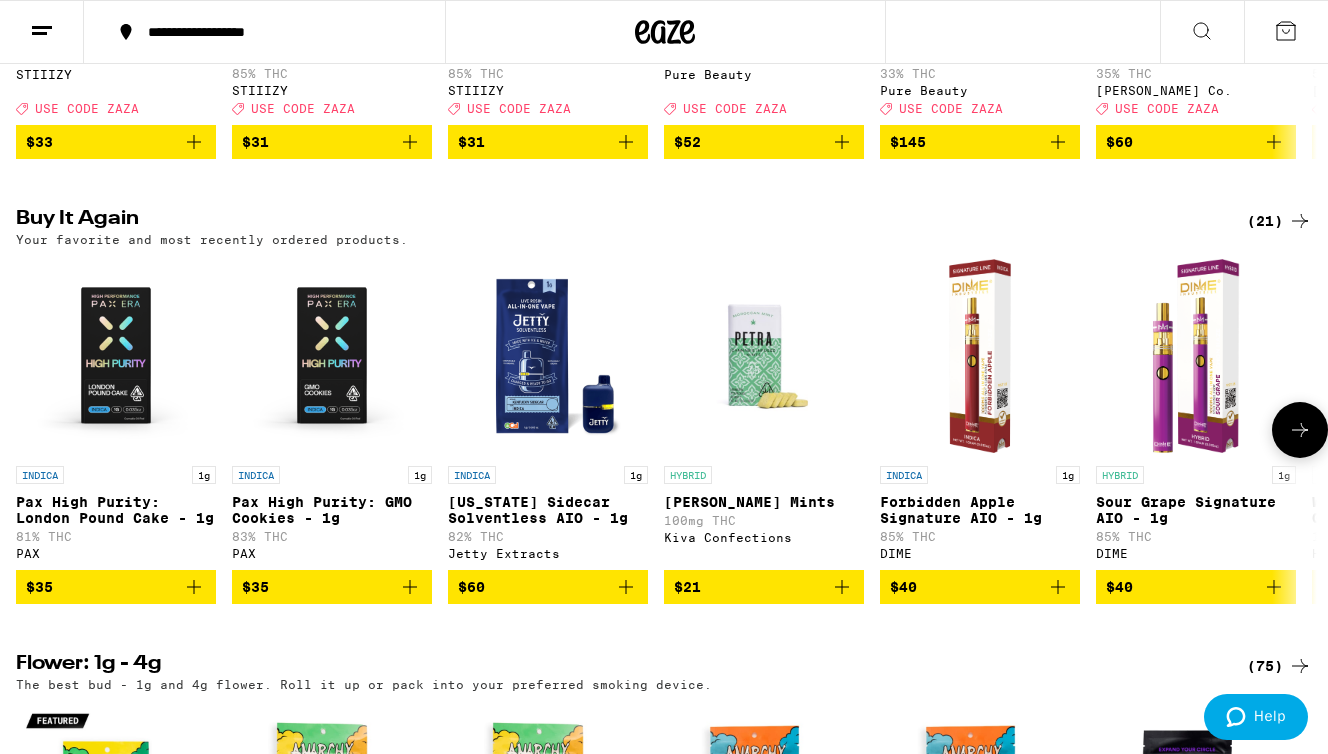 scroll, scrollTop: 557, scrollLeft: 0, axis: vertical 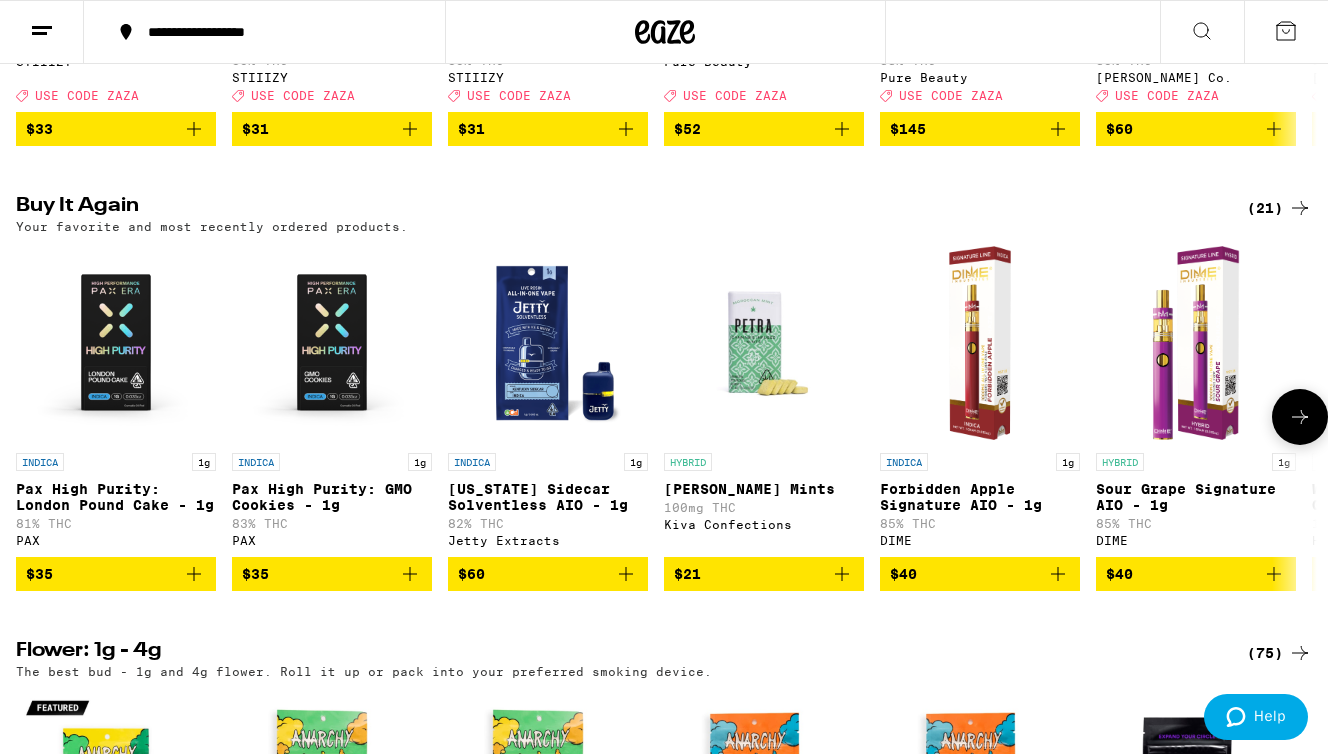 click on "$60" at bounding box center (548, 574) 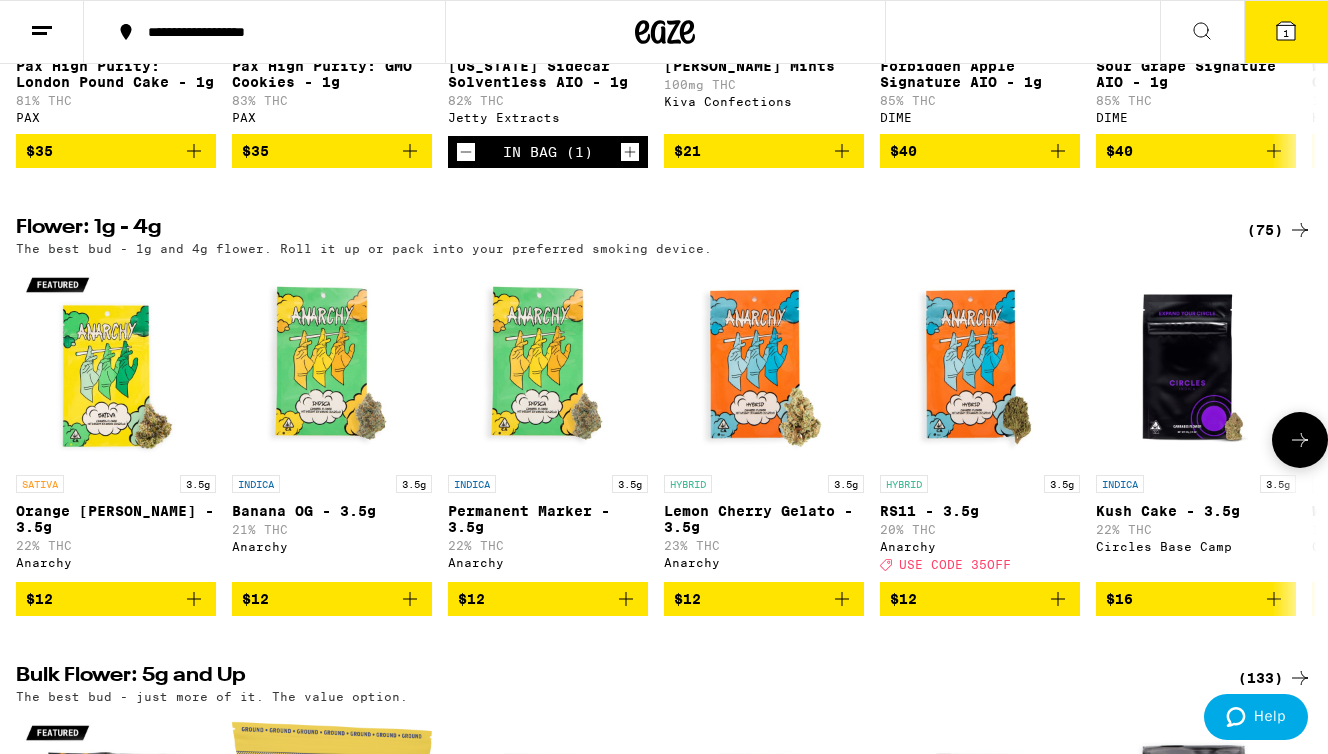 scroll, scrollTop: 1036, scrollLeft: 0, axis: vertical 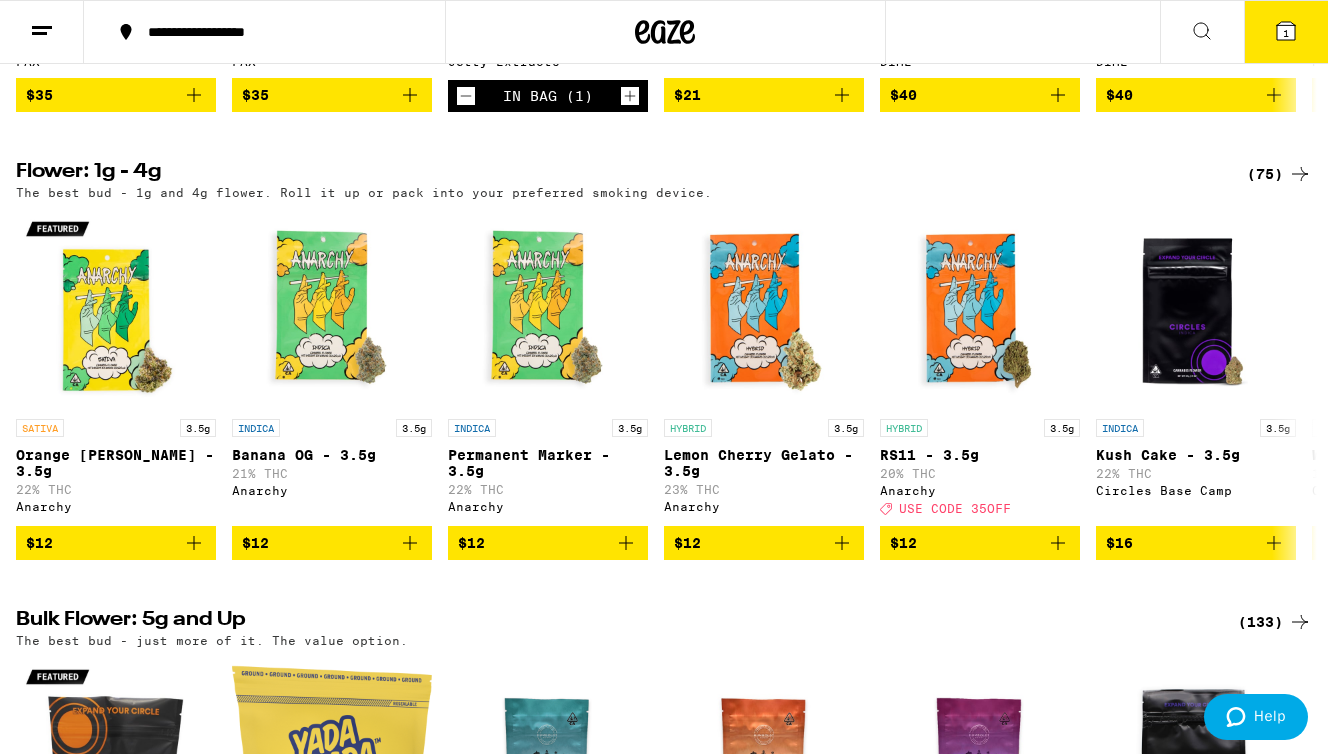 click at bounding box center [1202, 32] 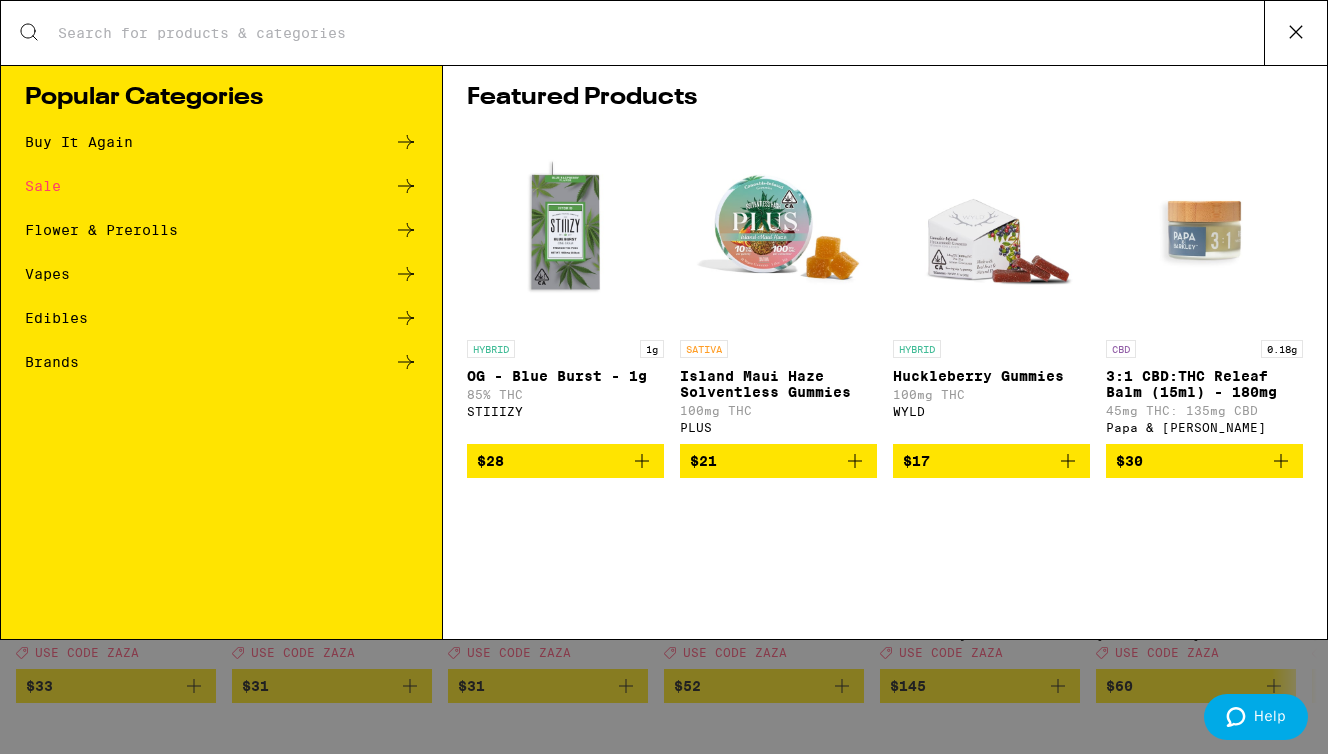 scroll, scrollTop: 0, scrollLeft: 0, axis: both 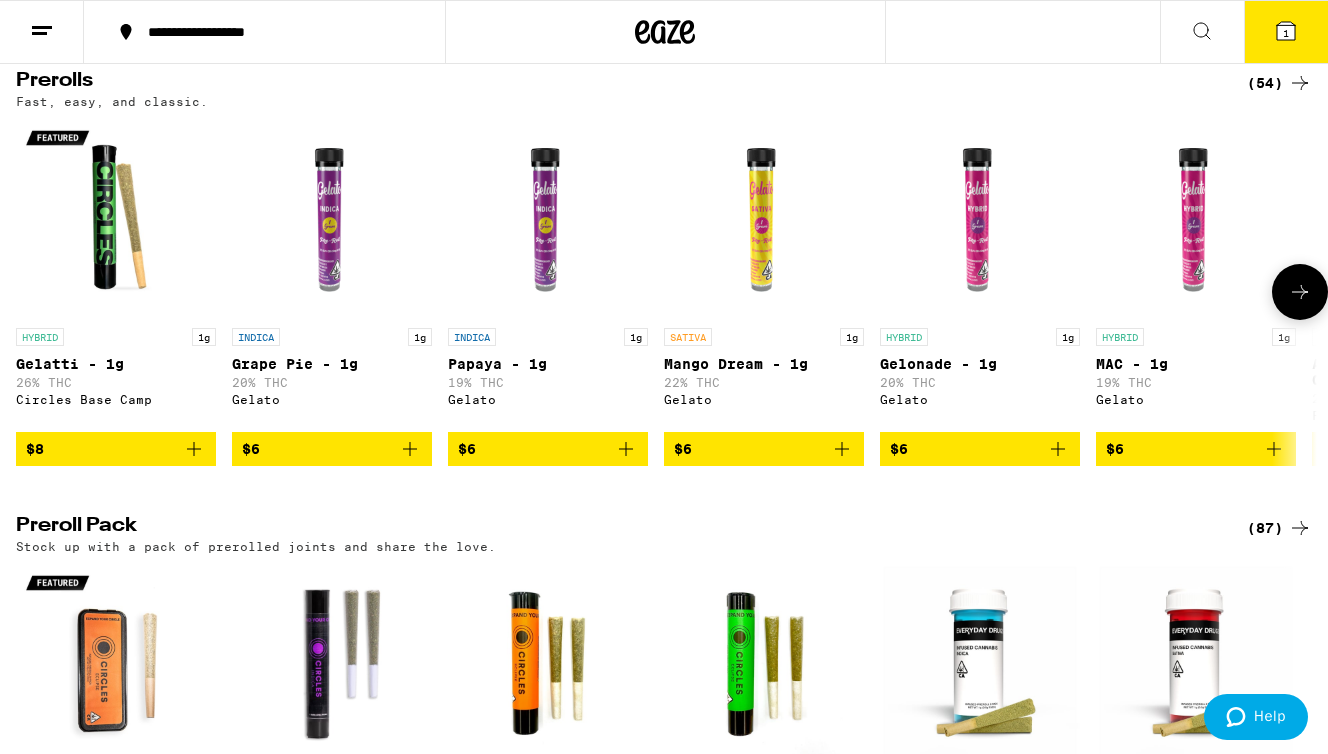 click at bounding box center (1300, 292) 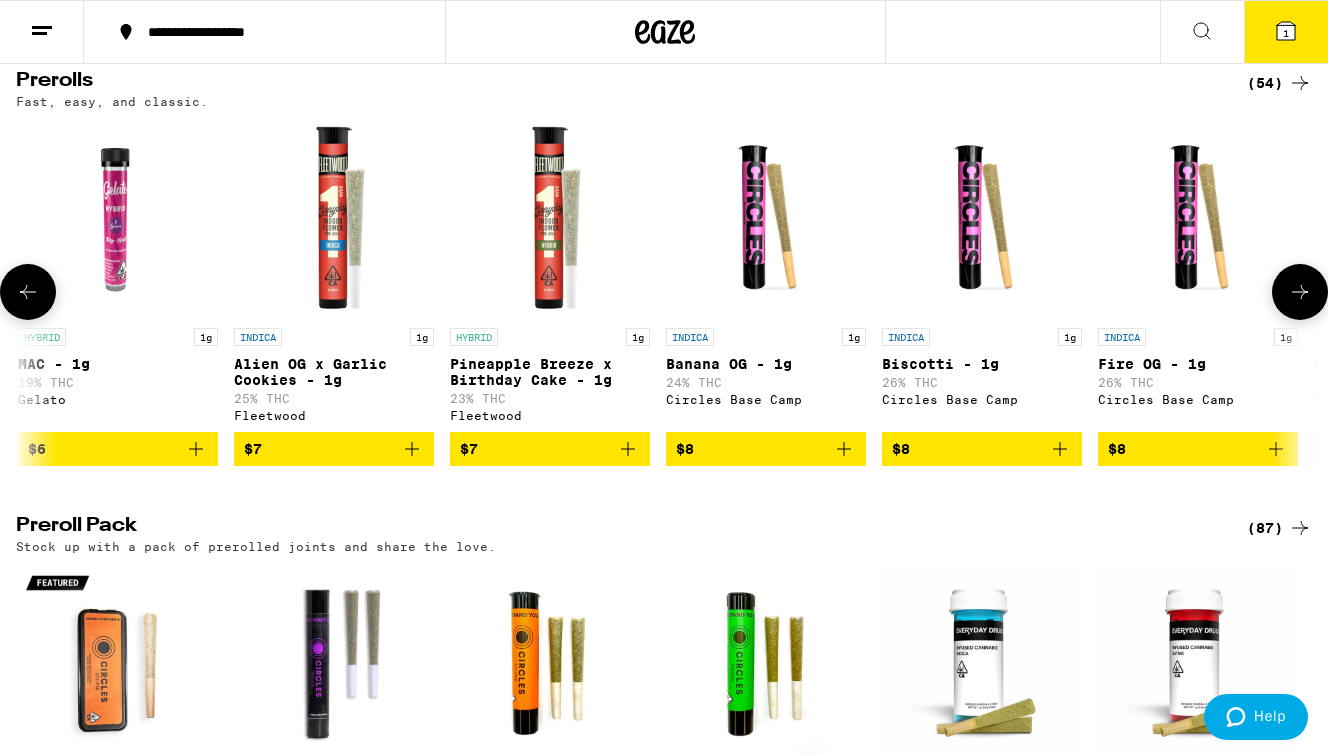 click at bounding box center (1300, 292) 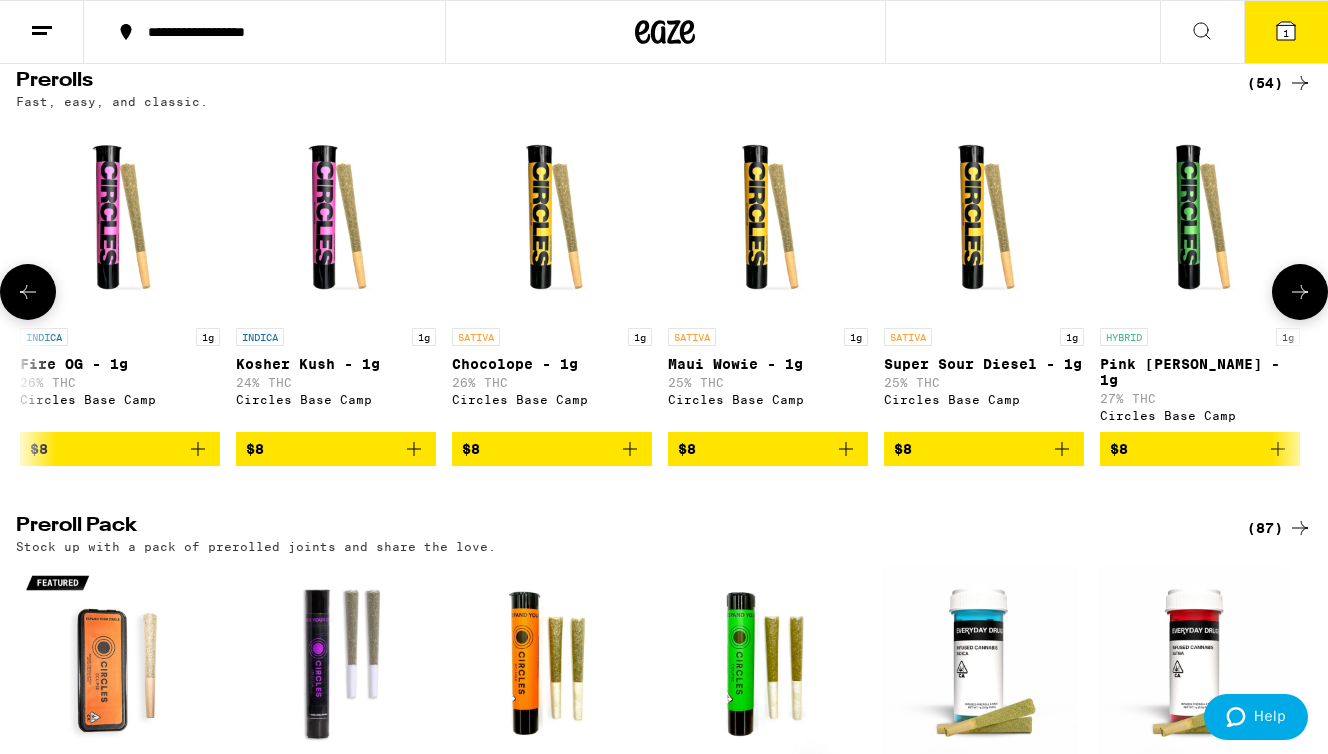click at bounding box center [1300, 292] 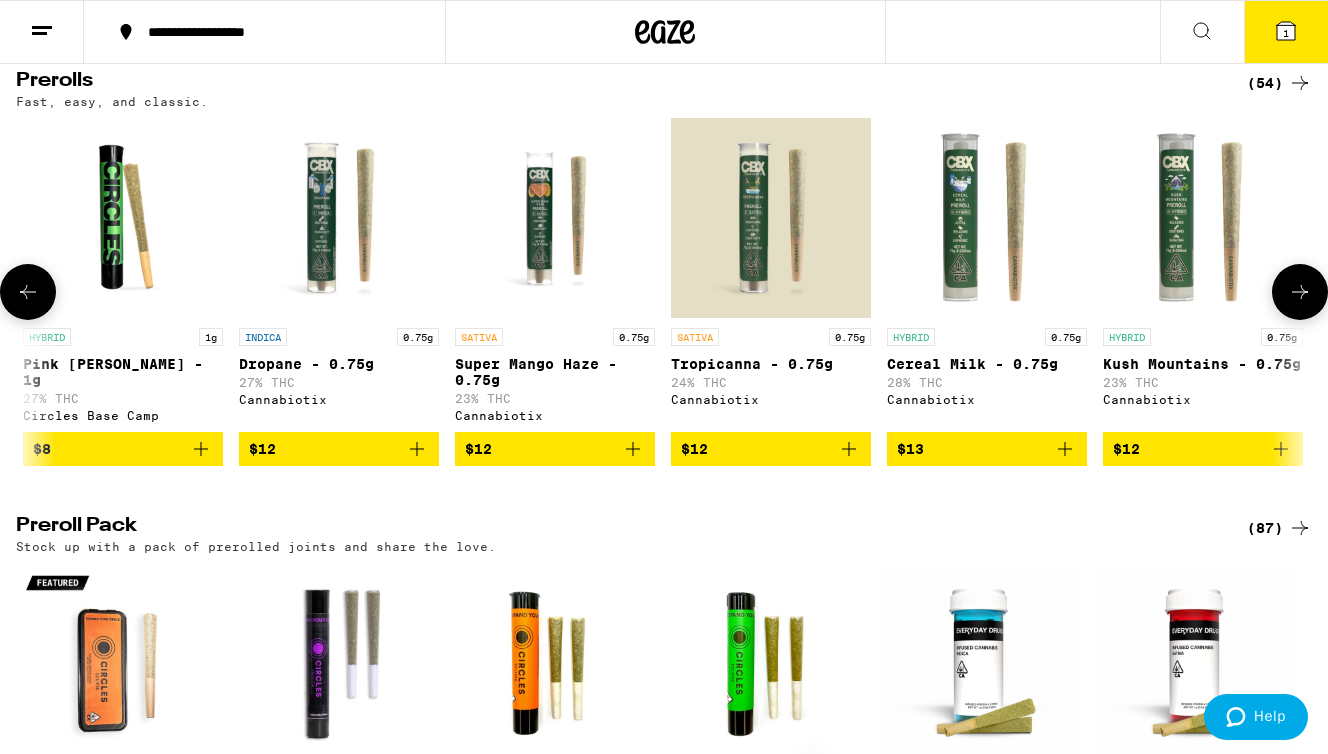scroll, scrollTop: 0, scrollLeft: 3234, axis: horizontal 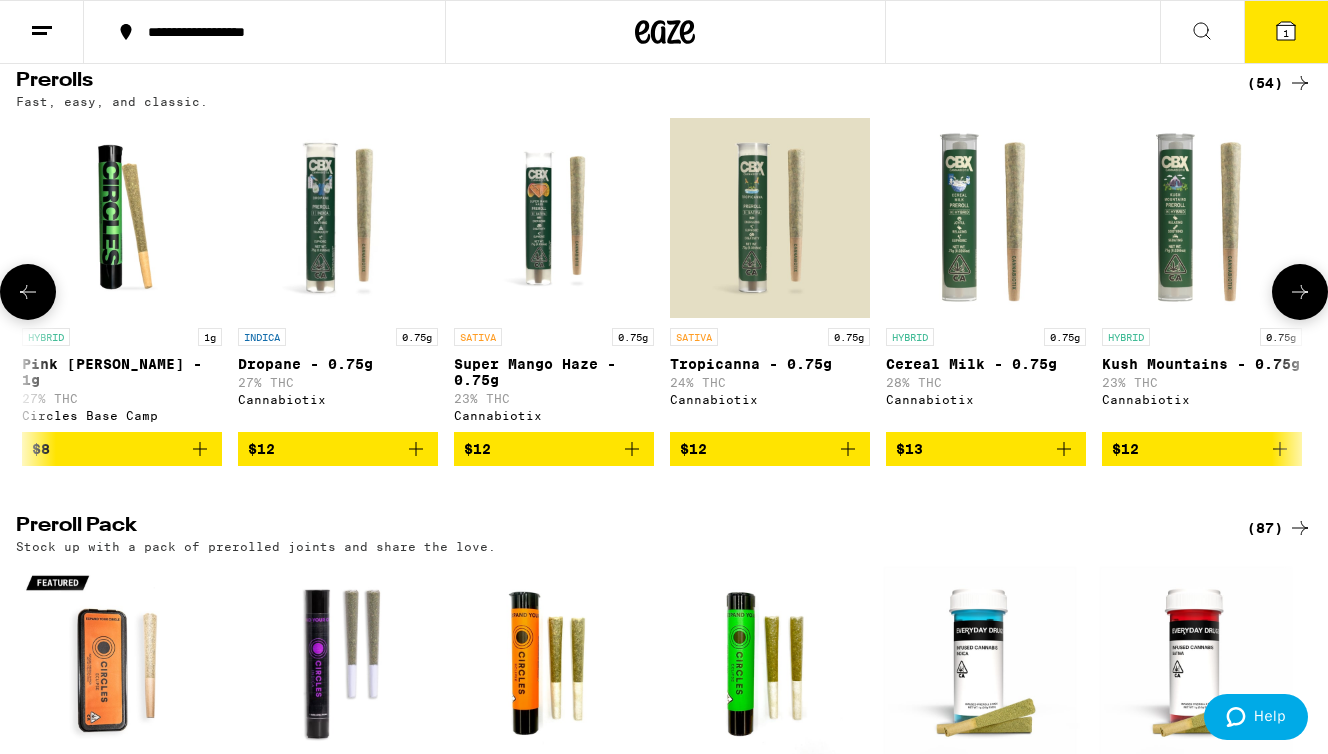 click at bounding box center (1300, 292) 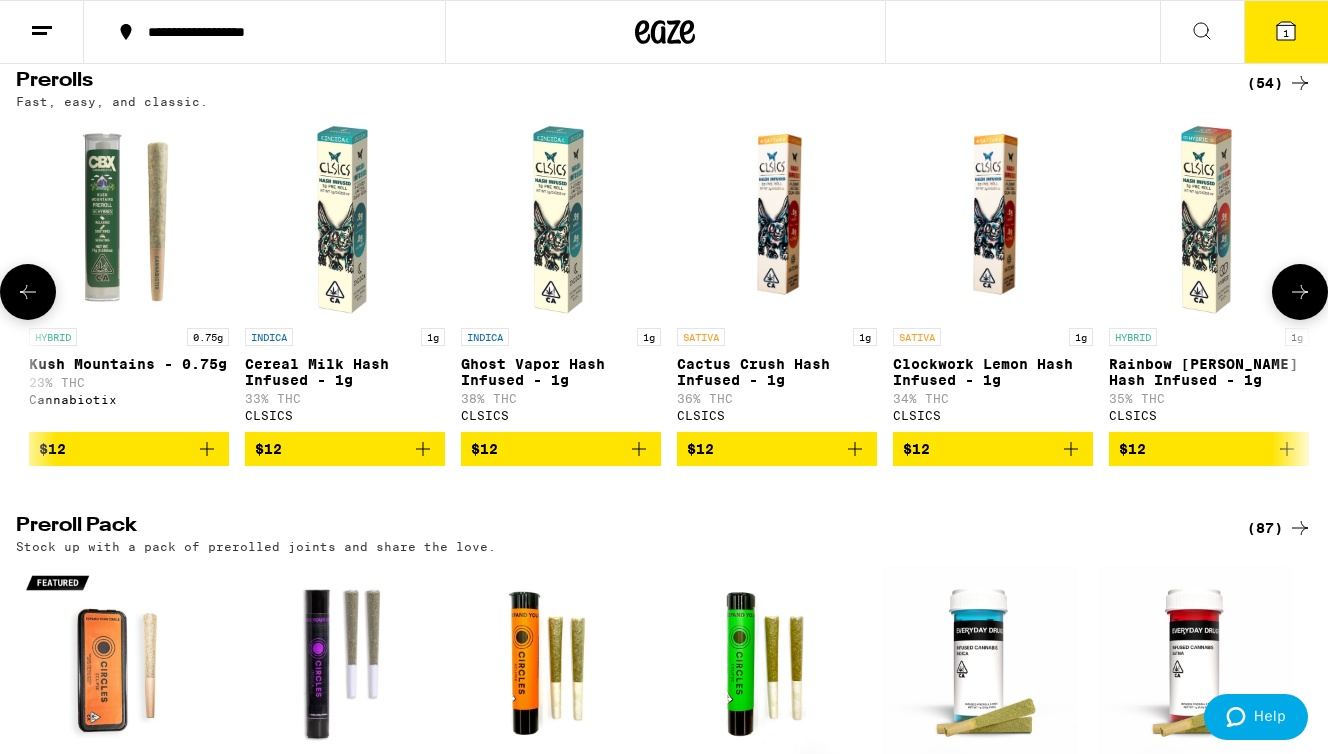 scroll, scrollTop: 0, scrollLeft: 4312, axis: horizontal 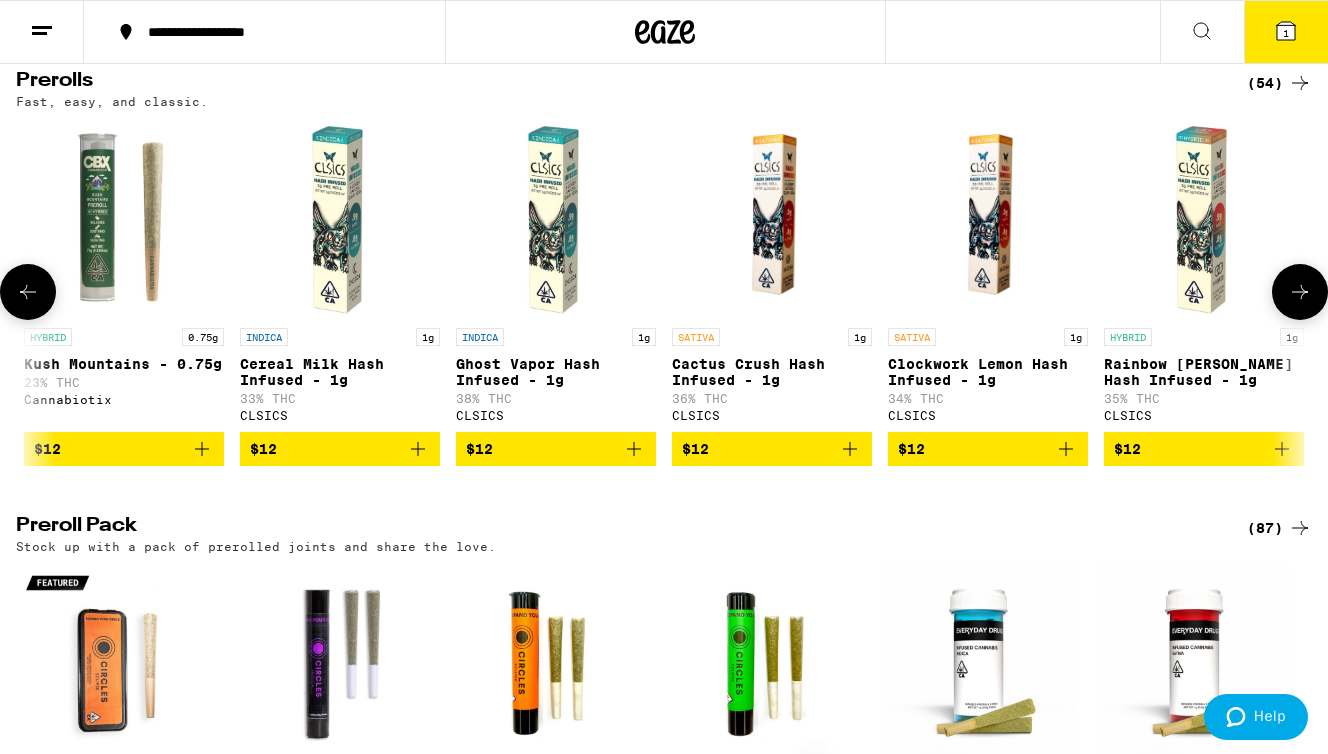 click at bounding box center [1300, 292] 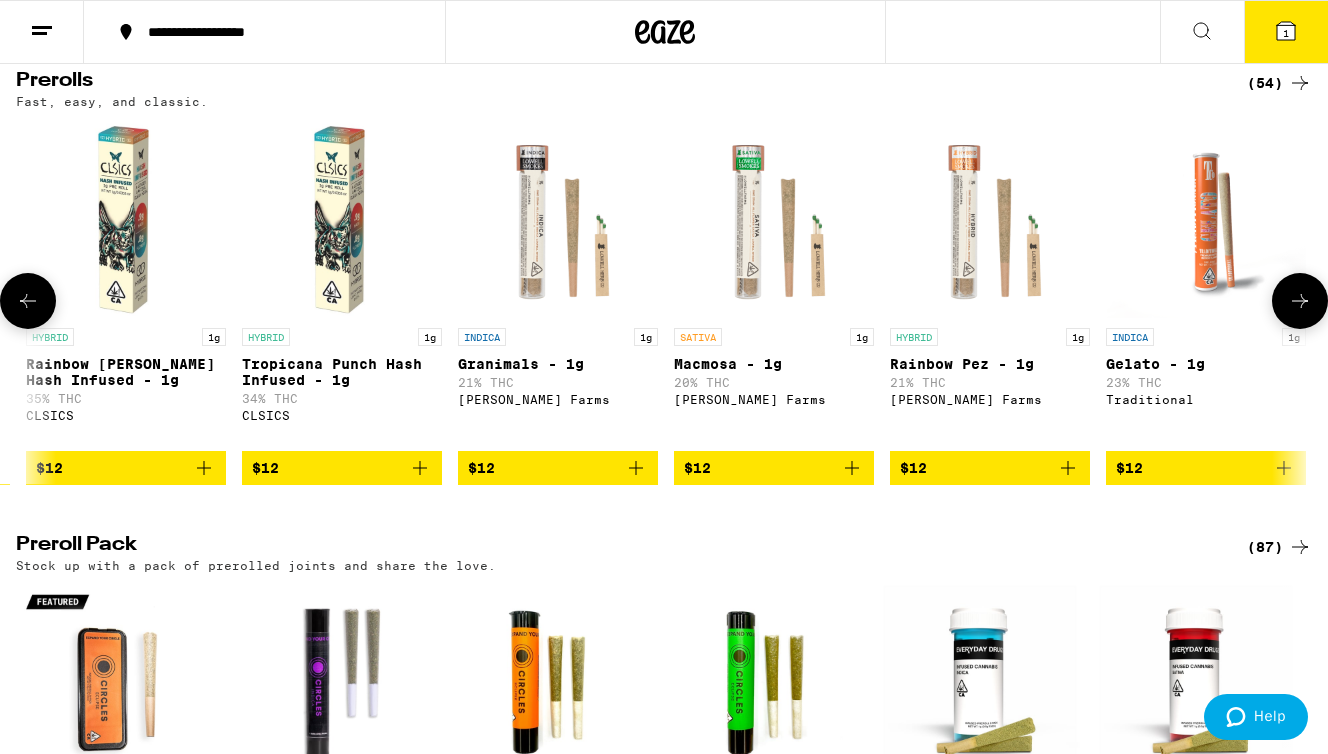 click at bounding box center (1300, 301) 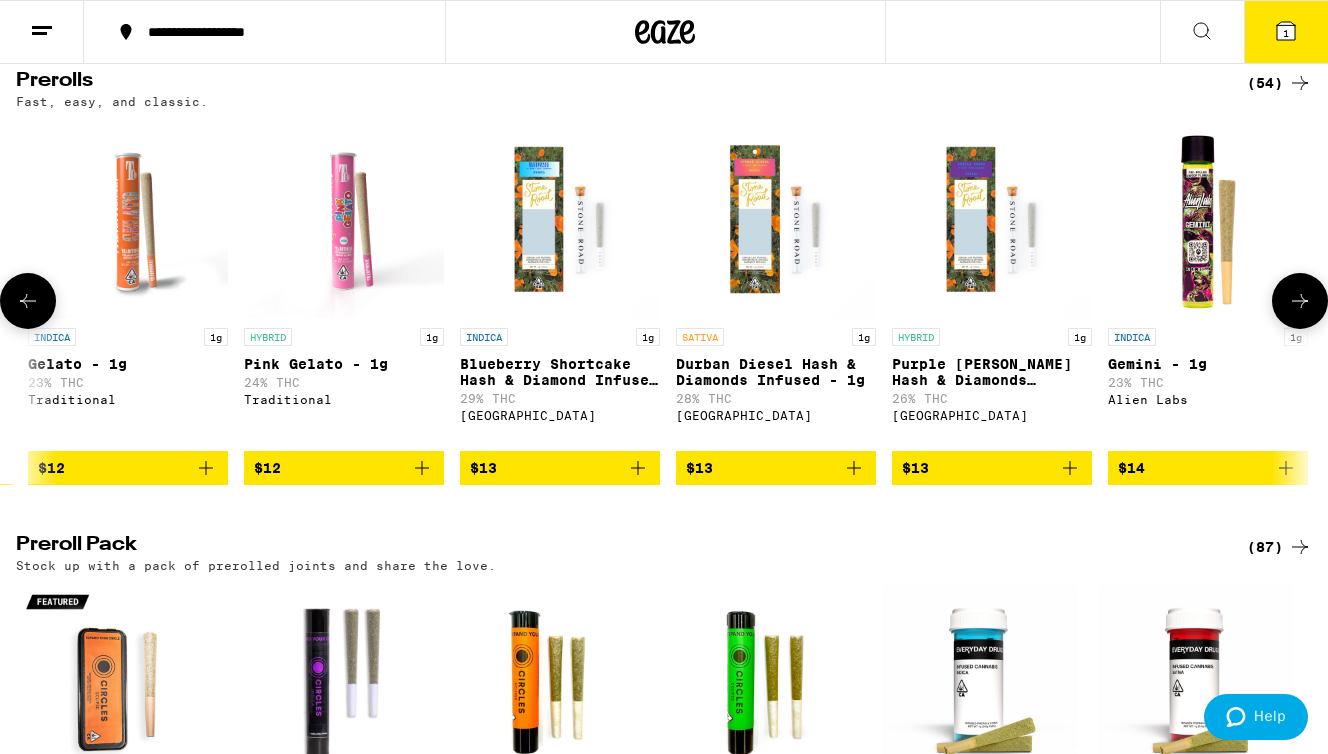click at bounding box center (1300, 301) 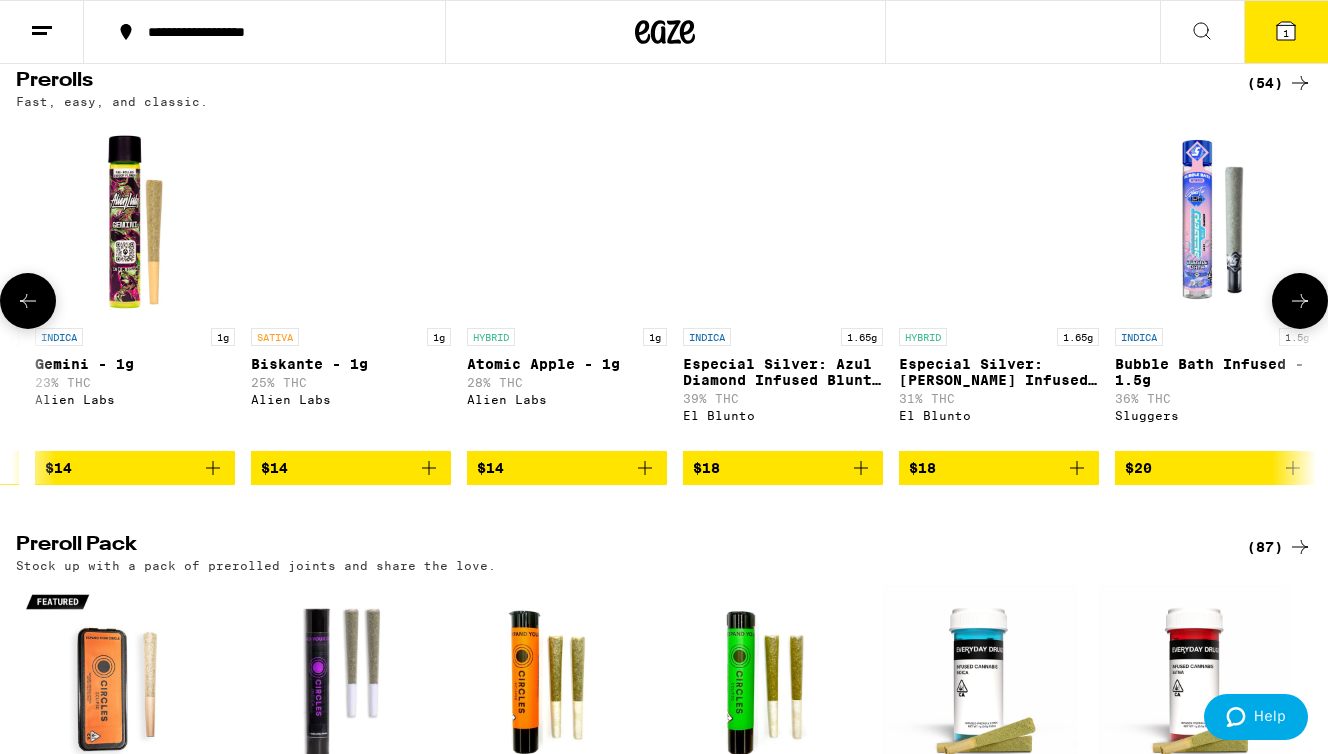 scroll, scrollTop: 0, scrollLeft: 7546, axis: horizontal 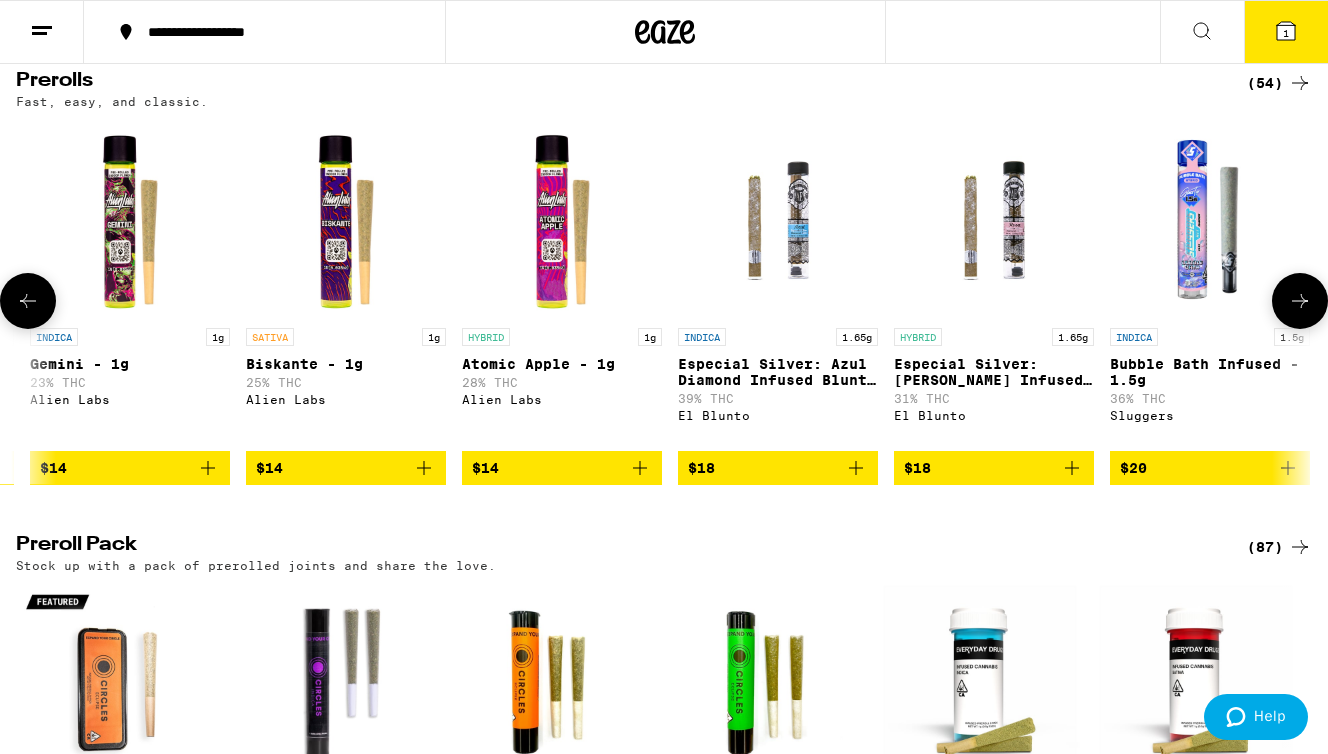 click on "$18" at bounding box center [778, 468] 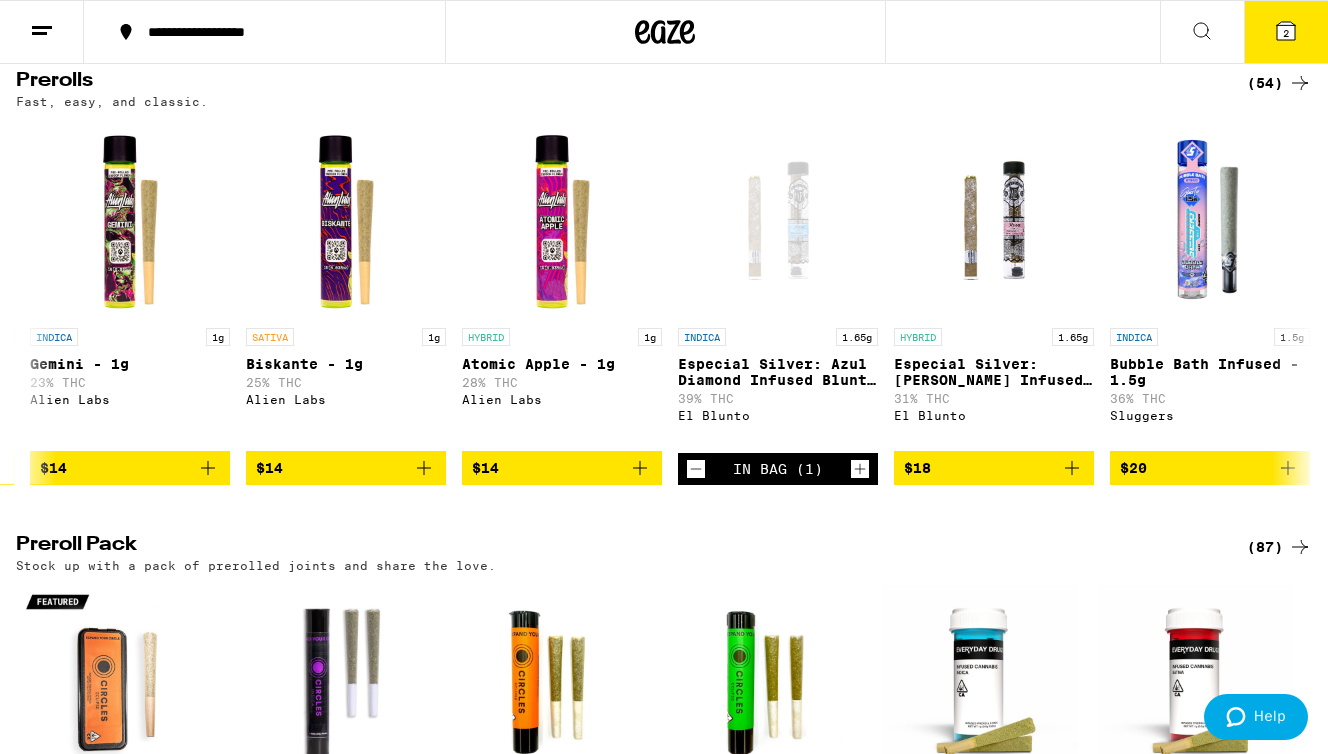 click on "2" at bounding box center (1286, 32) 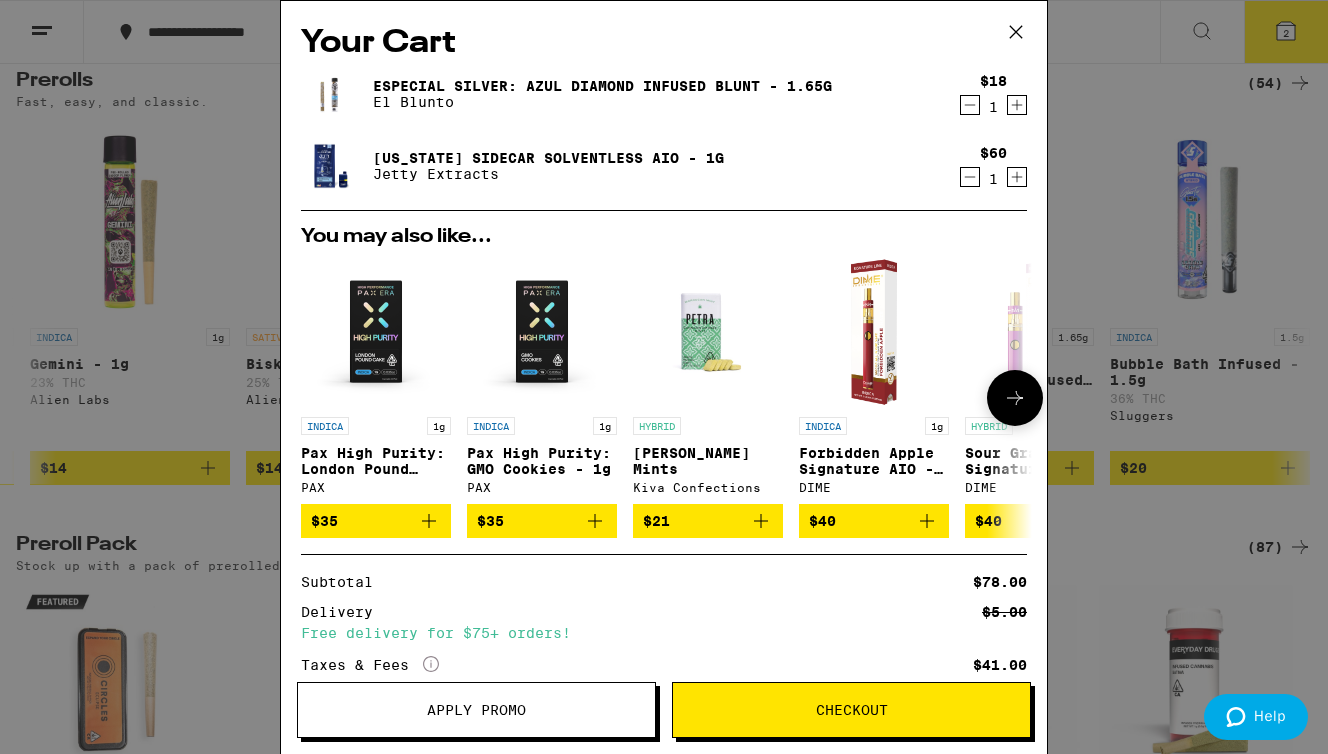 scroll, scrollTop: 148, scrollLeft: 0, axis: vertical 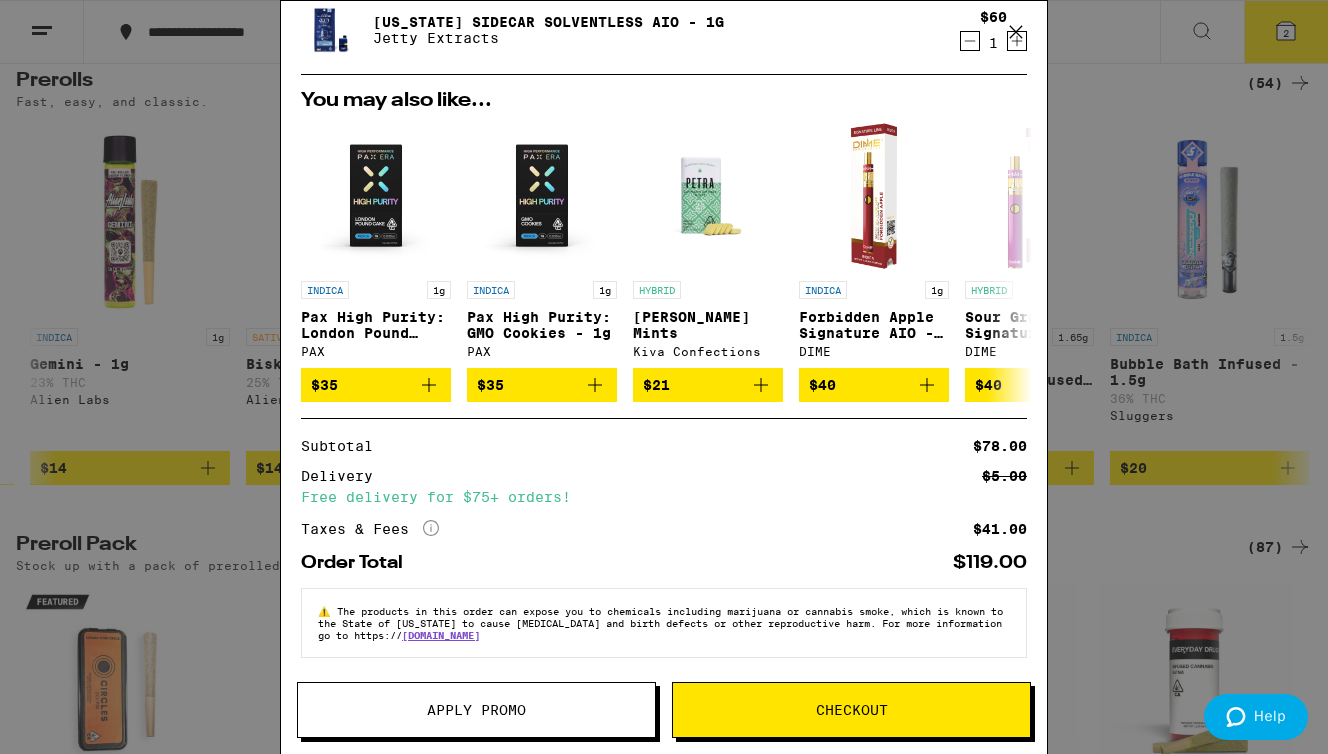 click 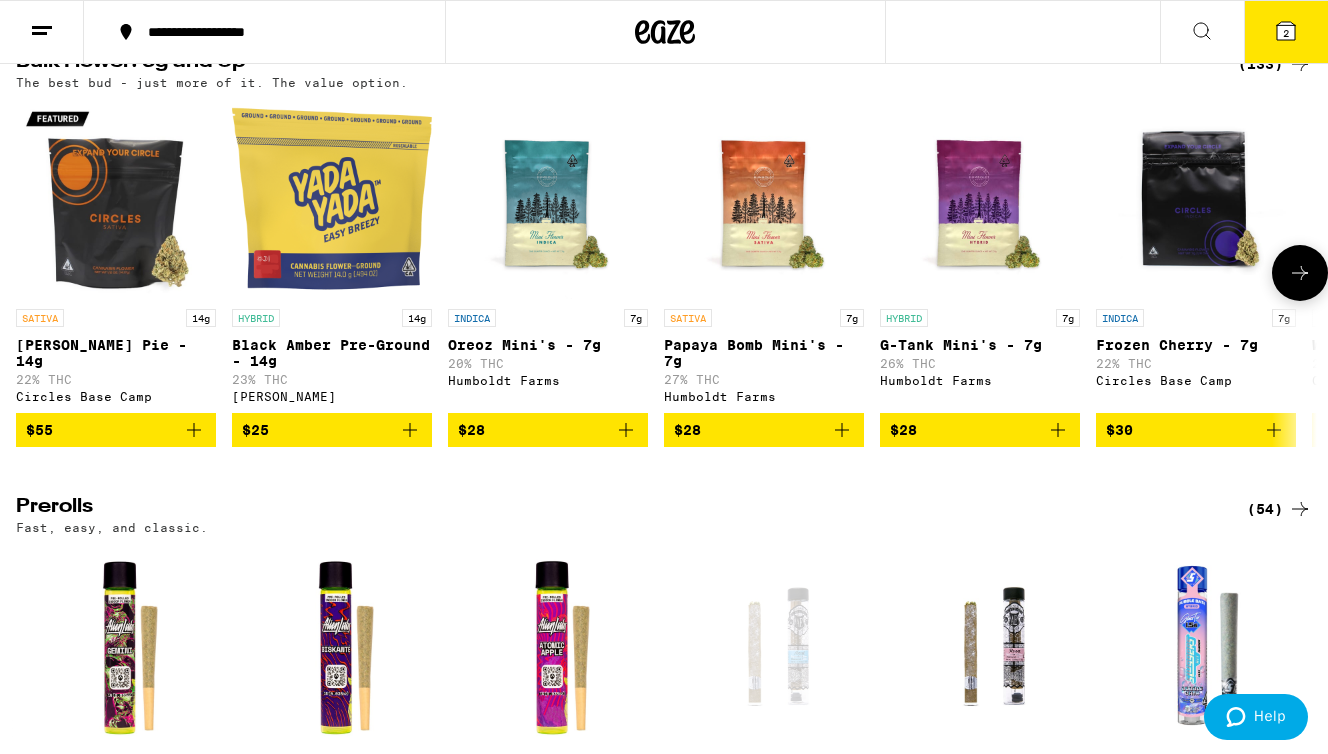 scroll, scrollTop: 0, scrollLeft: 0, axis: both 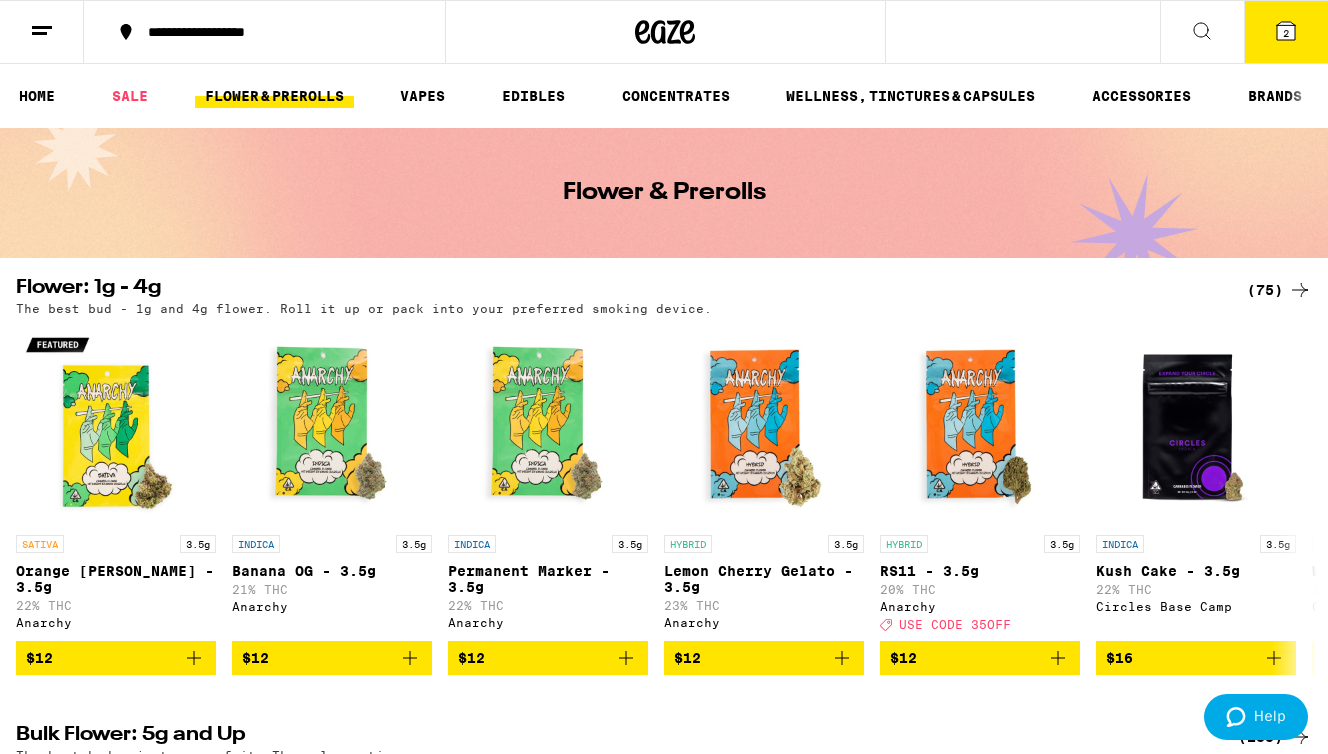click on "SALE" at bounding box center (139, 96) 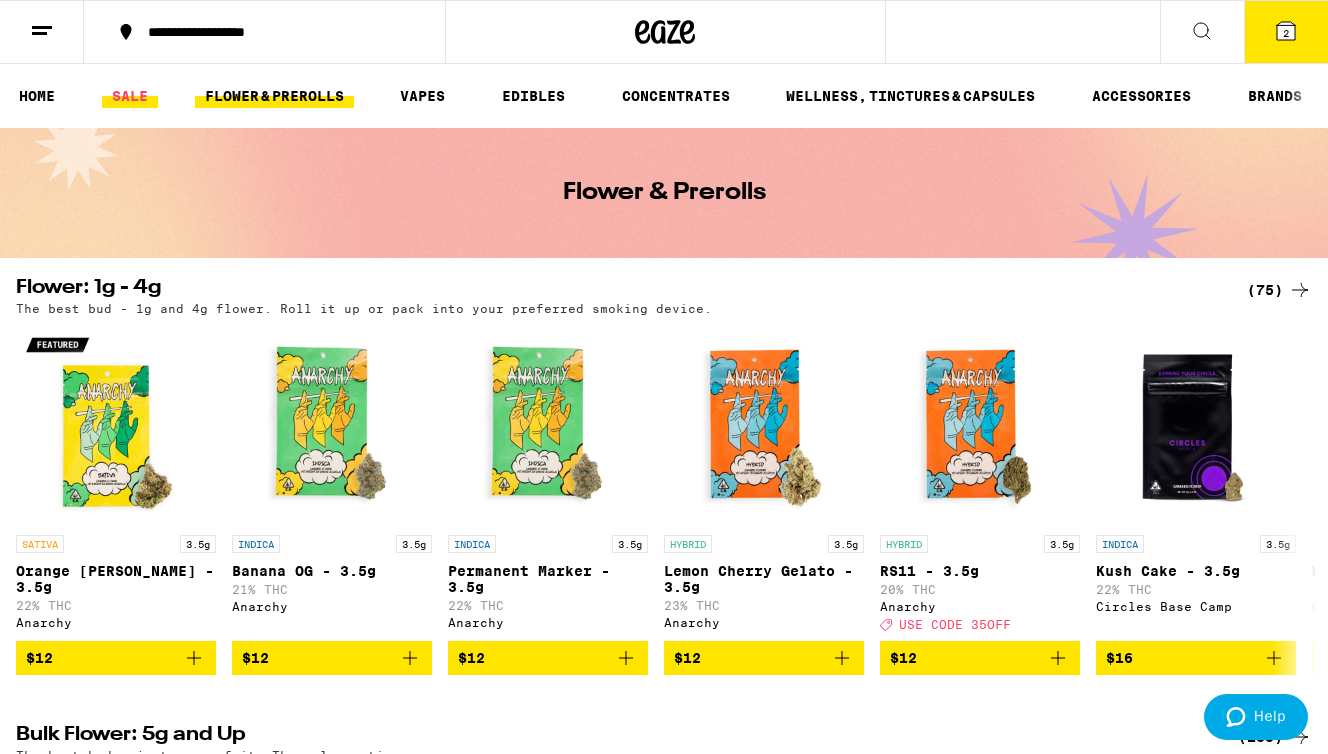click on "SALE" at bounding box center [130, 96] 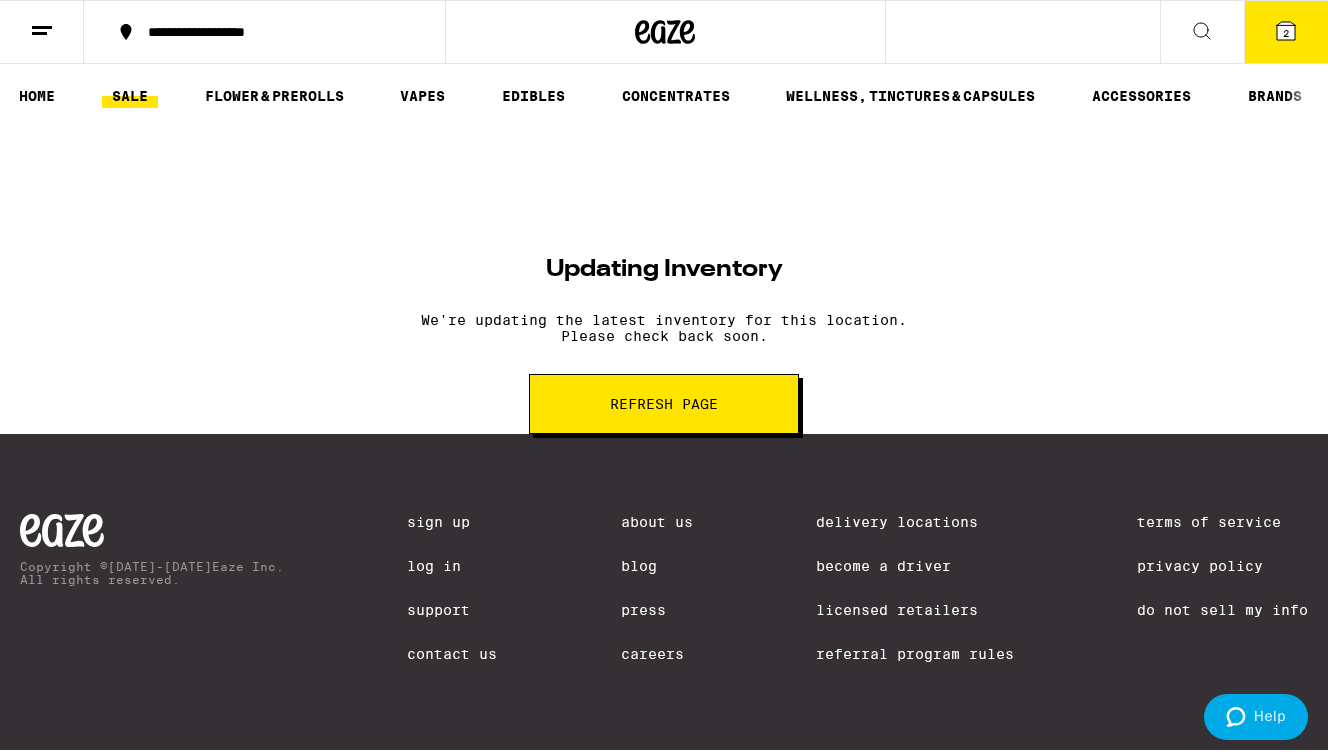 click on "SALE" at bounding box center [130, 96] 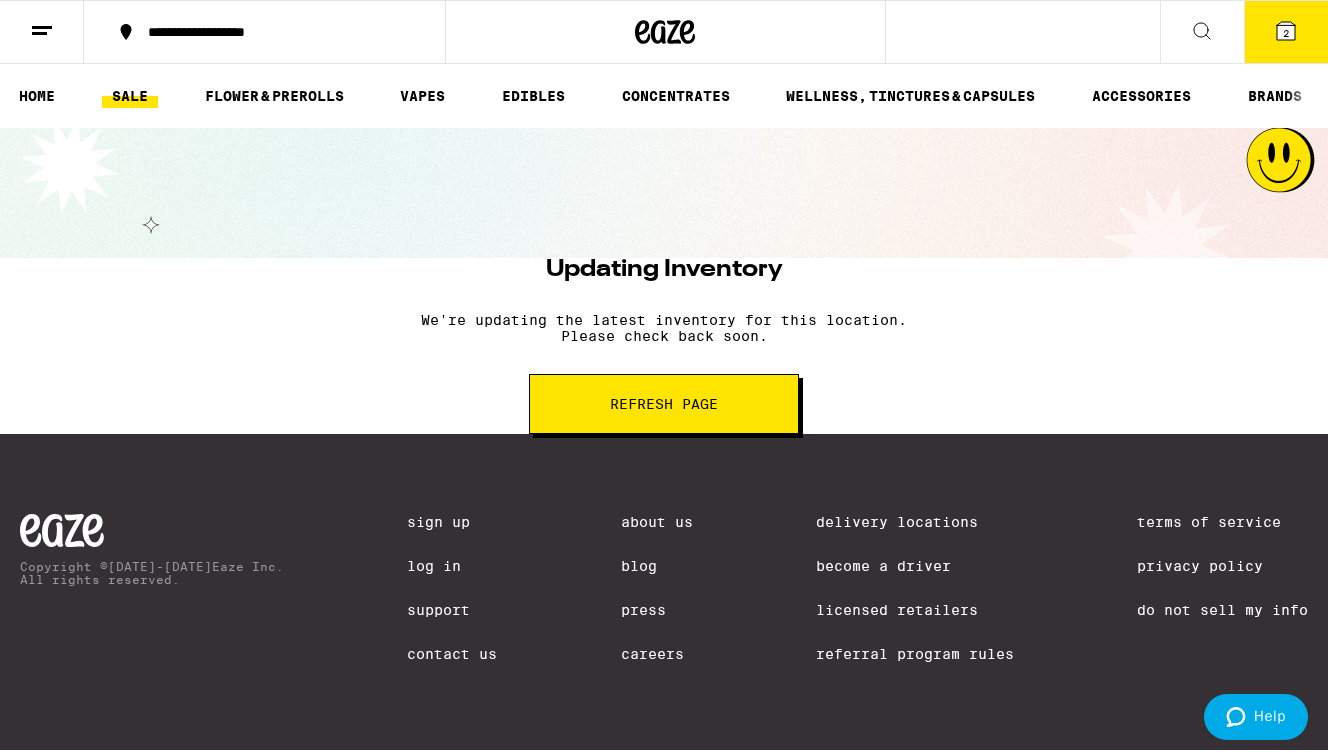 click on "Refresh page" at bounding box center (664, 404) 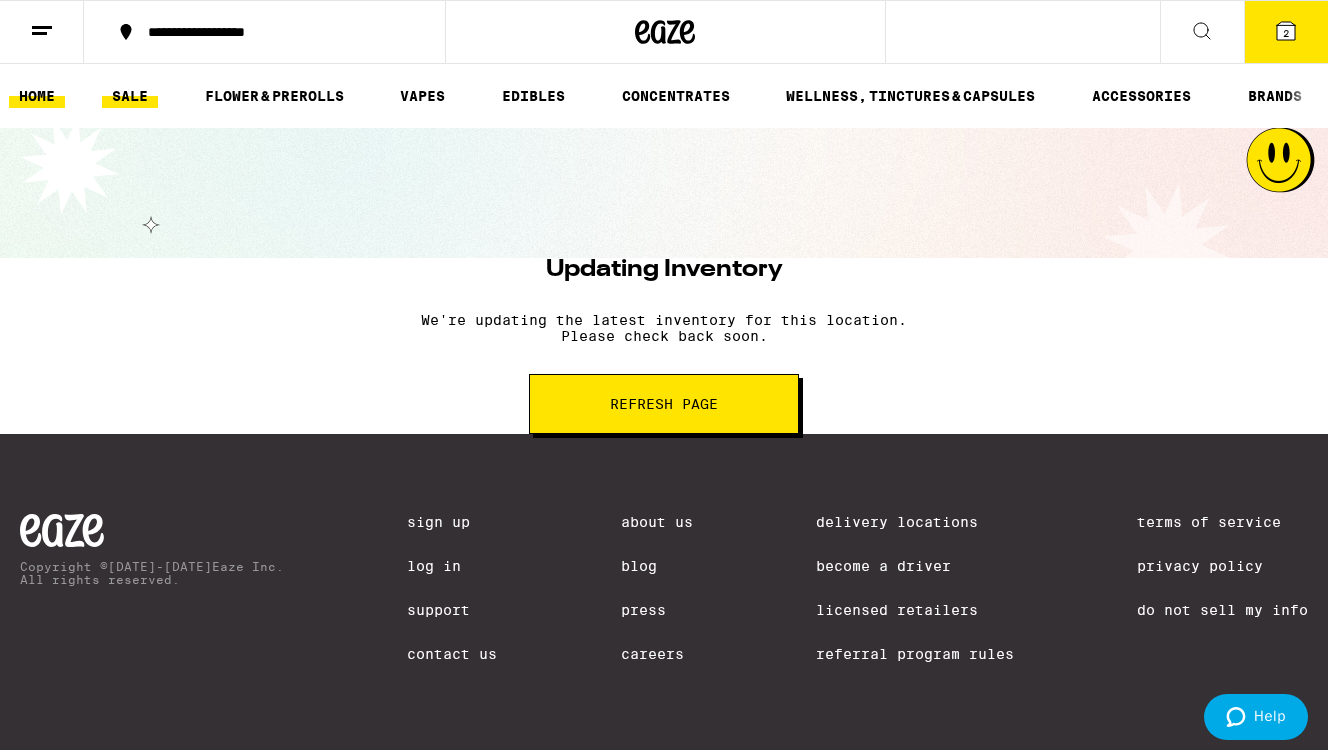 click on "HOME" at bounding box center [37, 96] 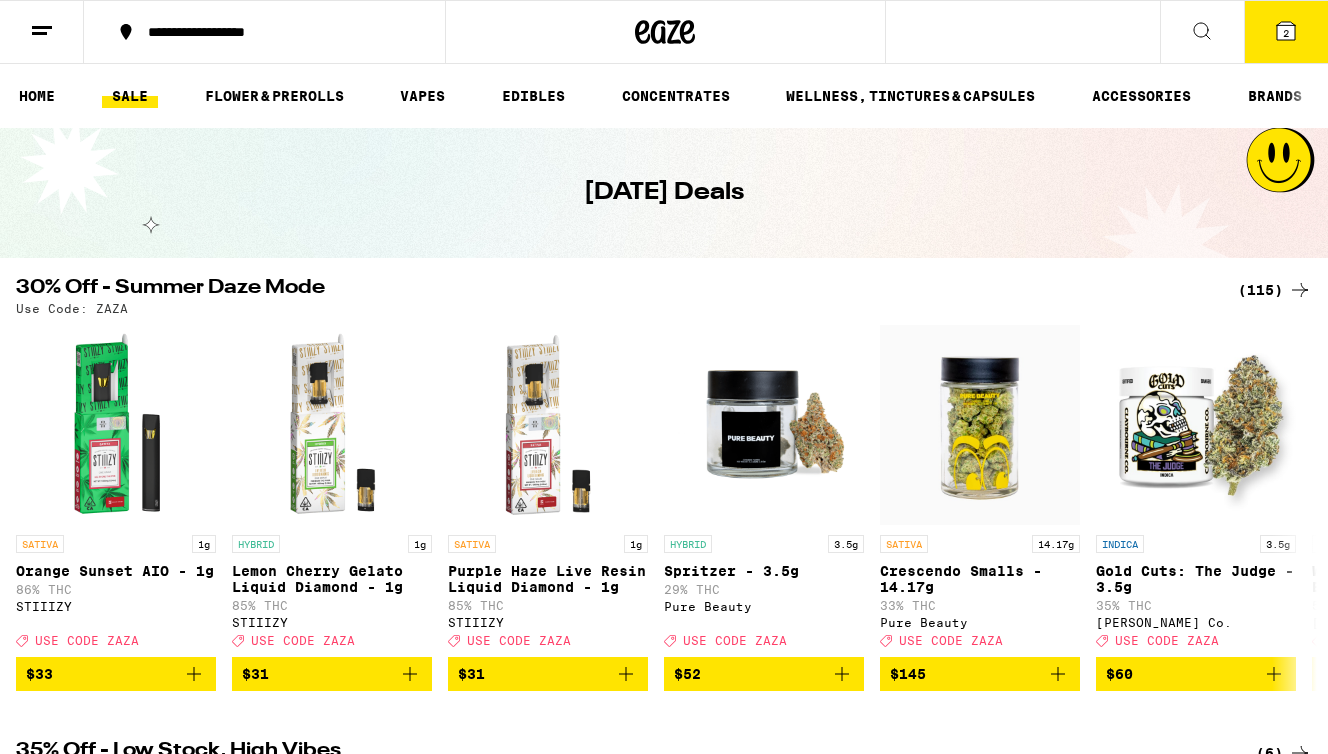 scroll, scrollTop: 112, scrollLeft: 0, axis: vertical 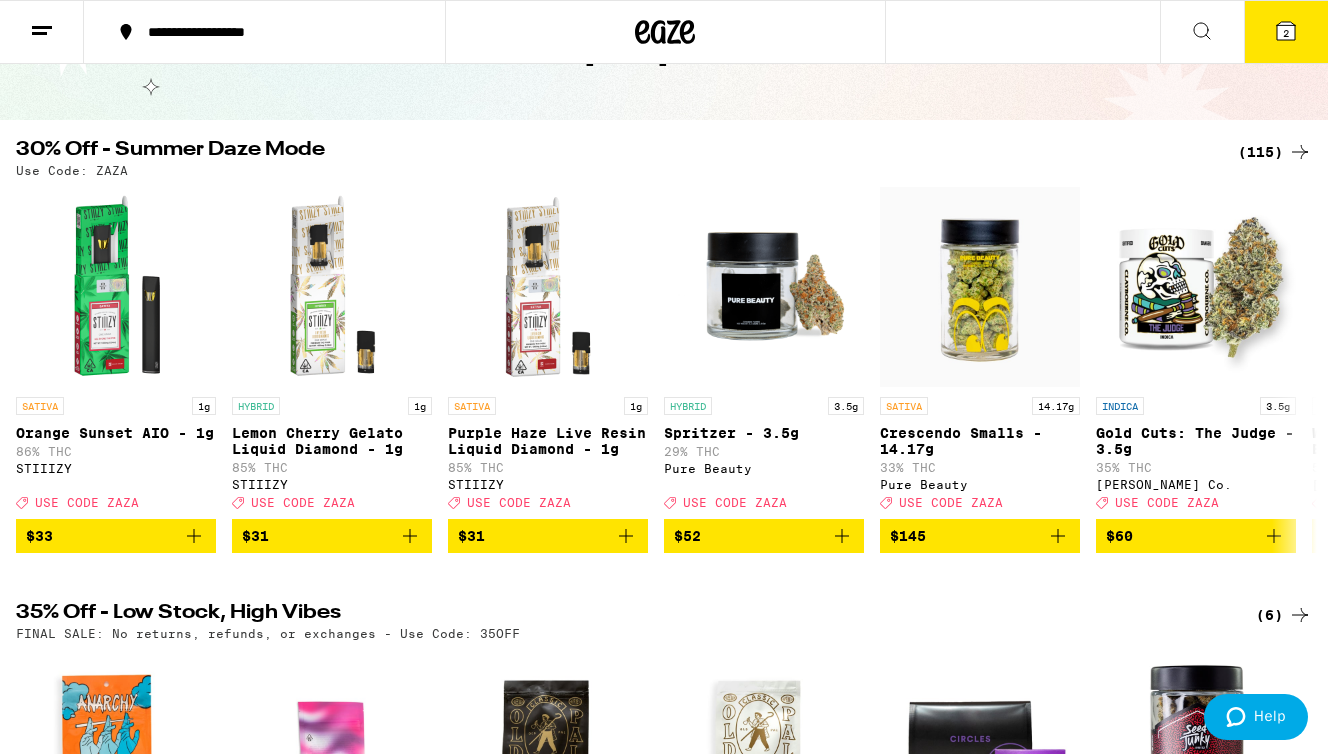 click 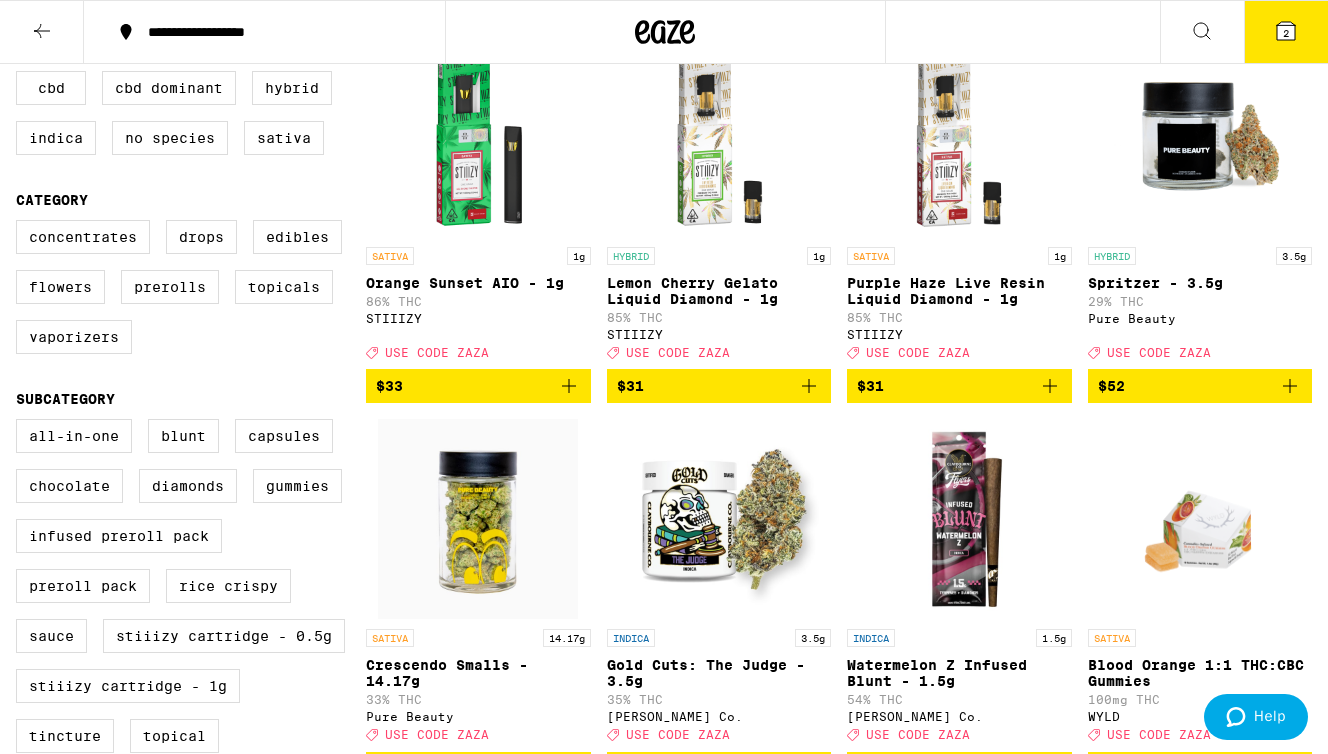 scroll, scrollTop: 346, scrollLeft: 0, axis: vertical 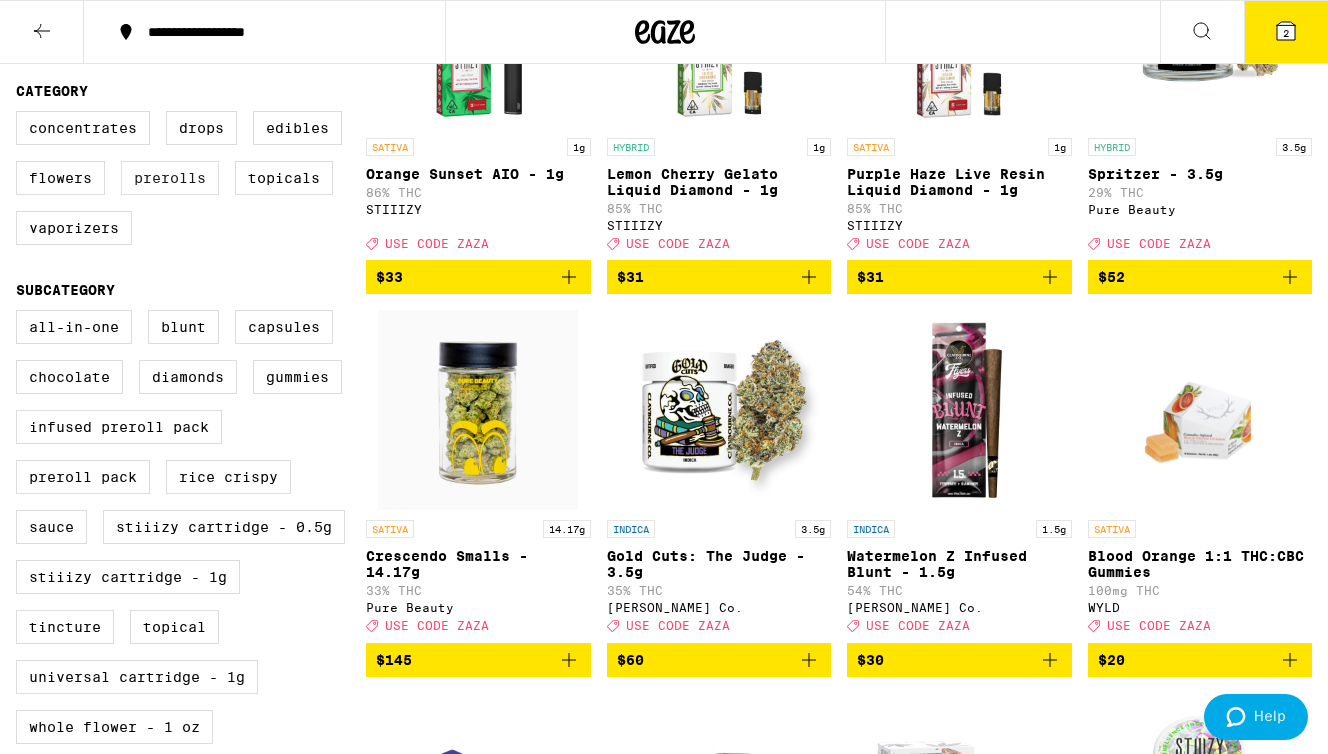 click on "Prerolls" at bounding box center (170, 178) 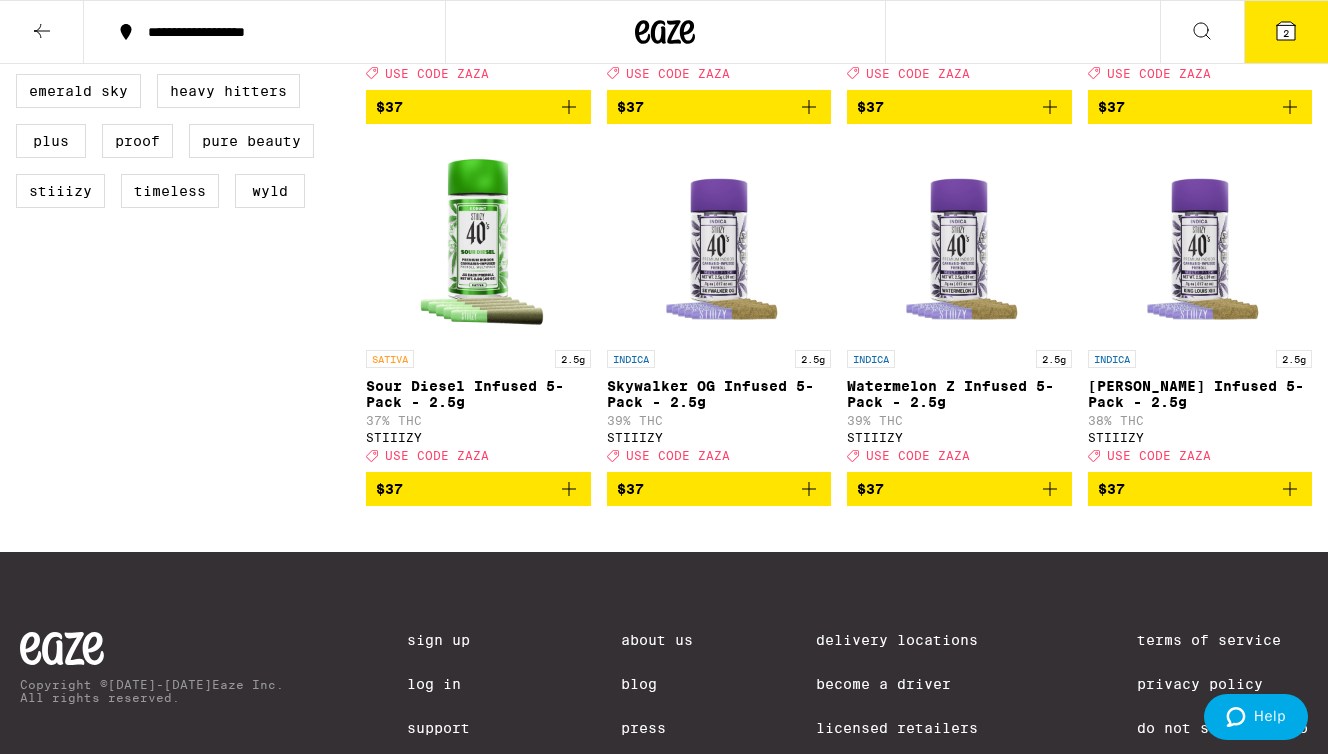 scroll, scrollTop: 1308, scrollLeft: 0, axis: vertical 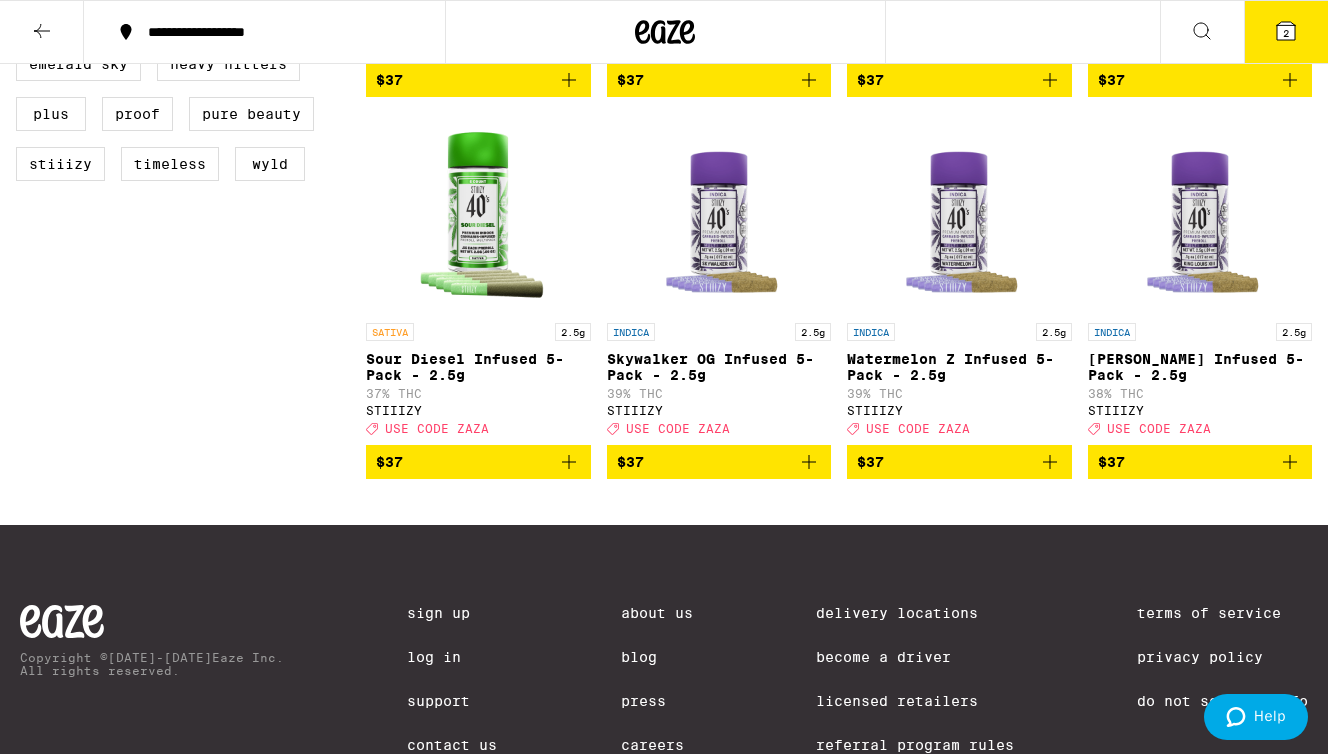 click on "$37" at bounding box center [719, 462] 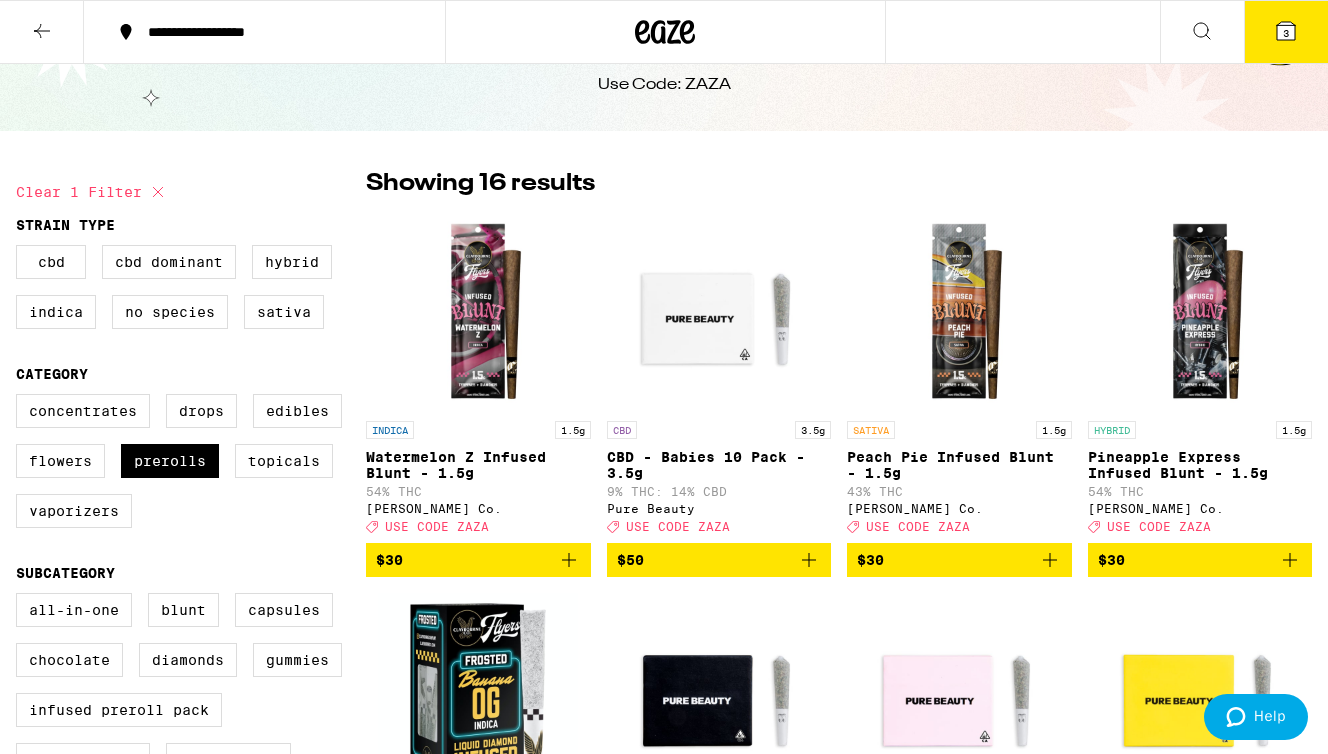 scroll, scrollTop: 64, scrollLeft: 0, axis: vertical 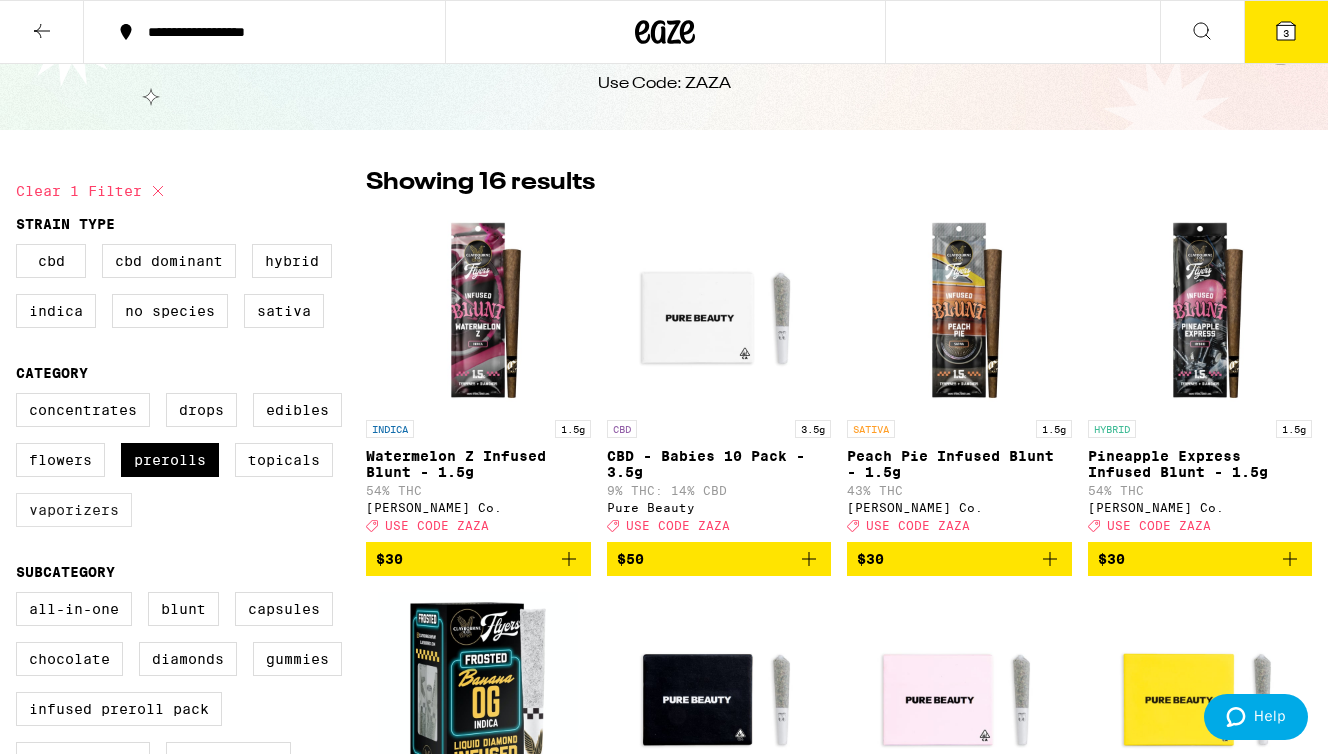 click on "Vaporizers" at bounding box center [74, 510] 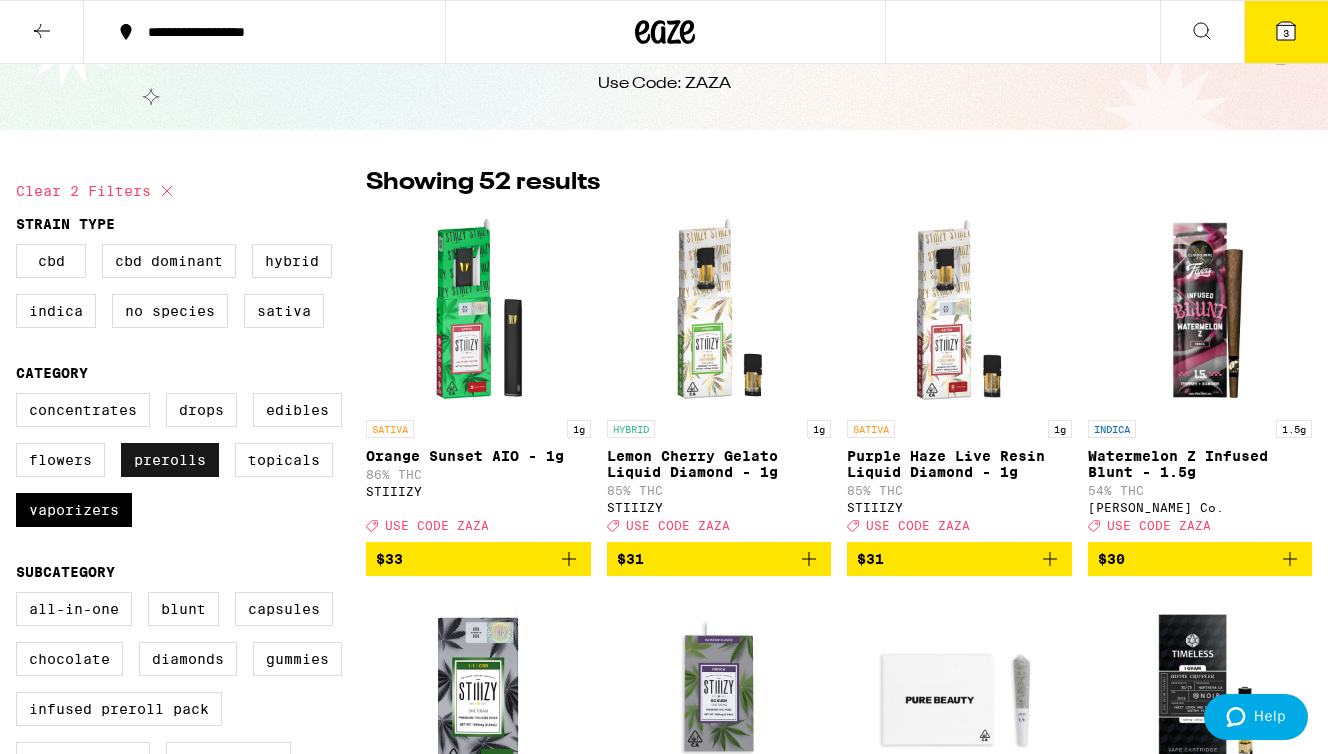 click on "Prerolls" at bounding box center [170, 460] 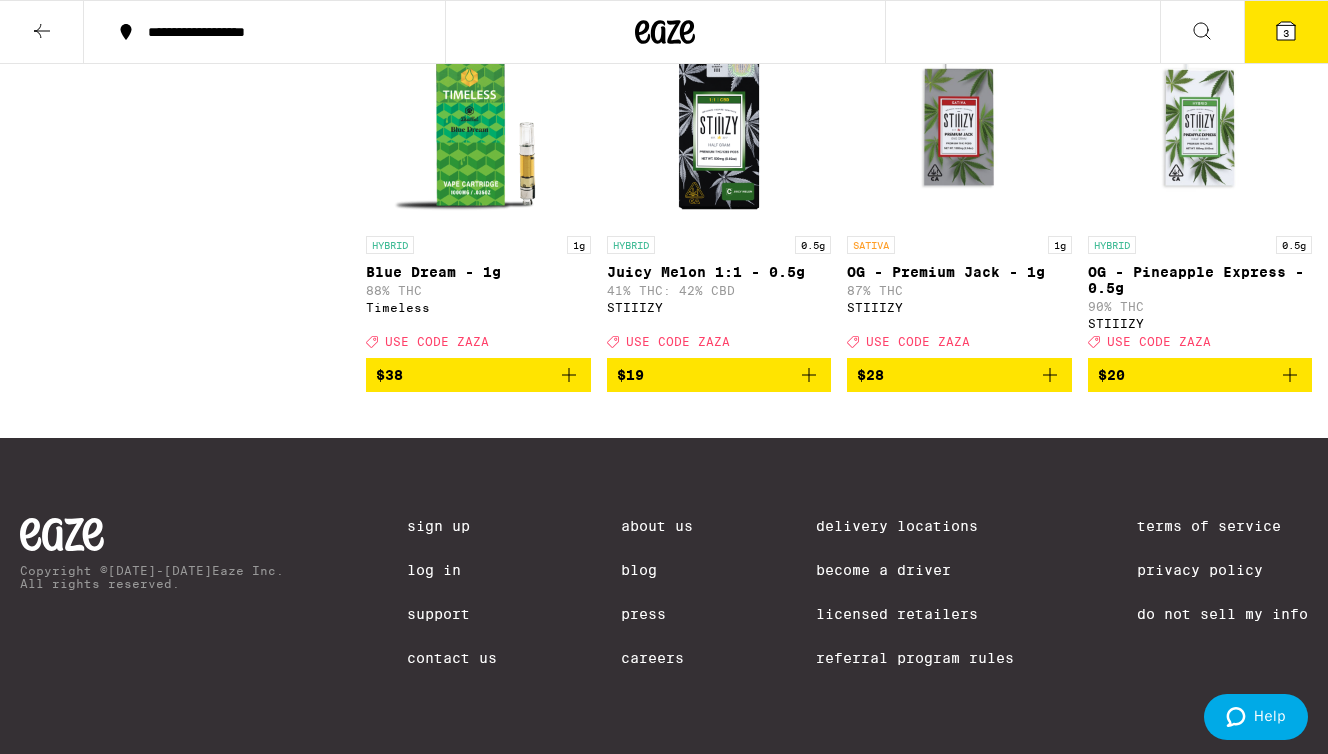 scroll, scrollTop: 3342, scrollLeft: 0, axis: vertical 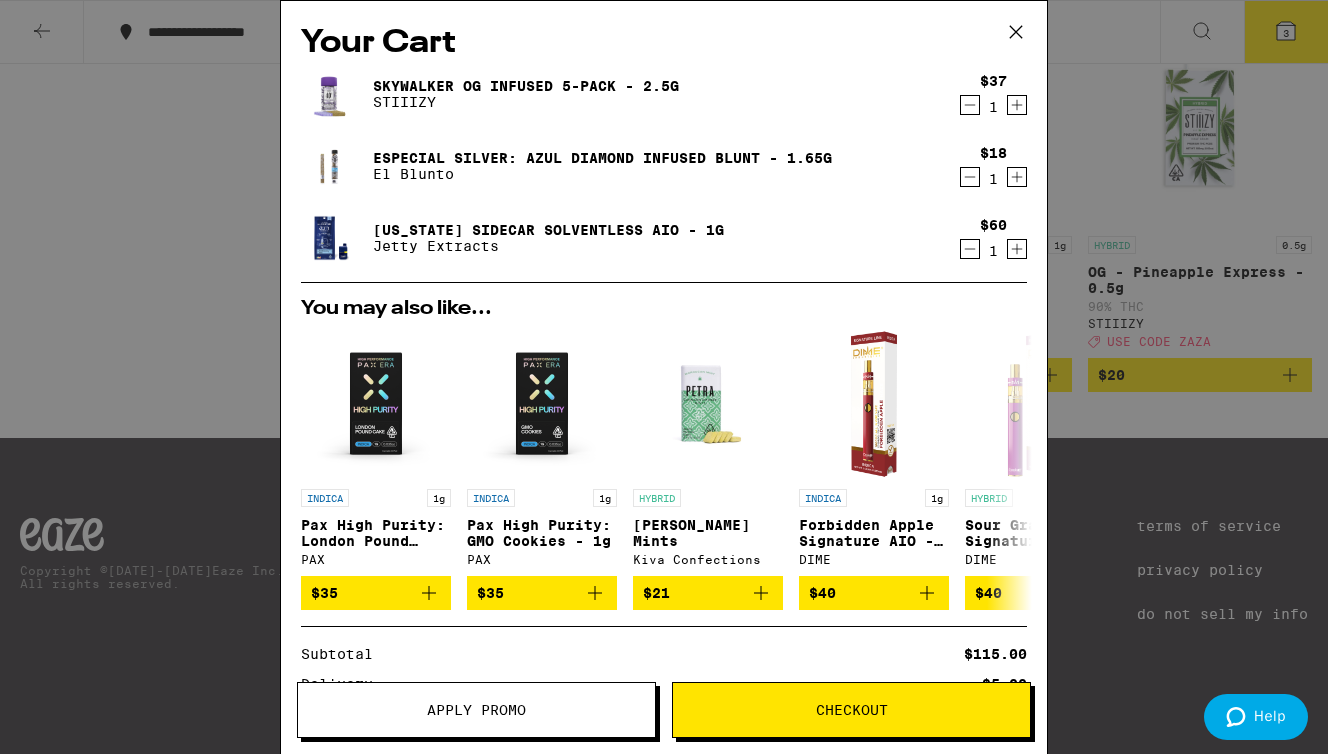 click 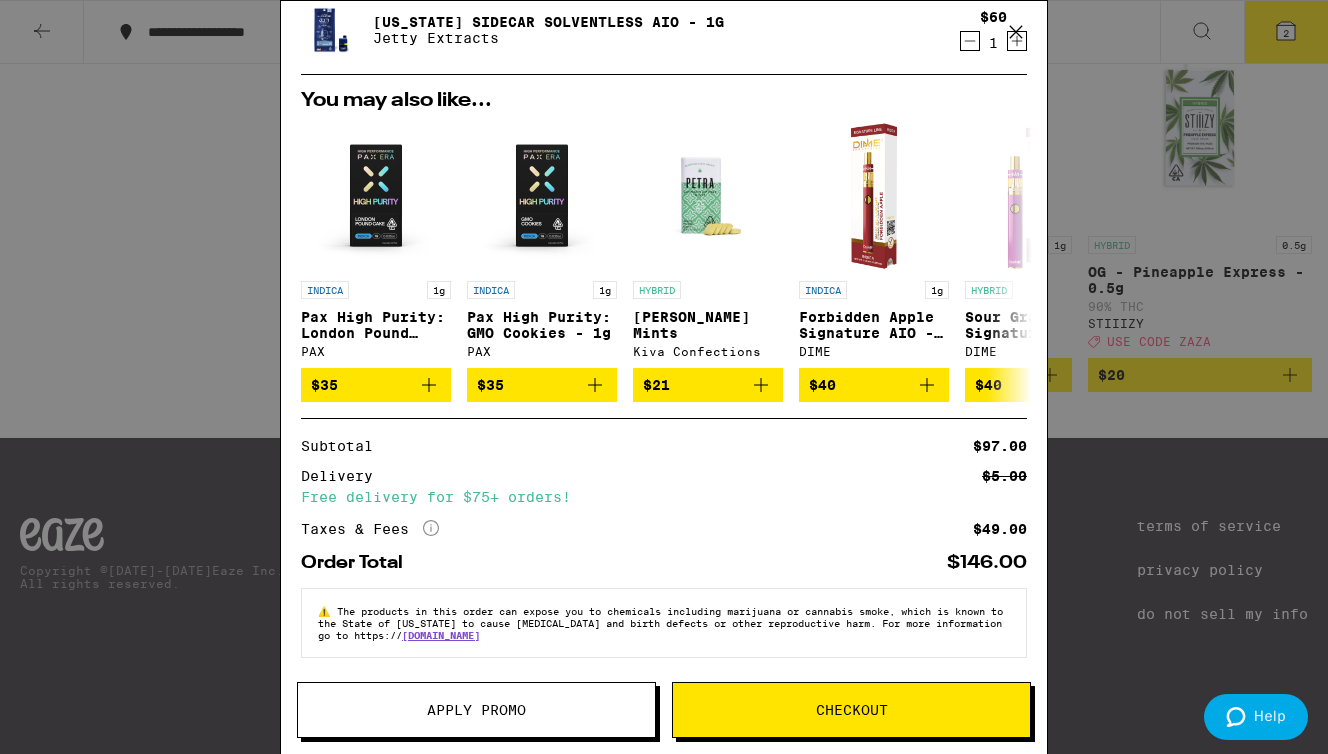scroll, scrollTop: 148, scrollLeft: 0, axis: vertical 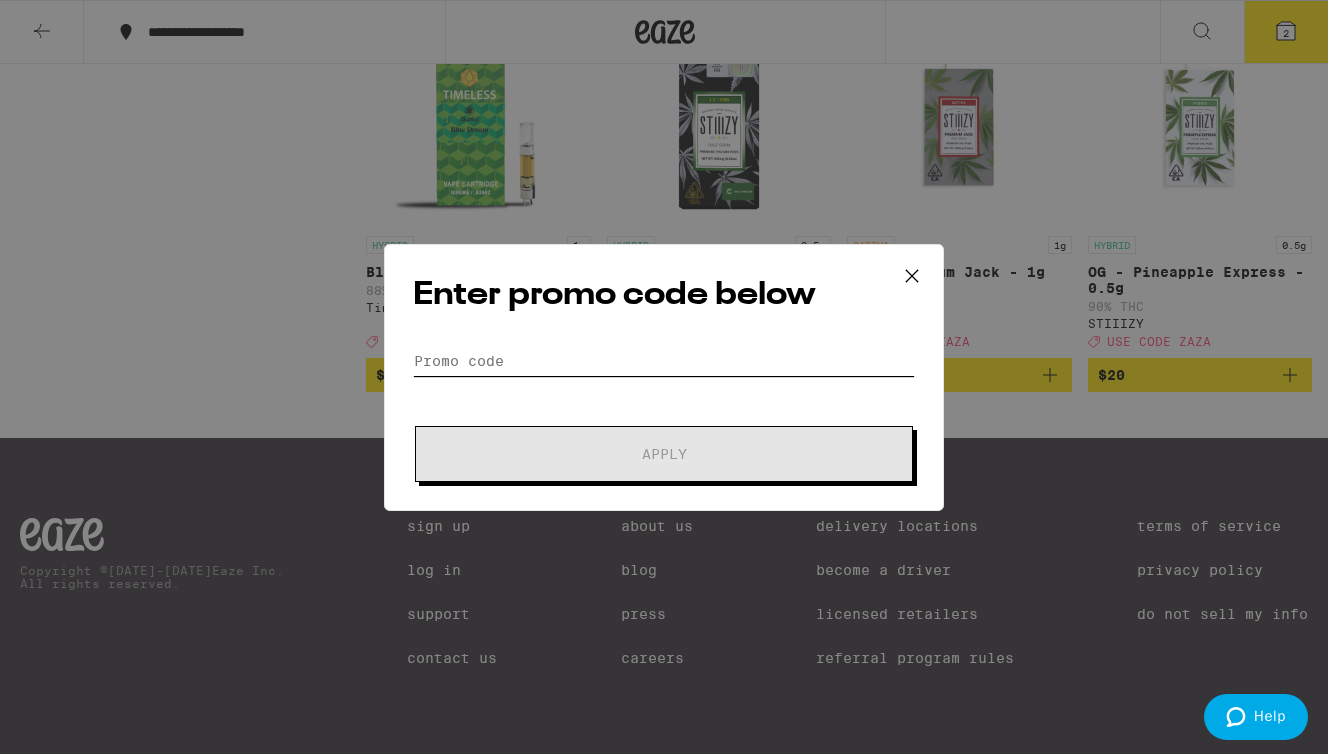 click on "Promo Code" at bounding box center [664, 361] 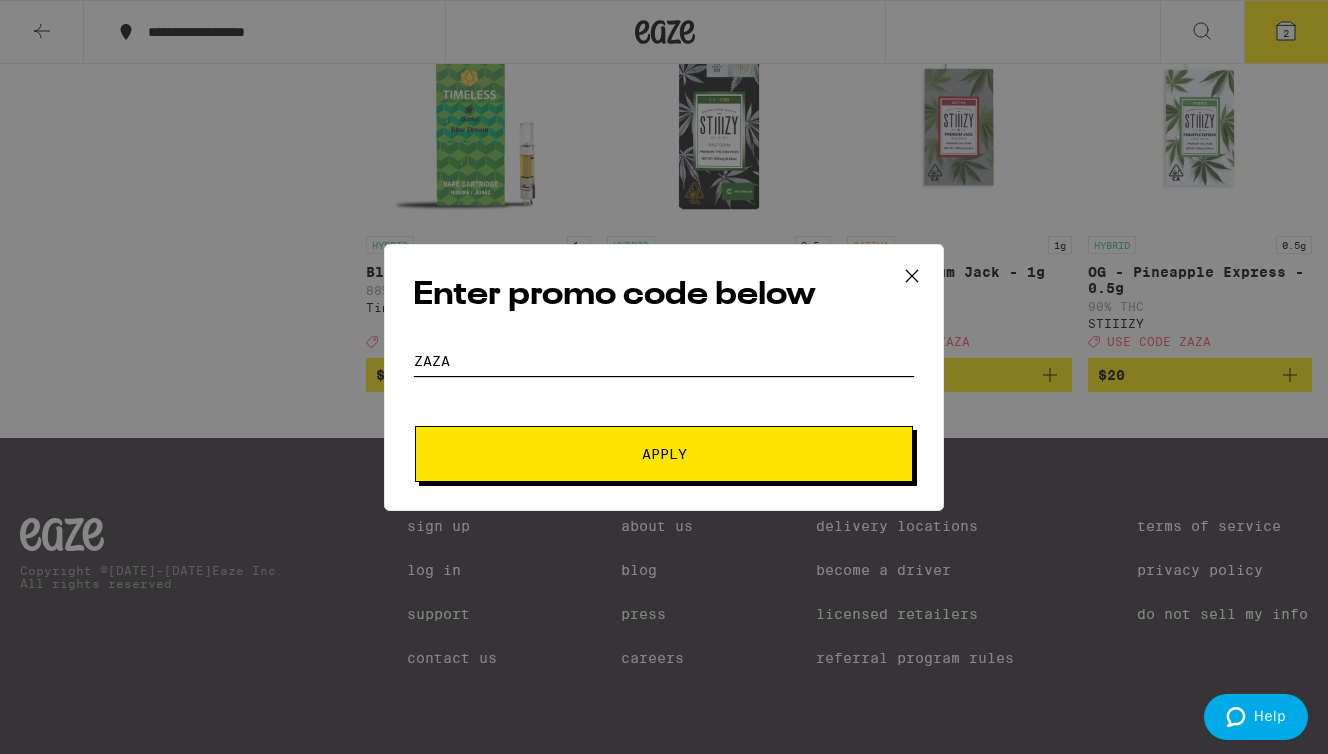 type on "zaza" 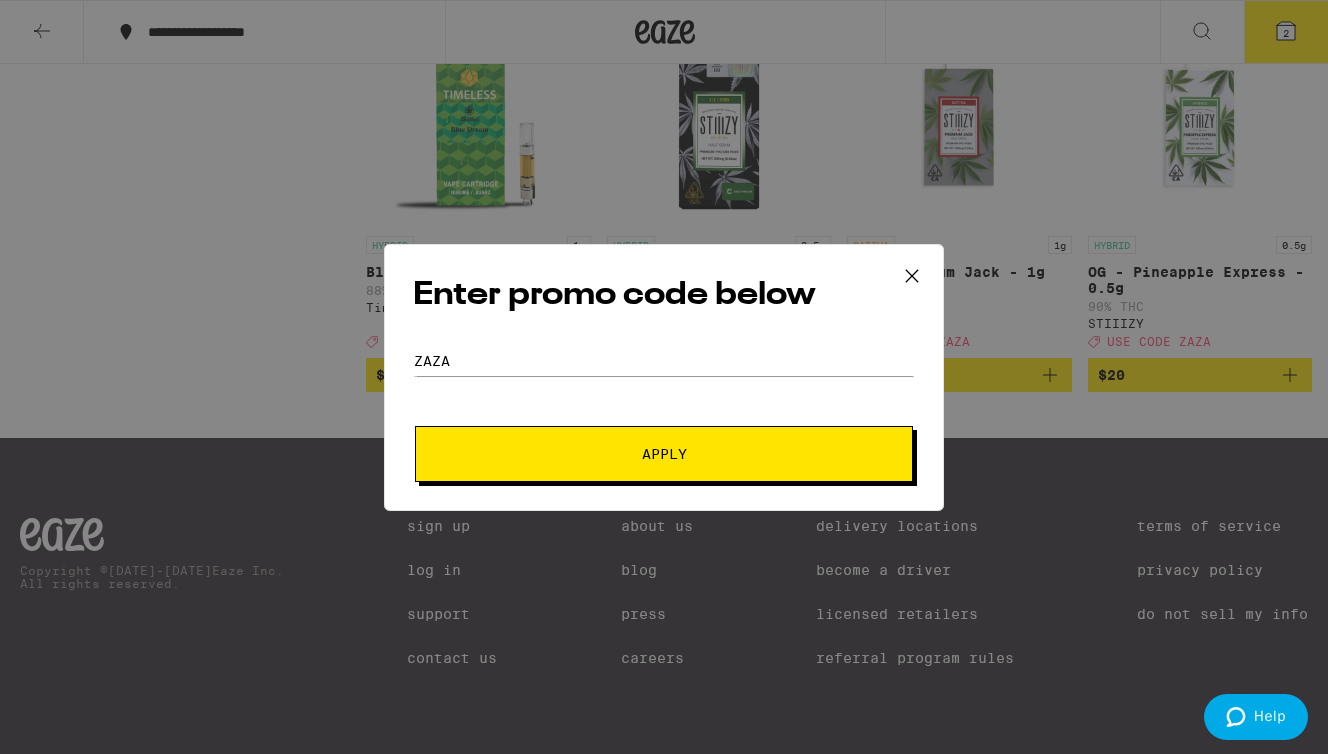 click on "Apply" at bounding box center [664, 454] 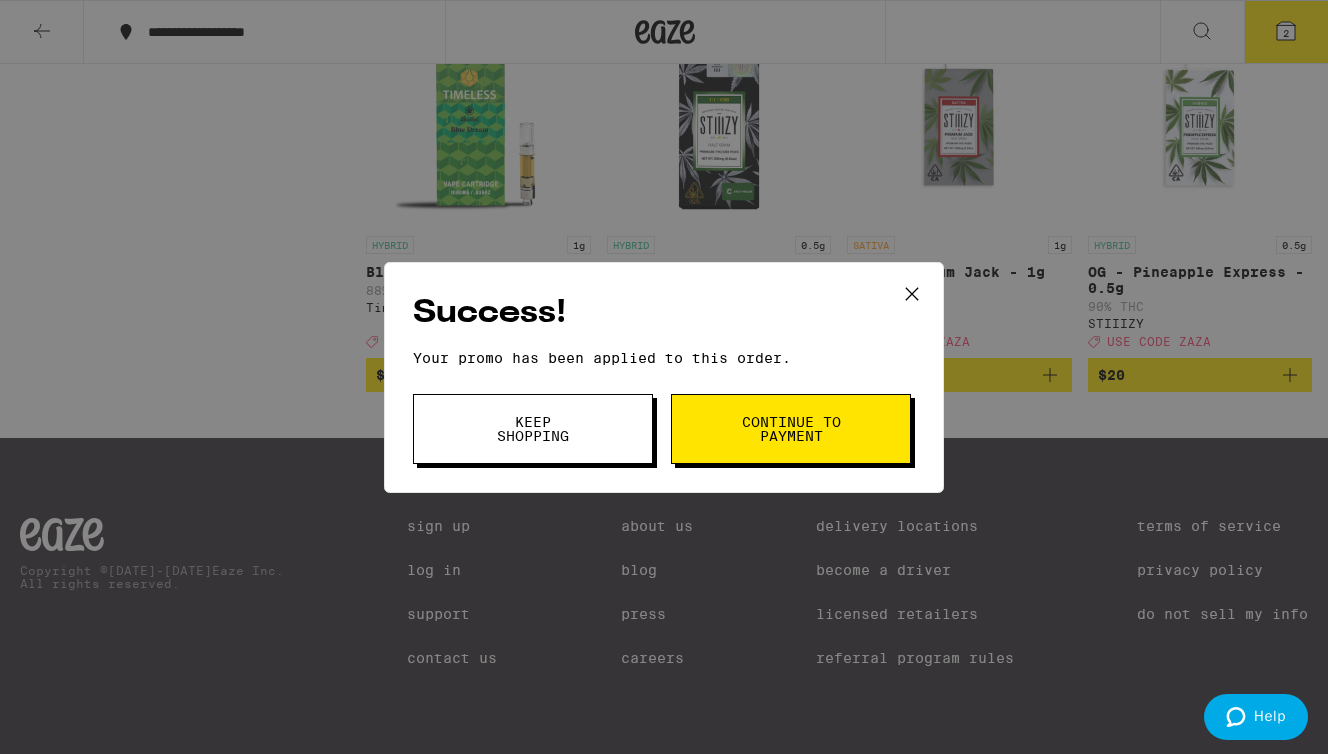 click on "Keep Shopping" at bounding box center [533, 429] 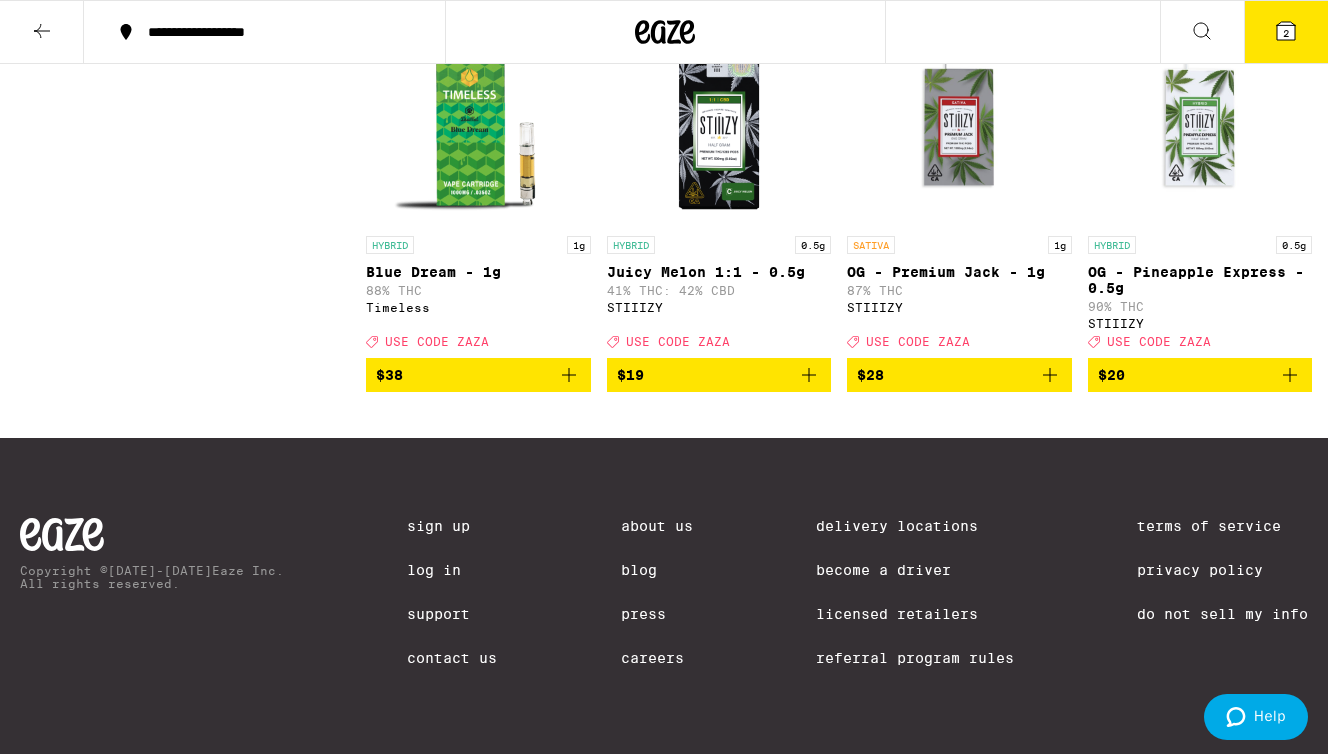 click on "2" at bounding box center (1286, 32) 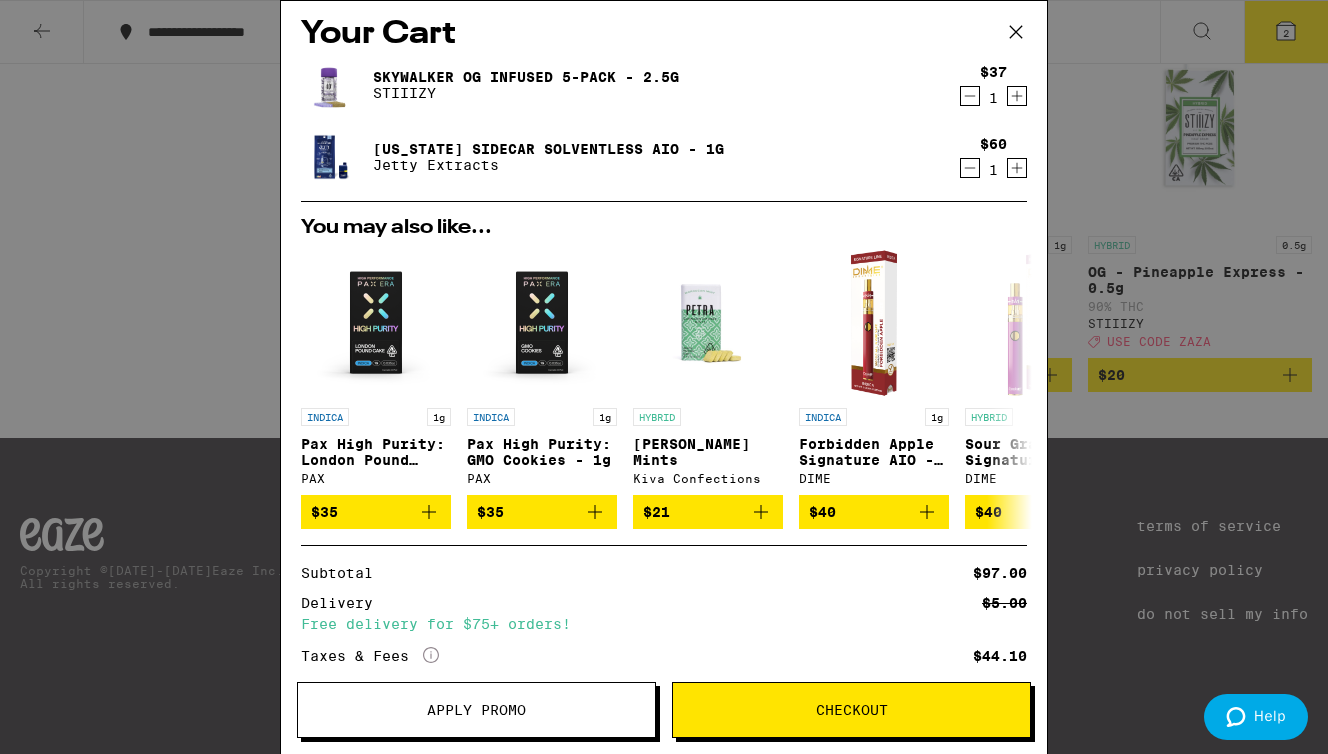 scroll, scrollTop: 0, scrollLeft: 0, axis: both 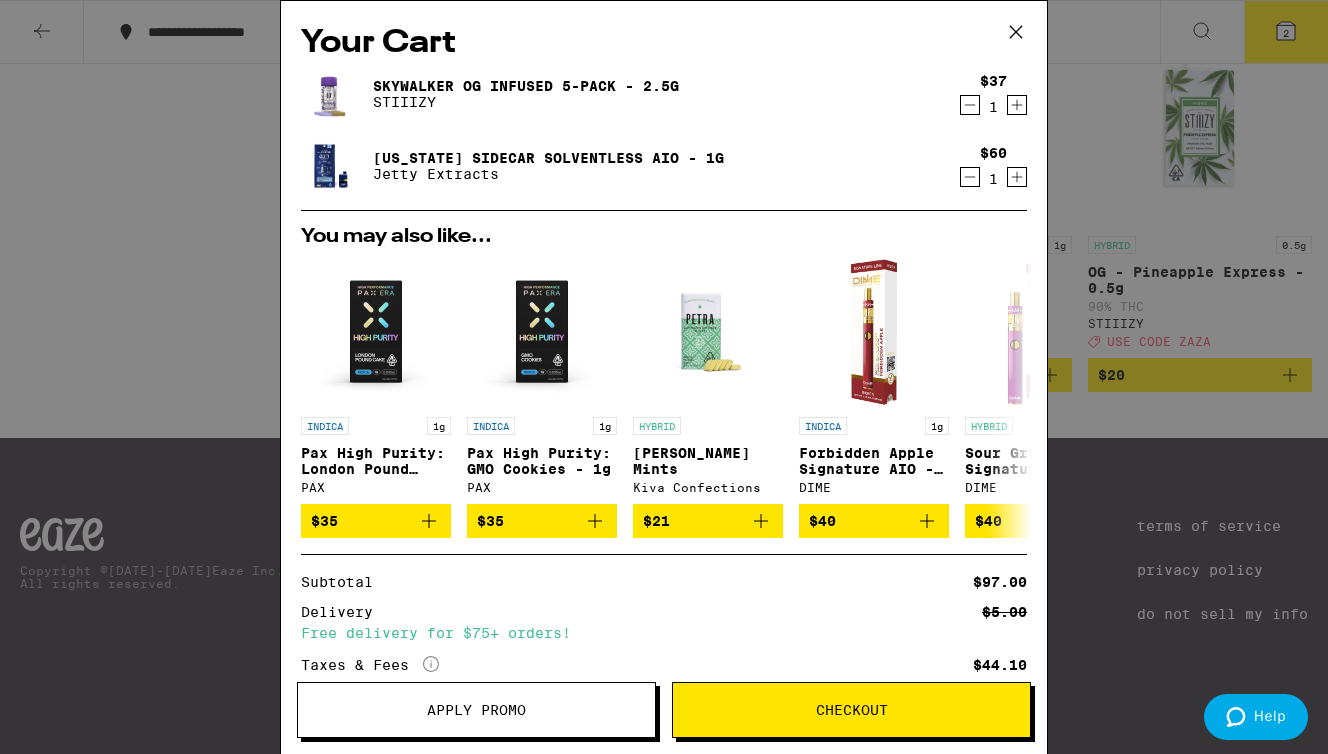 click 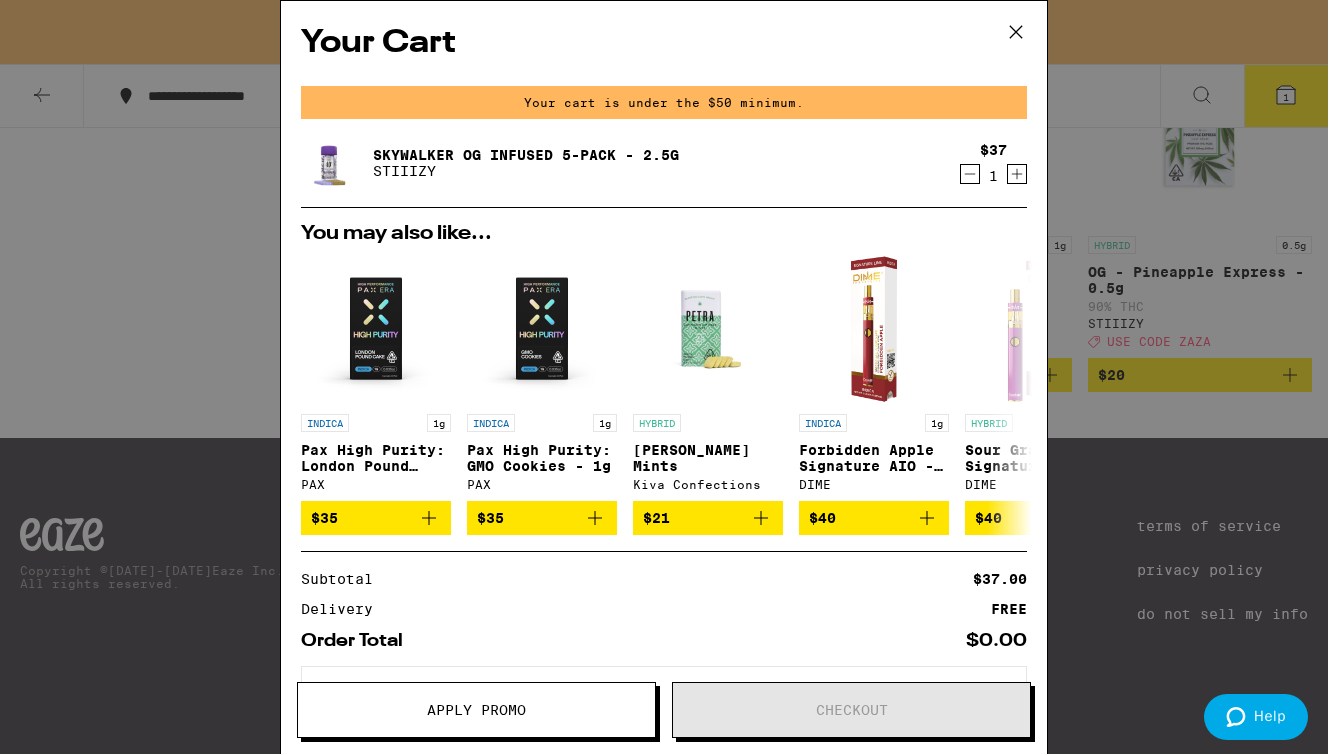 click 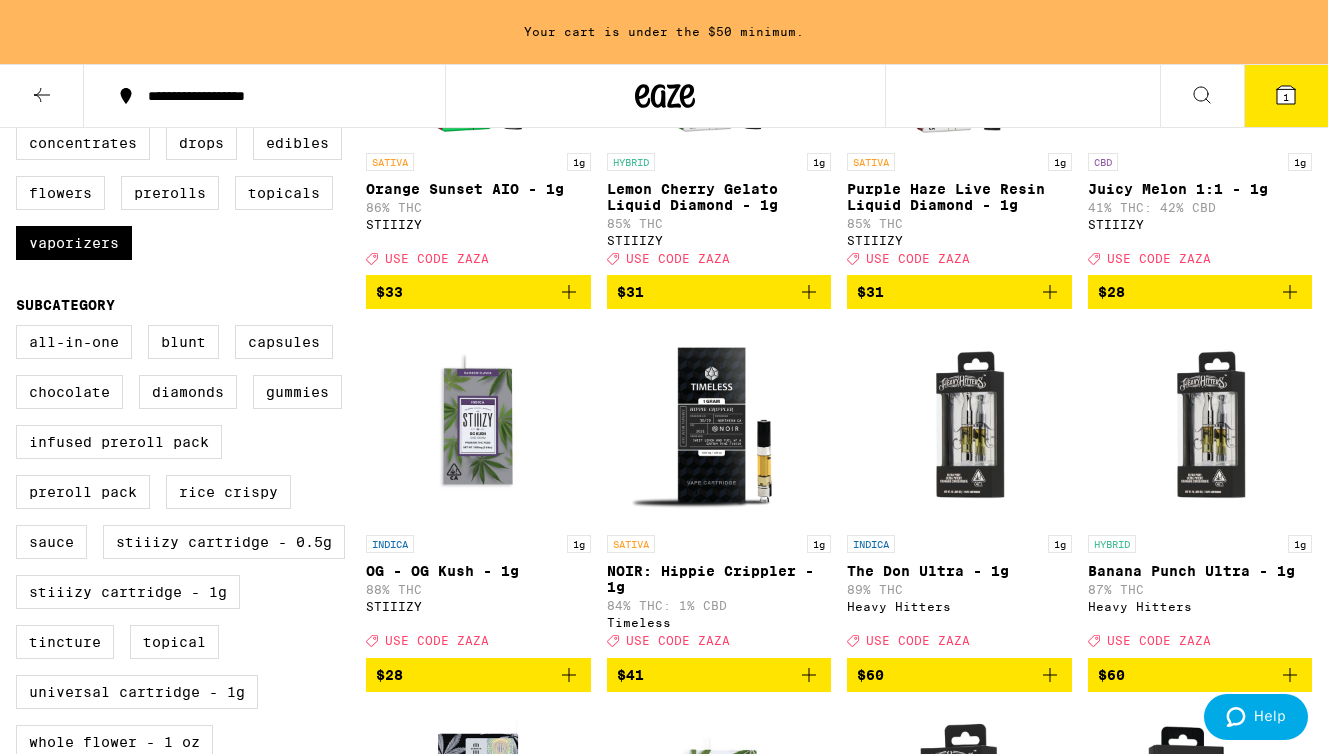 scroll, scrollTop: 0, scrollLeft: 0, axis: both 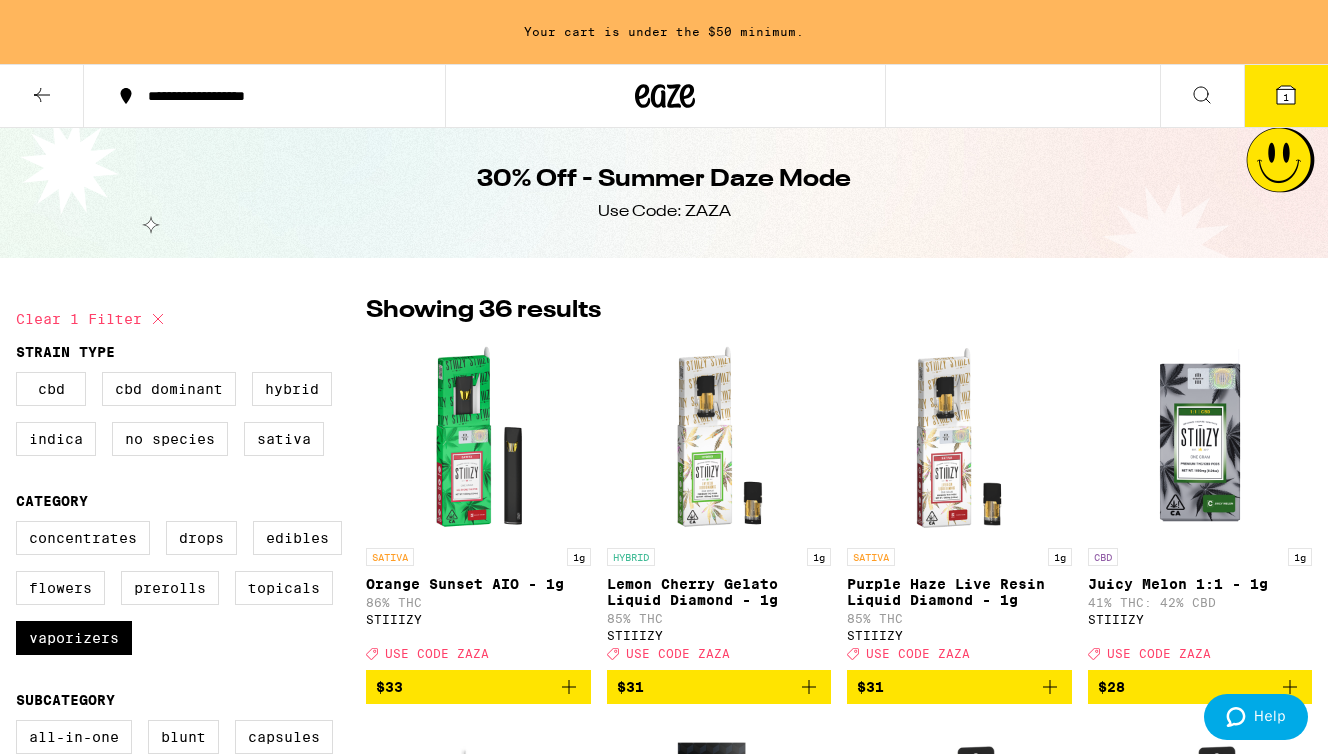 click at bounding box center [42, 96] 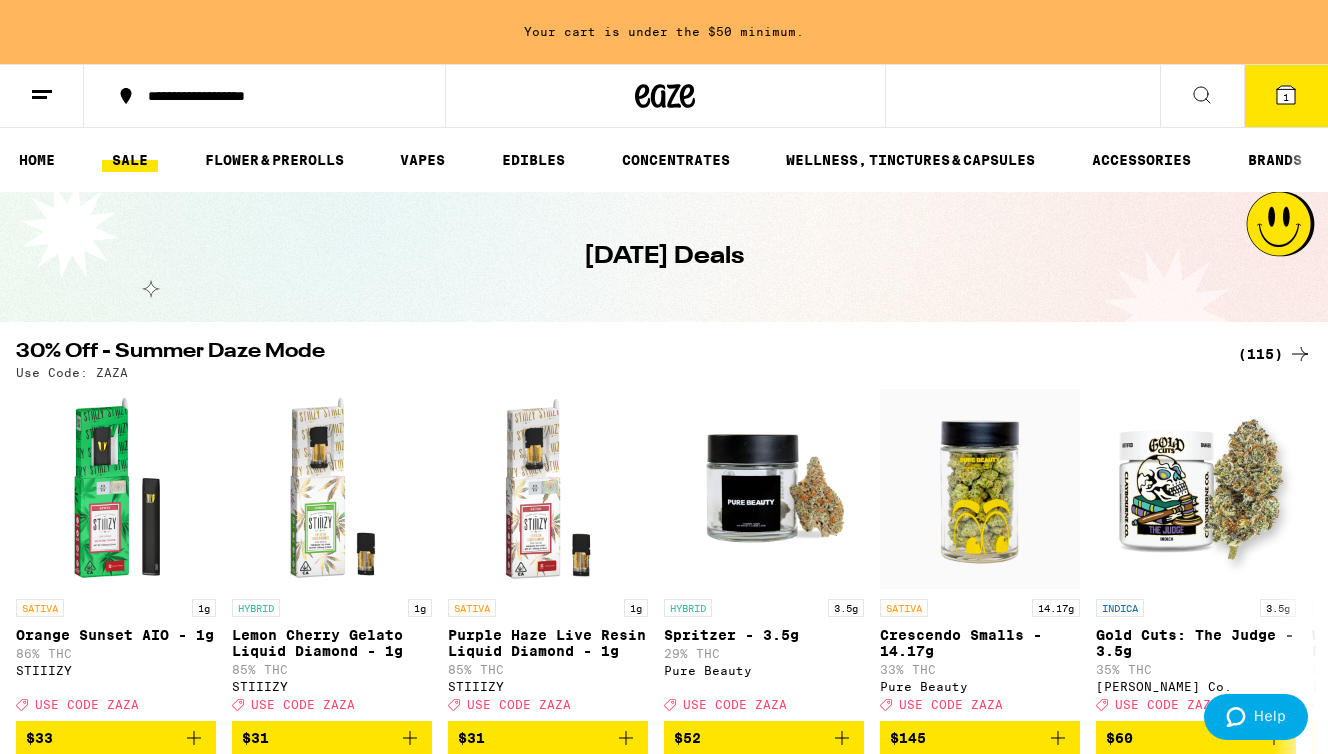 click on "VAPES" at bounding box center (431, 160) 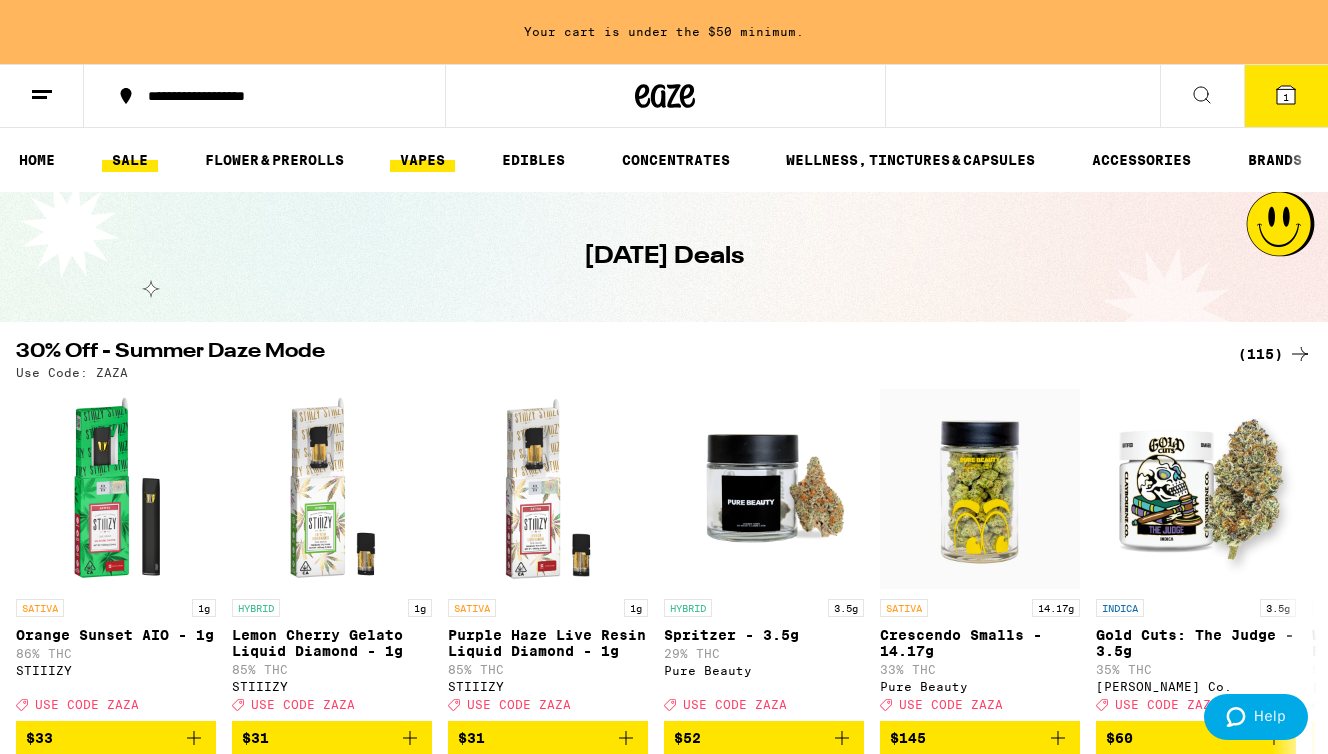 click on "VAPES" at bounding box center [422, 160] 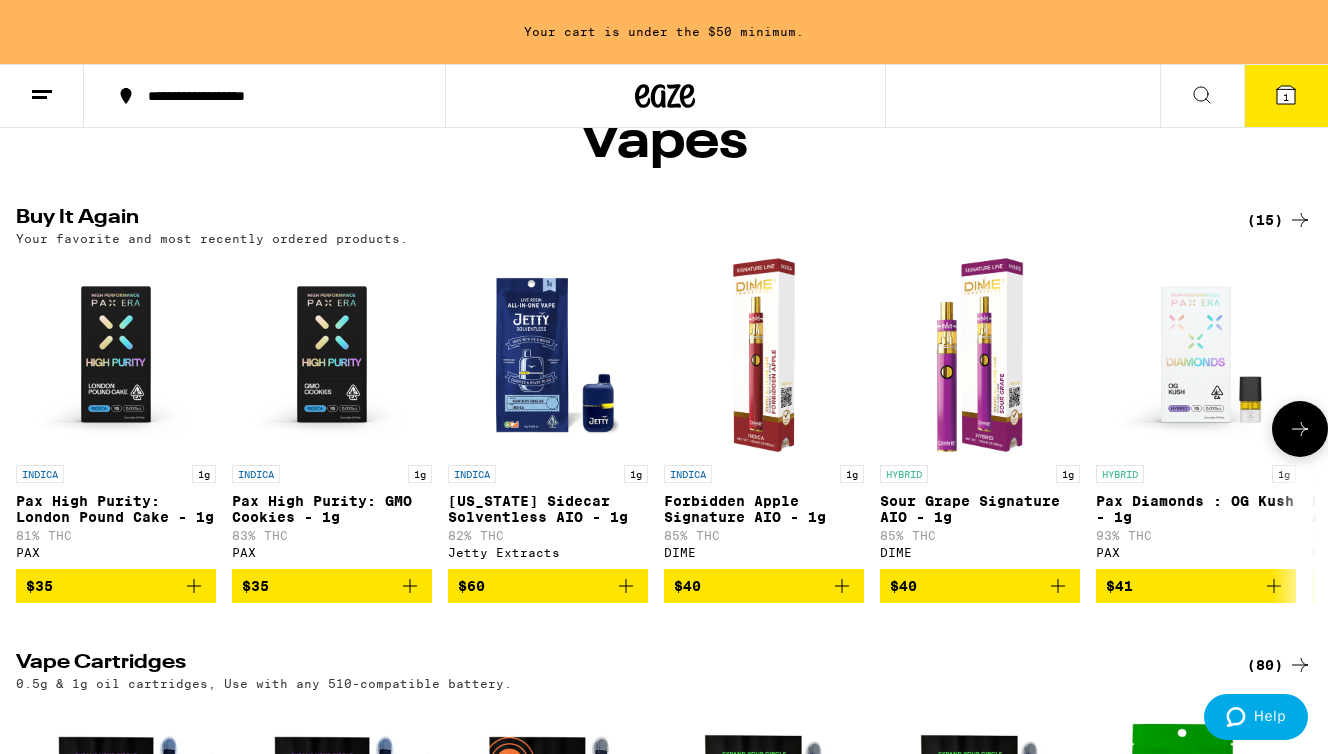 click on "$40" at bounding box center (687, 586) 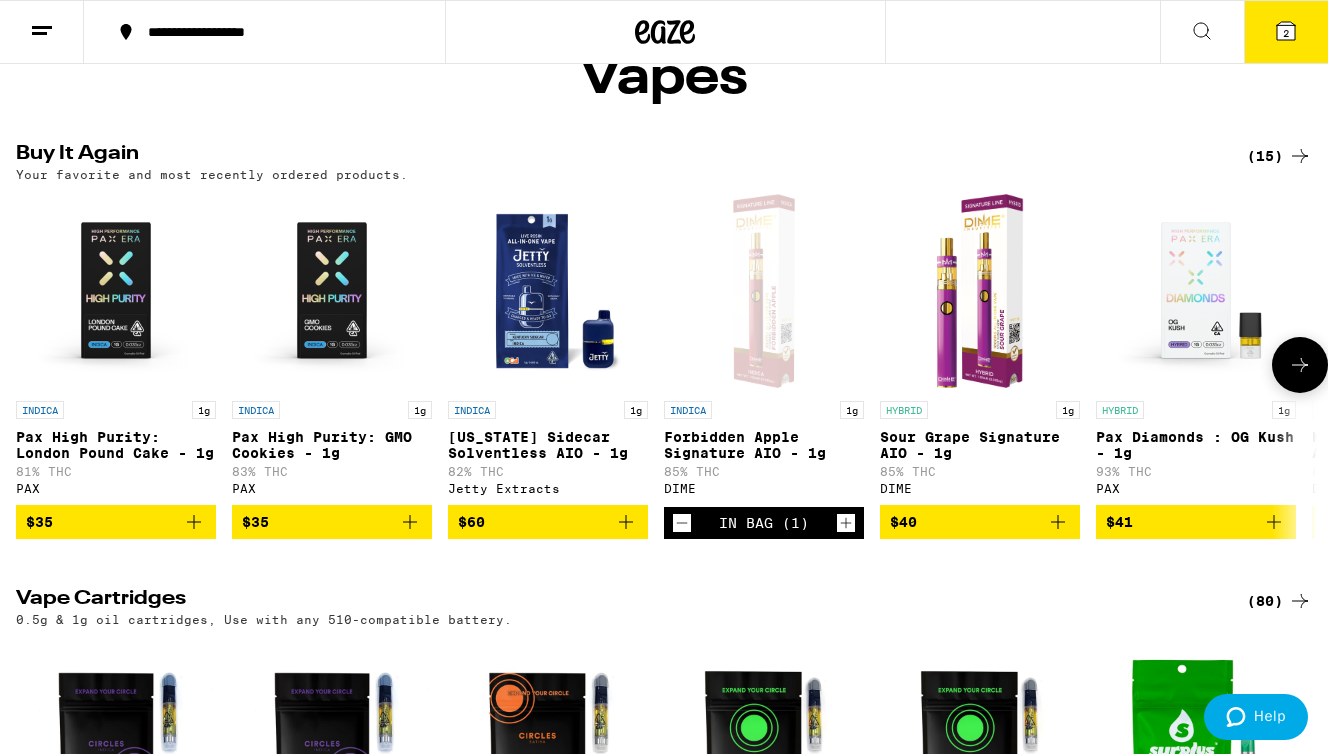 scroll, scrollTop: 50, scrollLeft: 0, axis: vertical 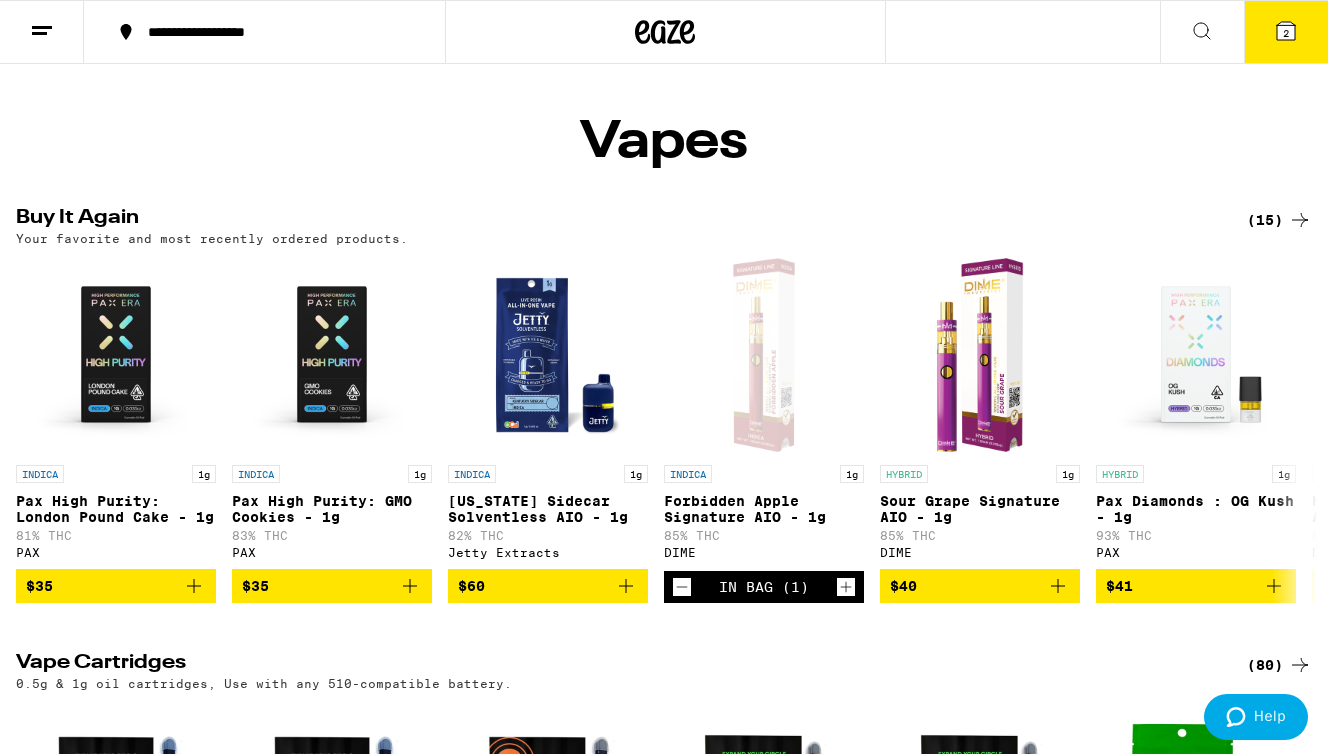 click on "2" at bounding box center (1286, 32) 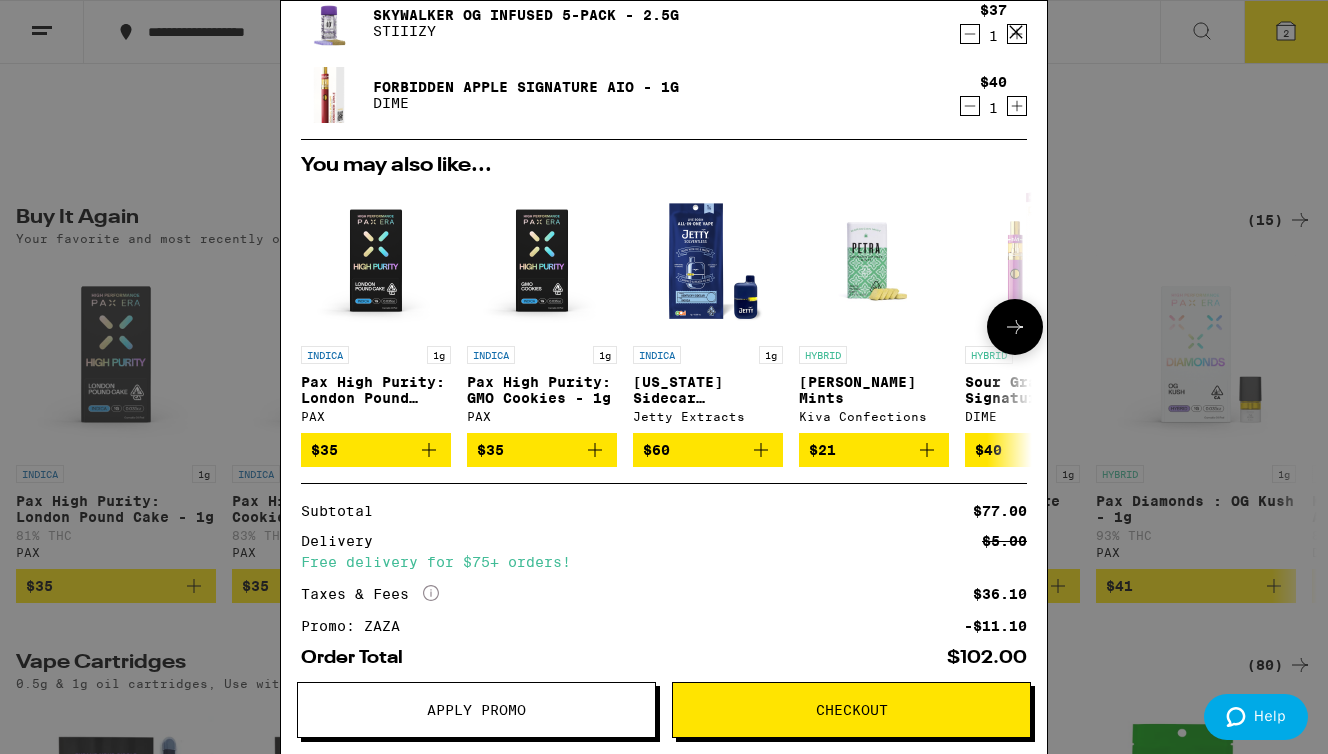 scroll, scrollTop: 178, scrollLeft: 0, axis: vertical 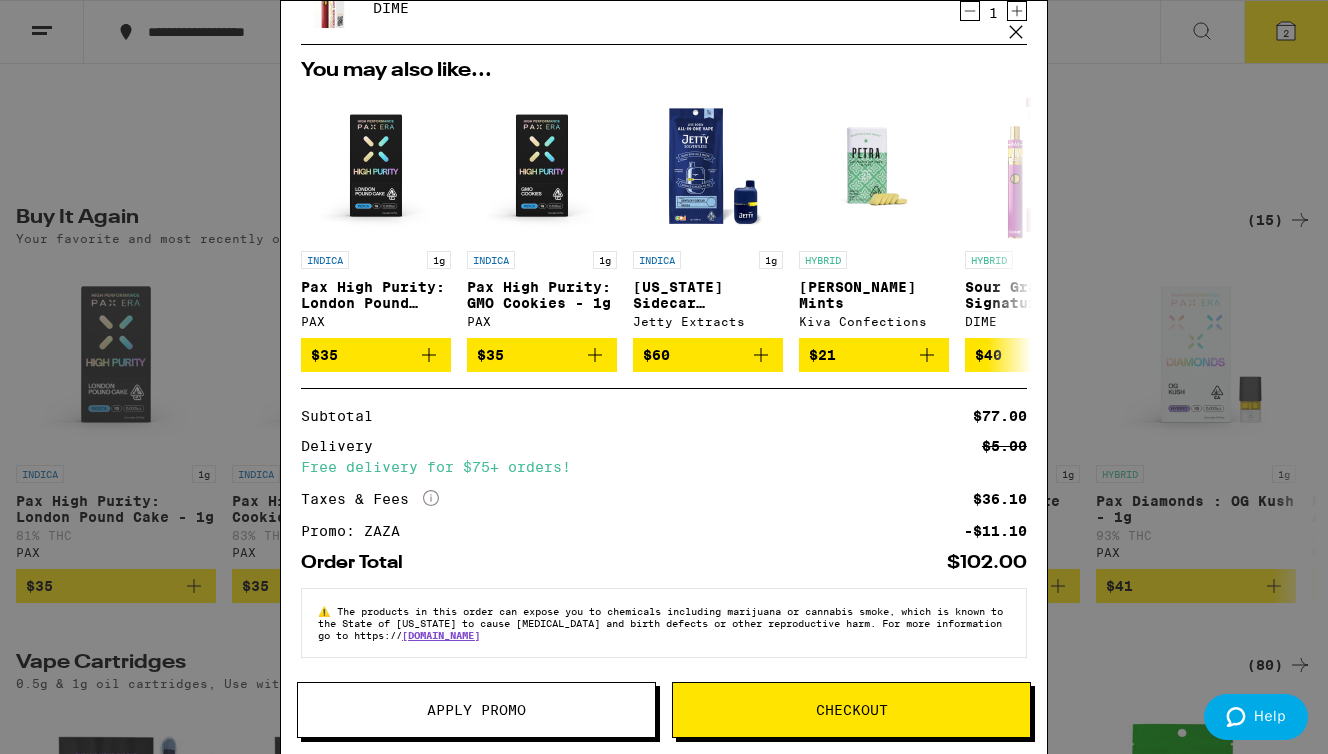 click on "Checkout" at bounding box center (851, 710) 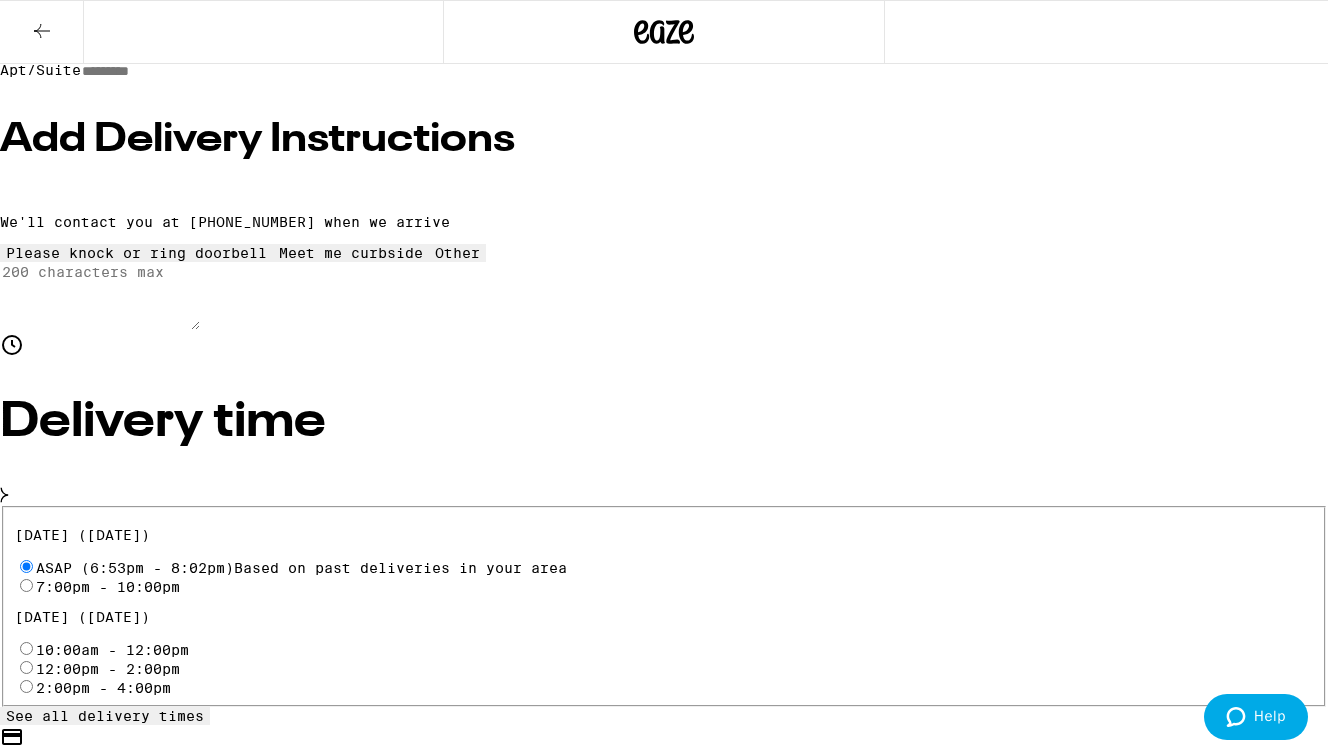 scroll, scrollTop: 616, scrollLeft: 0, axis: vertical 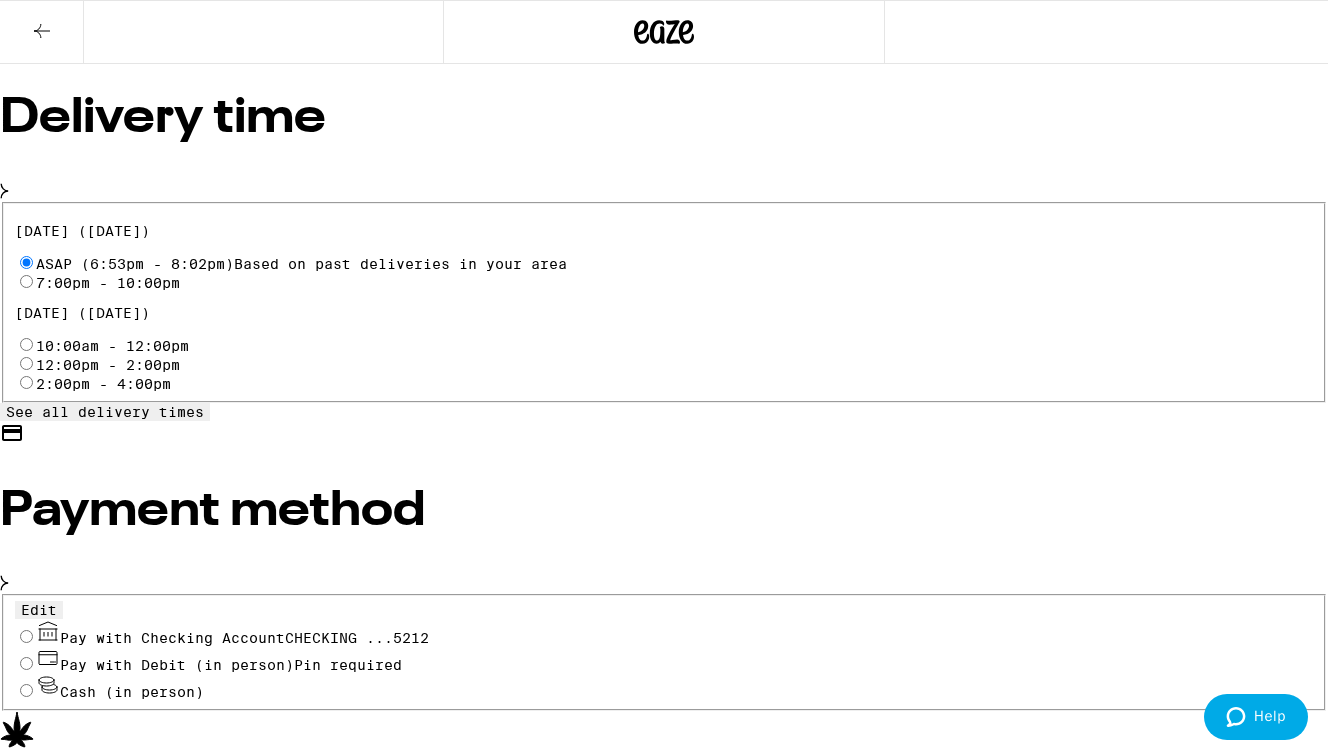 click on "Pay with Checking Account CHECKING ...5212" at bounding box center [26, 636] 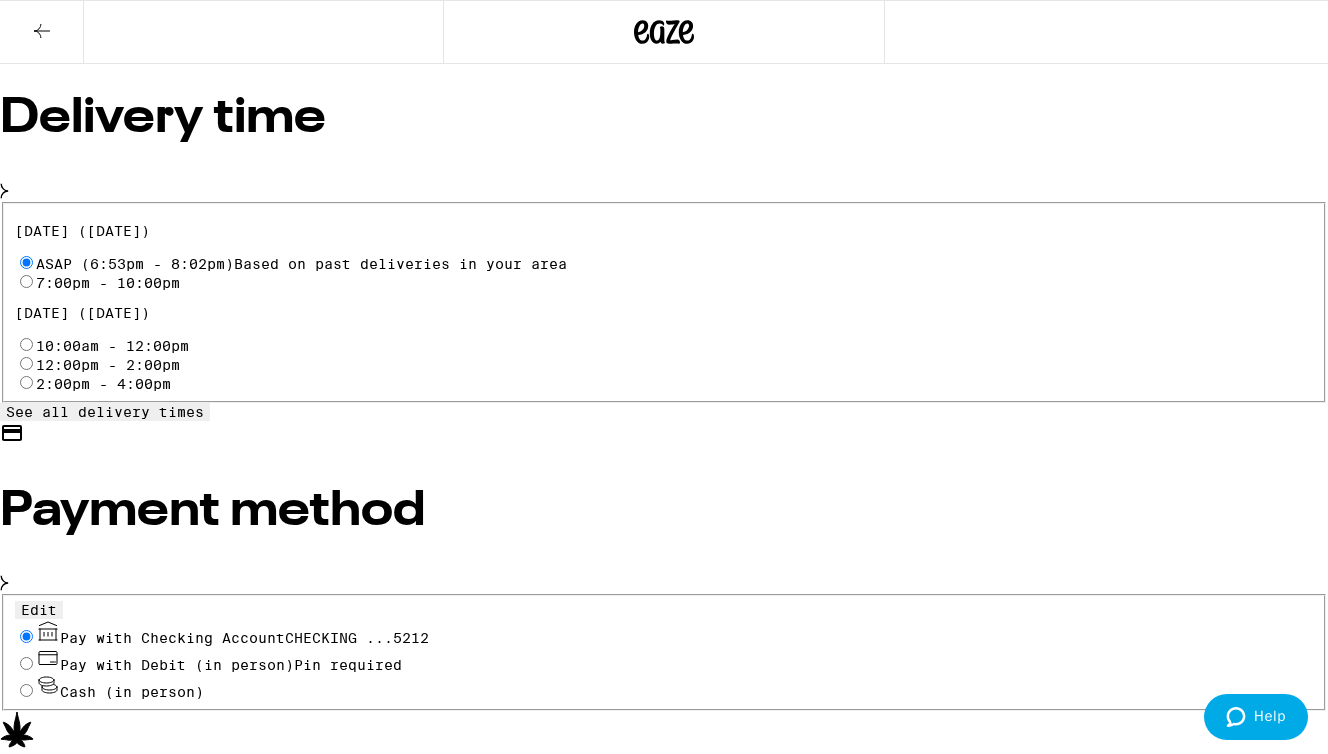 radio on "true" 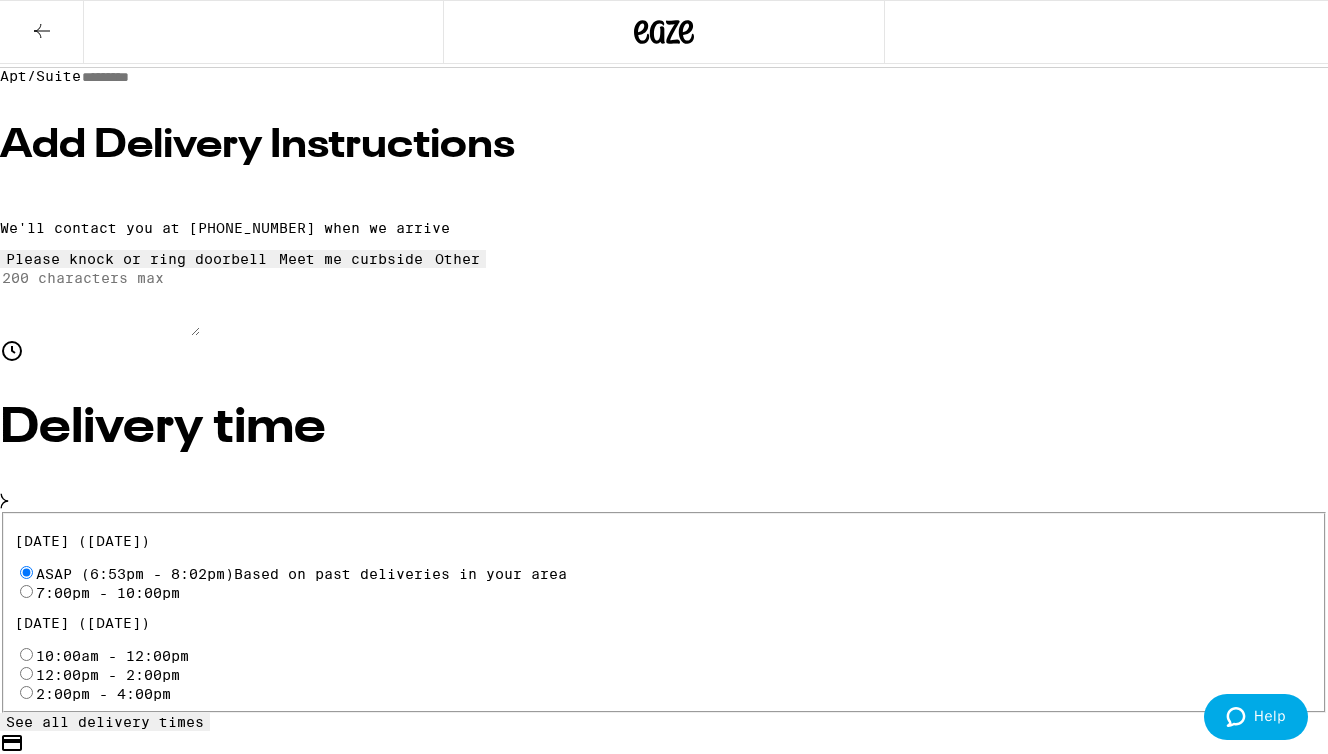 scroll, scrollTop: 0, scrollLeft: 0, axis: both 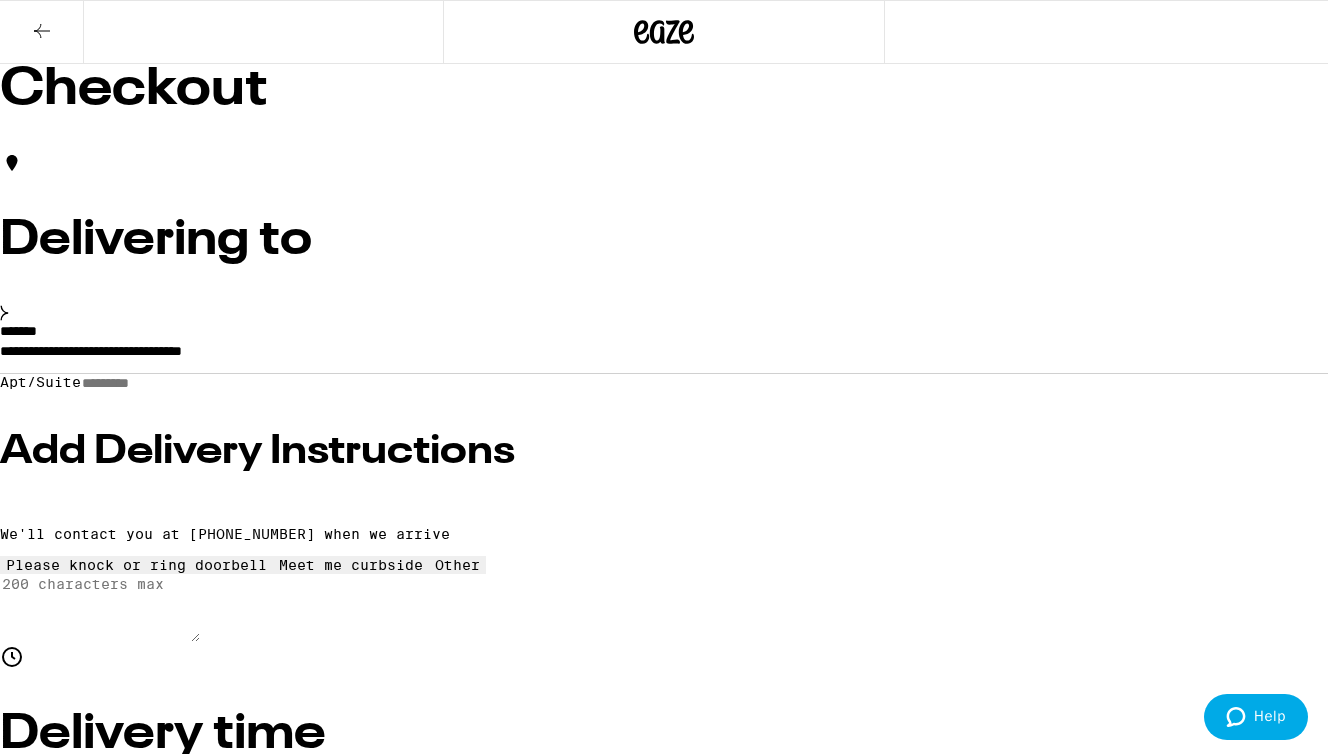 click on "Place Order" at bounding box center (55, 2134) 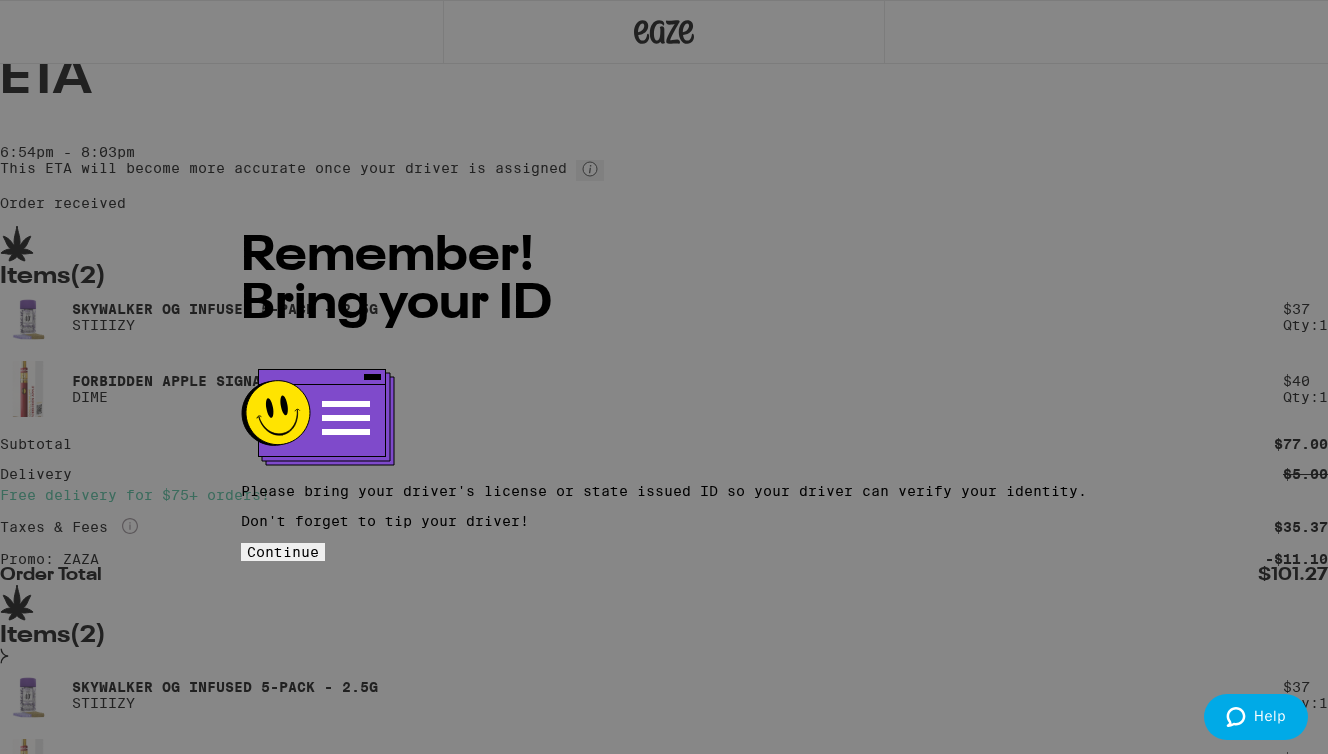 click on "Continue" at bounding box center [283, 552] 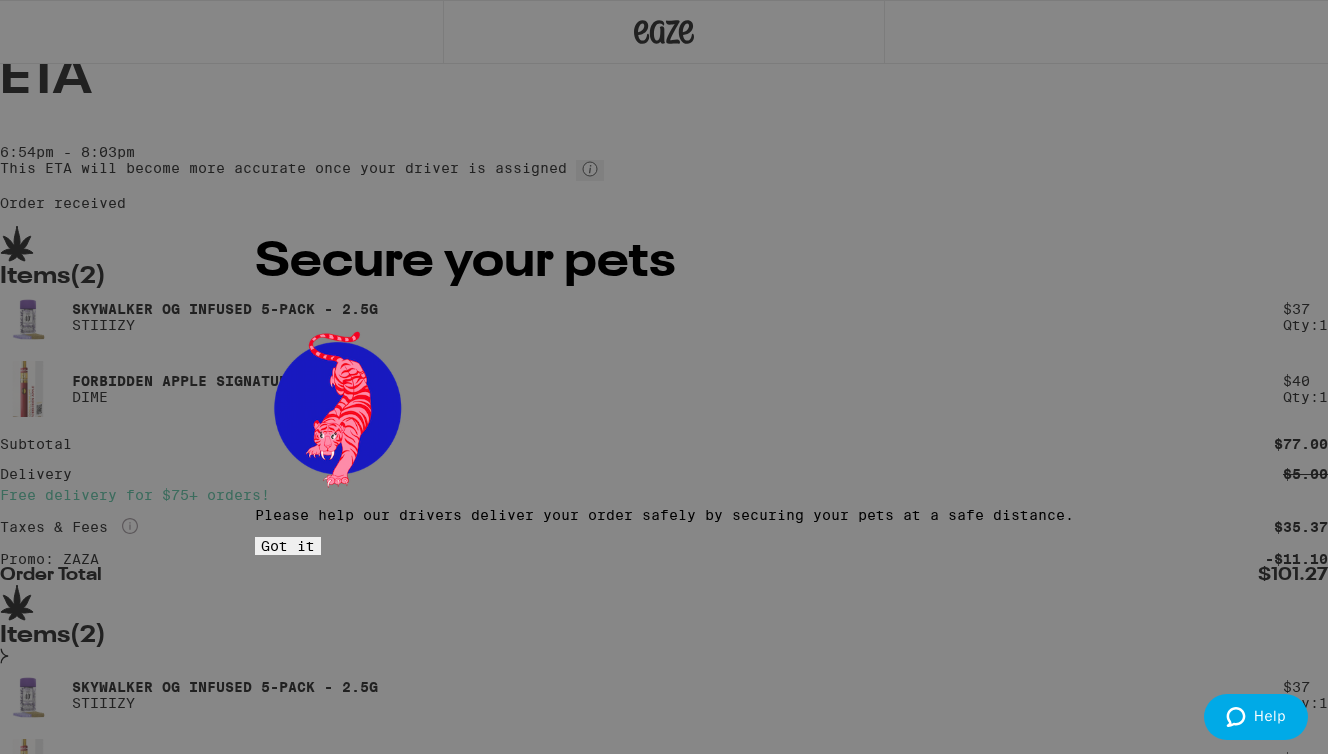 click on "Got it" at bounding box center [288, 546] 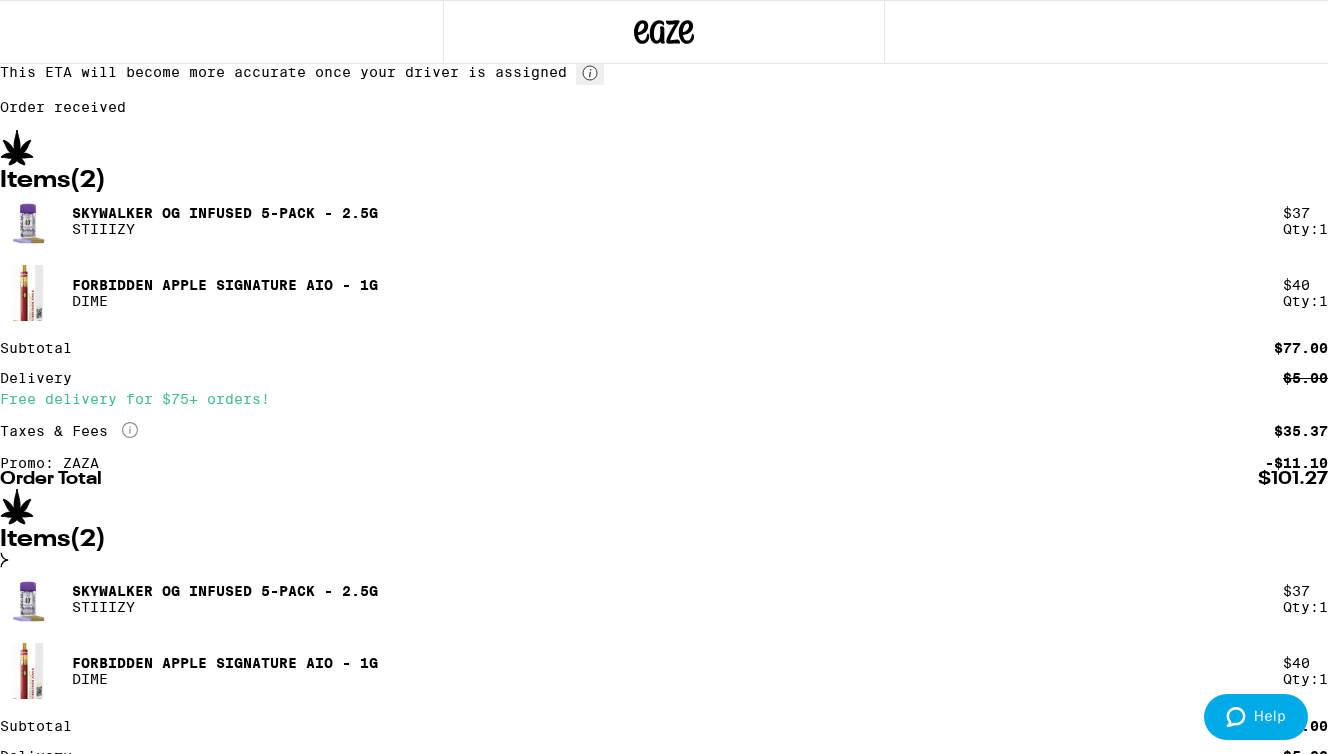 scroll, scrollTop: 95, scrollLeft: 0, axis: vertical 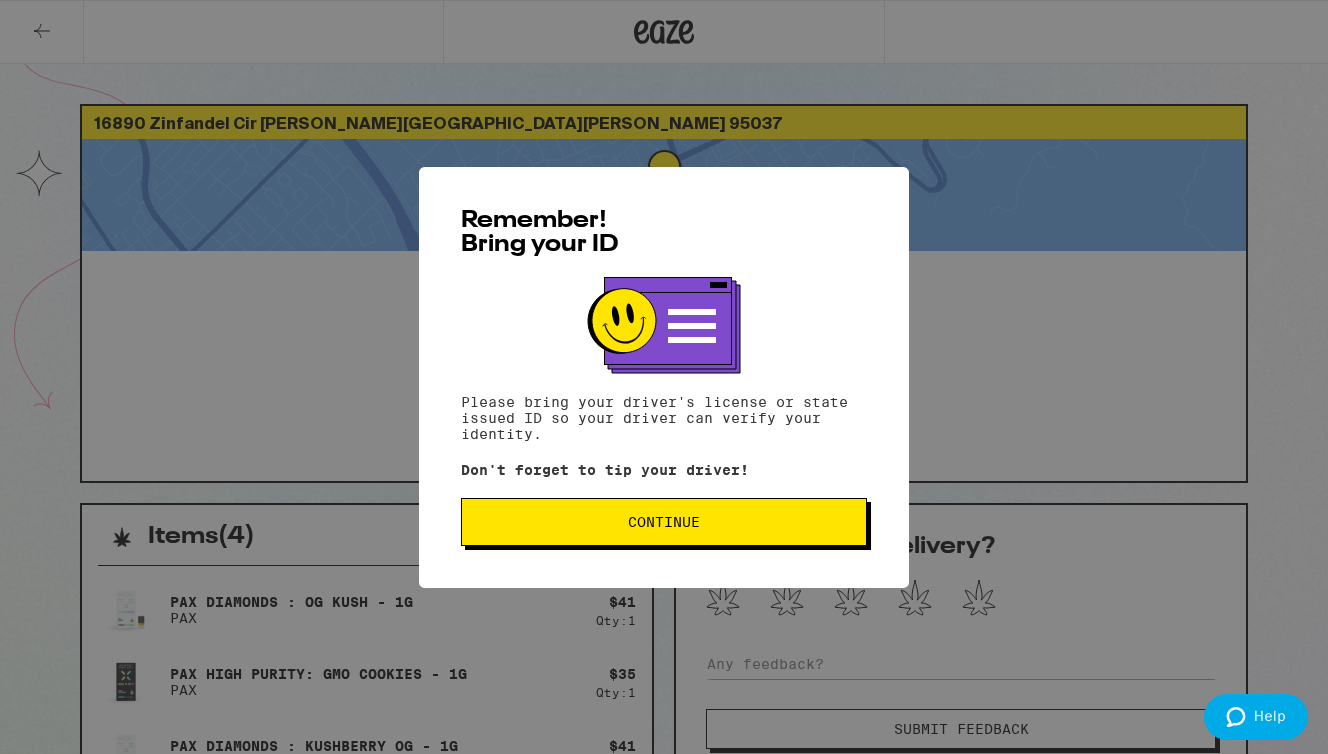 click on "Continue" at bounding box center (664, 522) 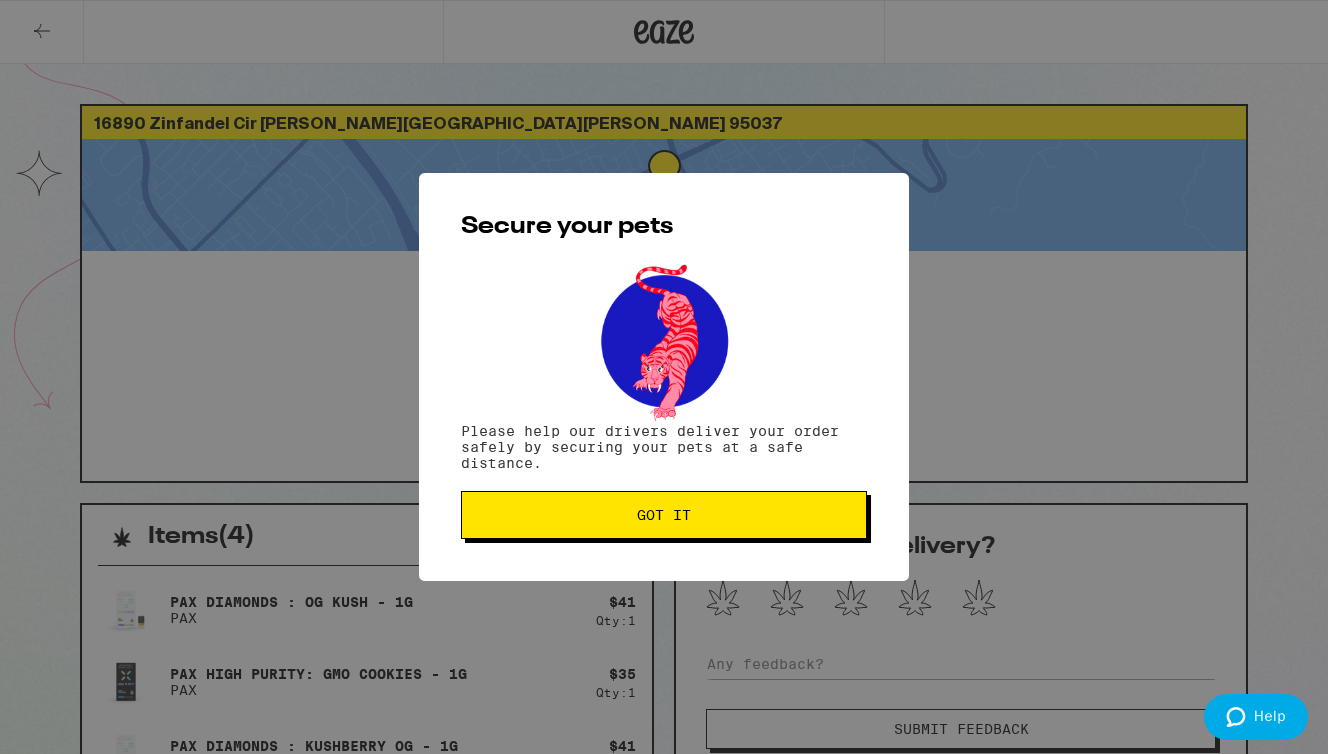 click on "Got it" at bounding box center (664, 515) 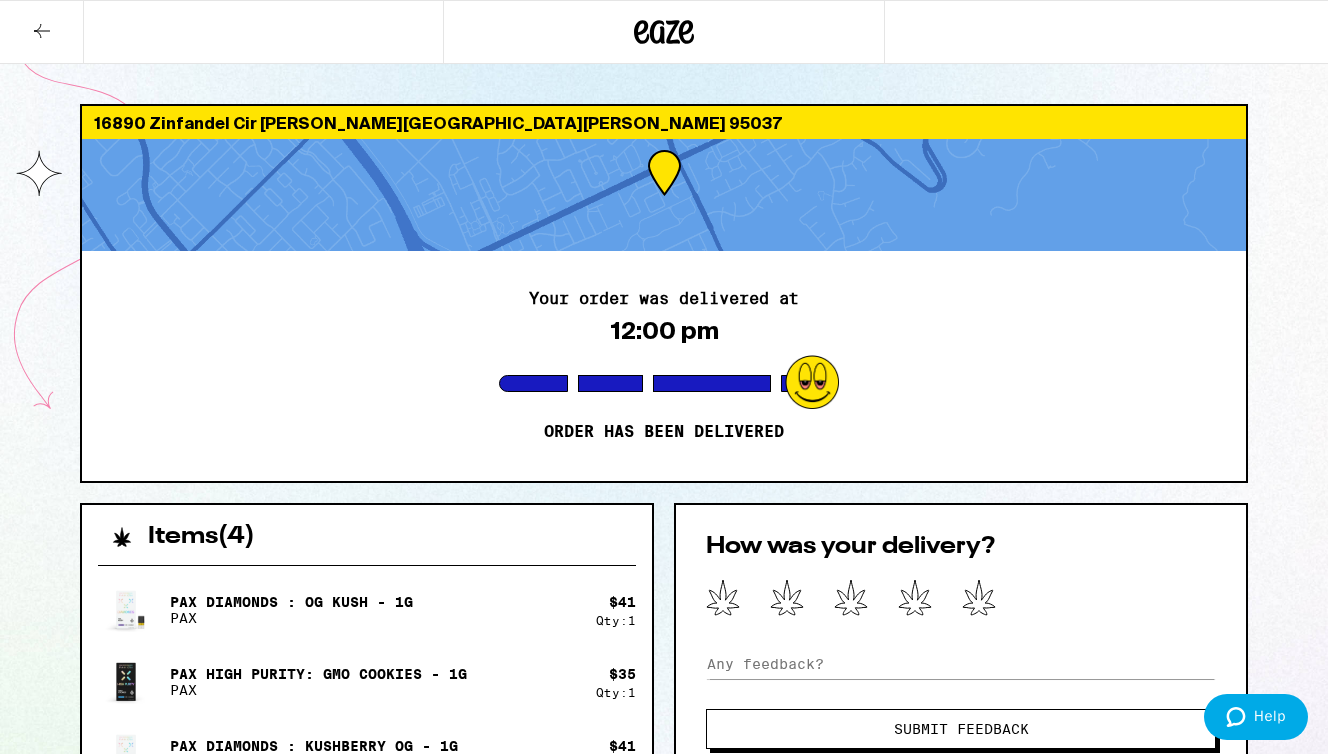 scroll, scrollTop: 0, scrollLeft: 0, axis: both 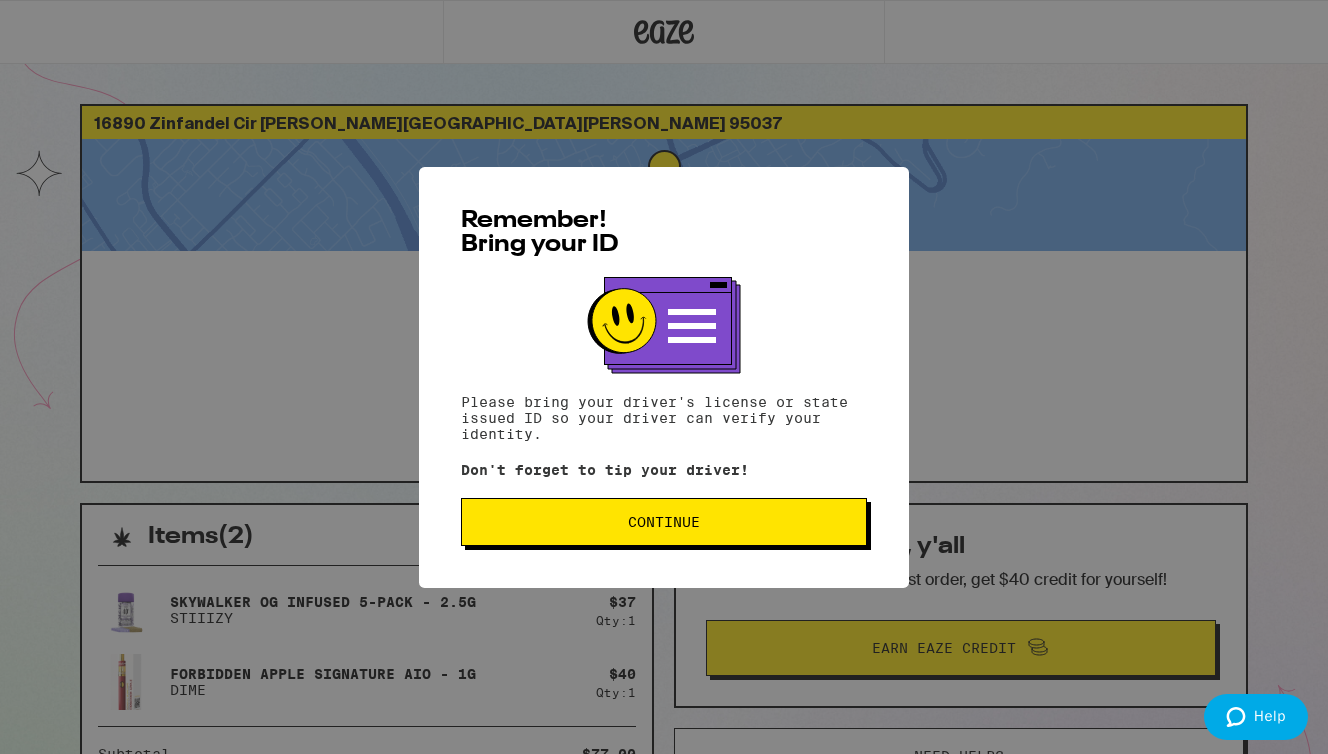 click on "Remember! Bring your ID  Please bring your driver's license or state issued ID so your driver can verify your identity. Don't forget to tip your driver! Continue" at bounding box center [664, 377] 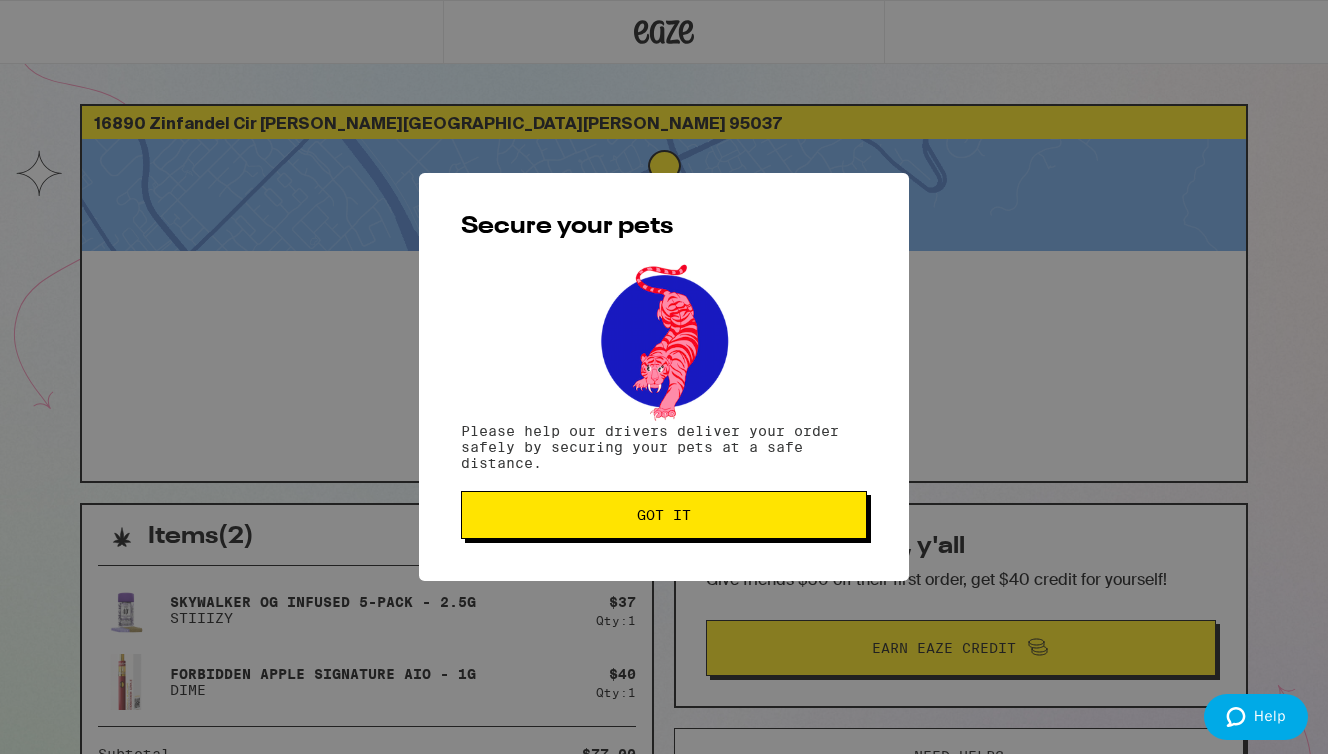 click on "Got it" at bounding box center (664, 515) 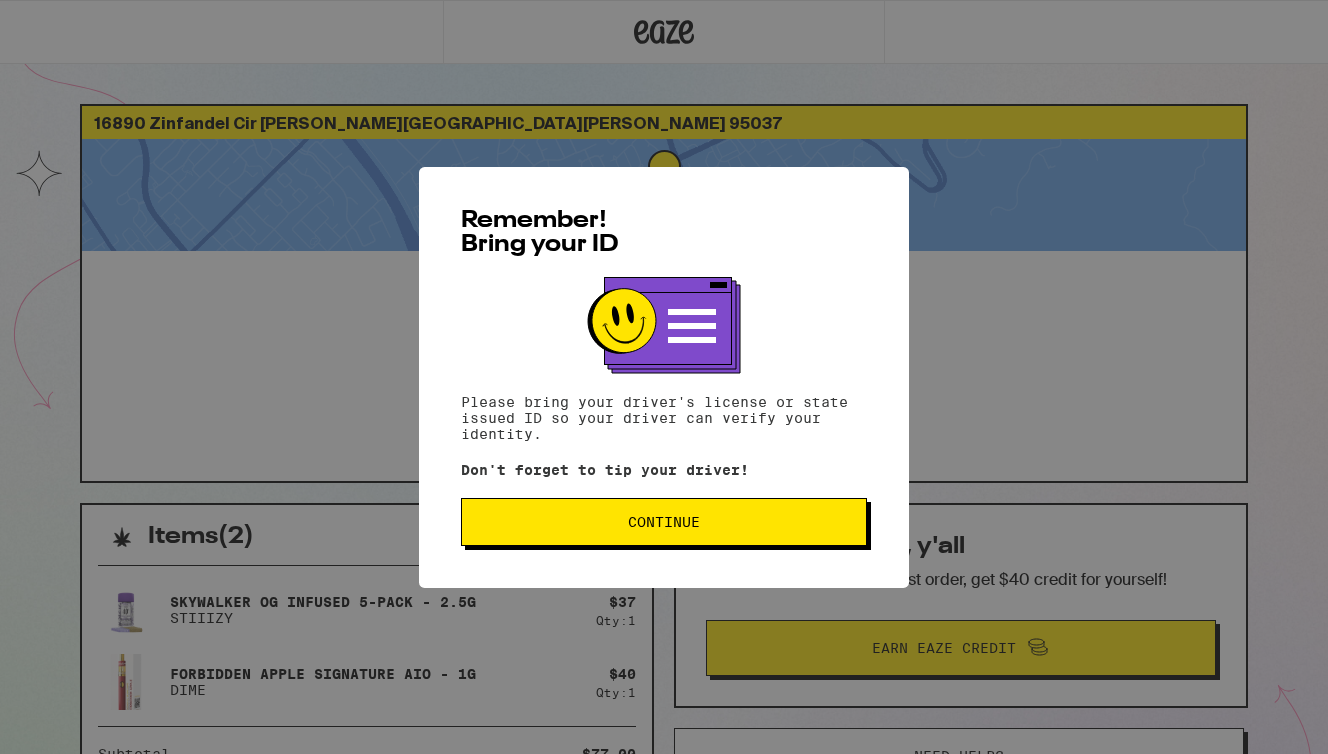 scroll, scrollTop: 0, scrollLeft: 0, axis: both 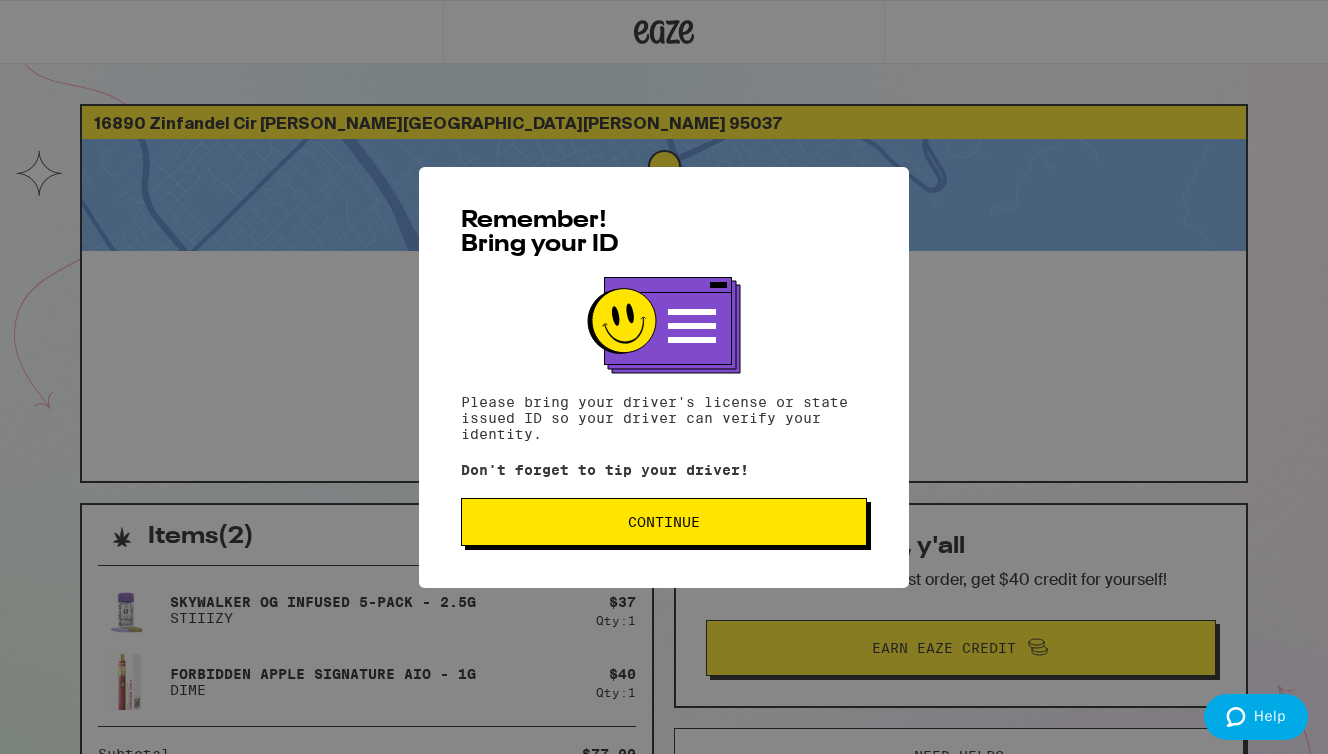 click on "Continue" at bounding box center (664, 522) 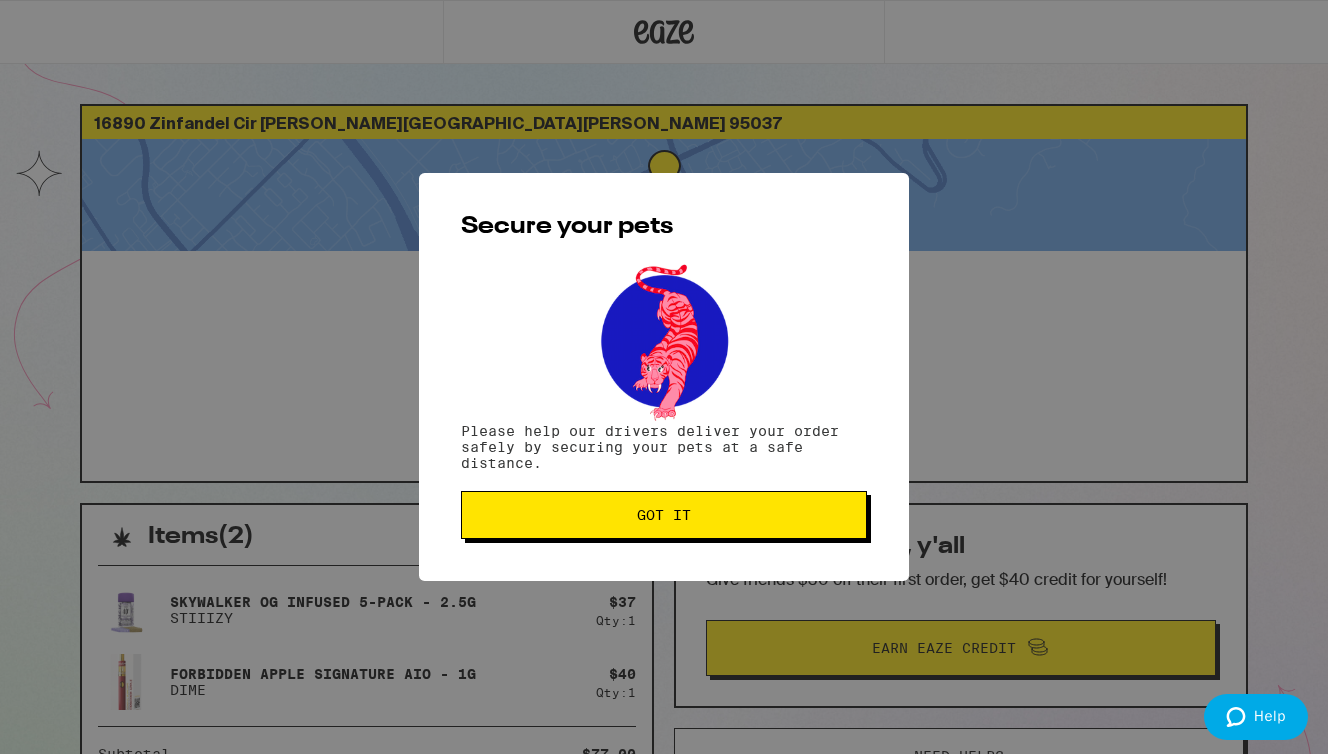 click on "Secure your pets Please help our drivers deliver your order safely by securing your pets at a safe distance. Got it" at bounding box center [664, 377] 